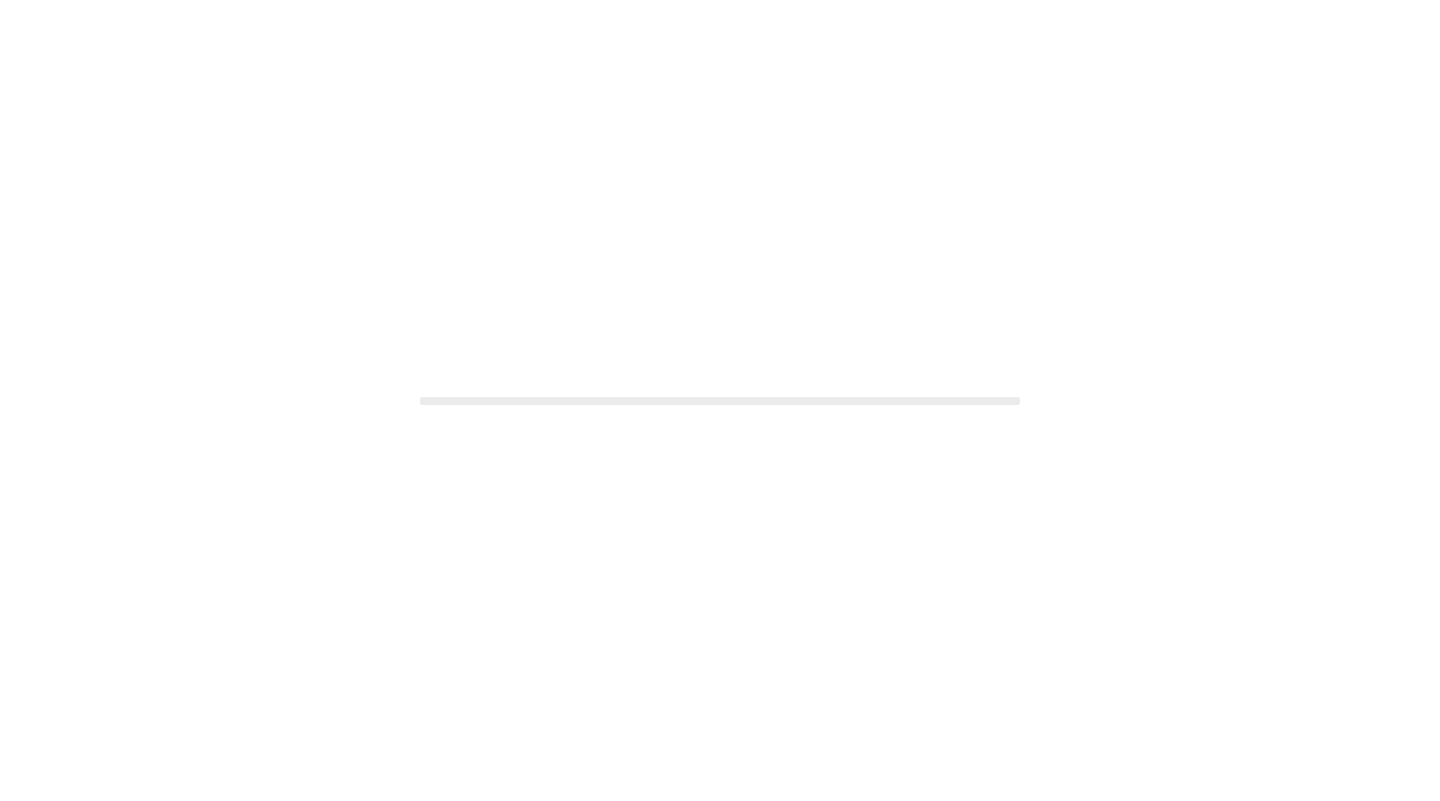 scroll, scrollTop: 0, scrollLeft: 0, axis: both 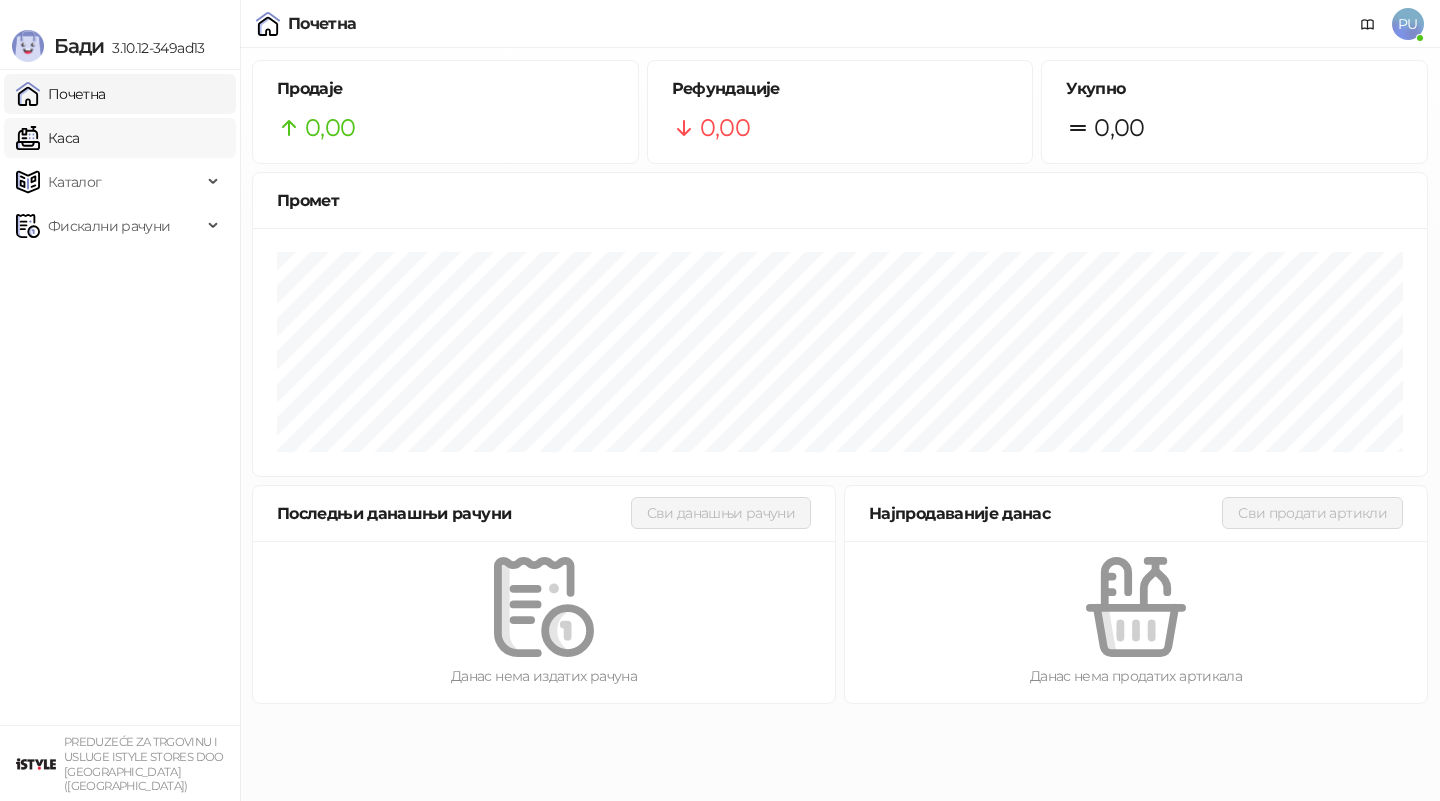 click on "Каса" at bounding box center [47, 138] 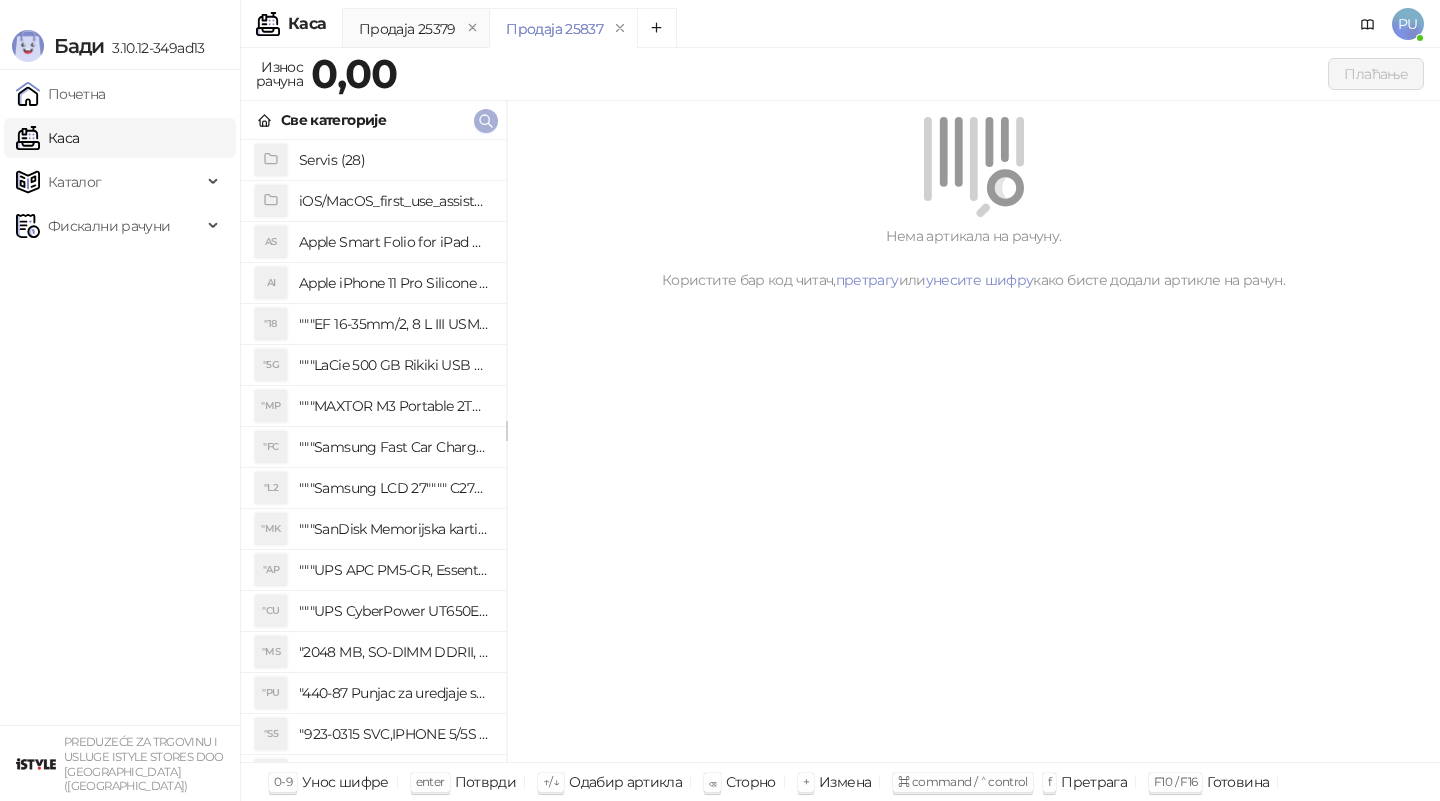 click 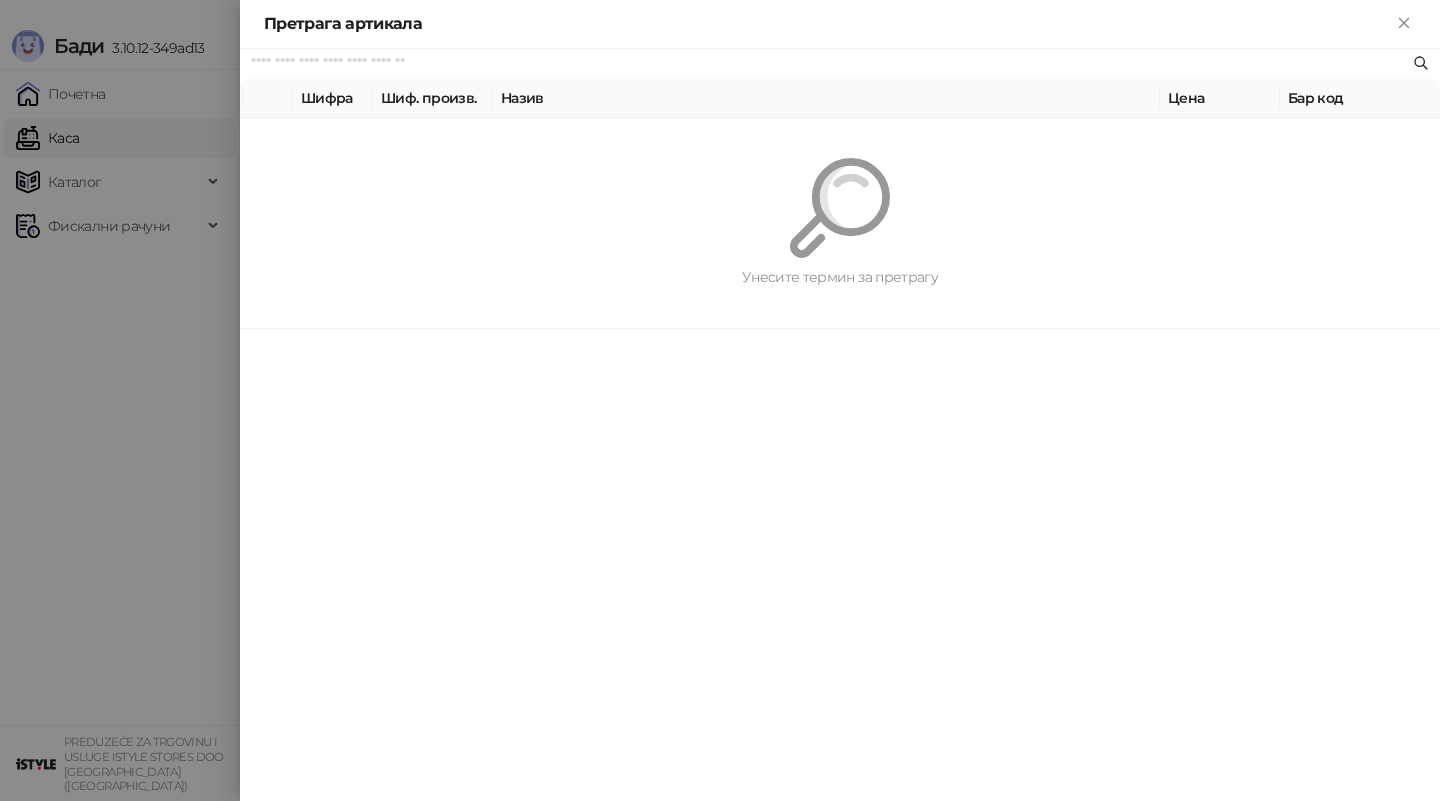 paste on "*********" 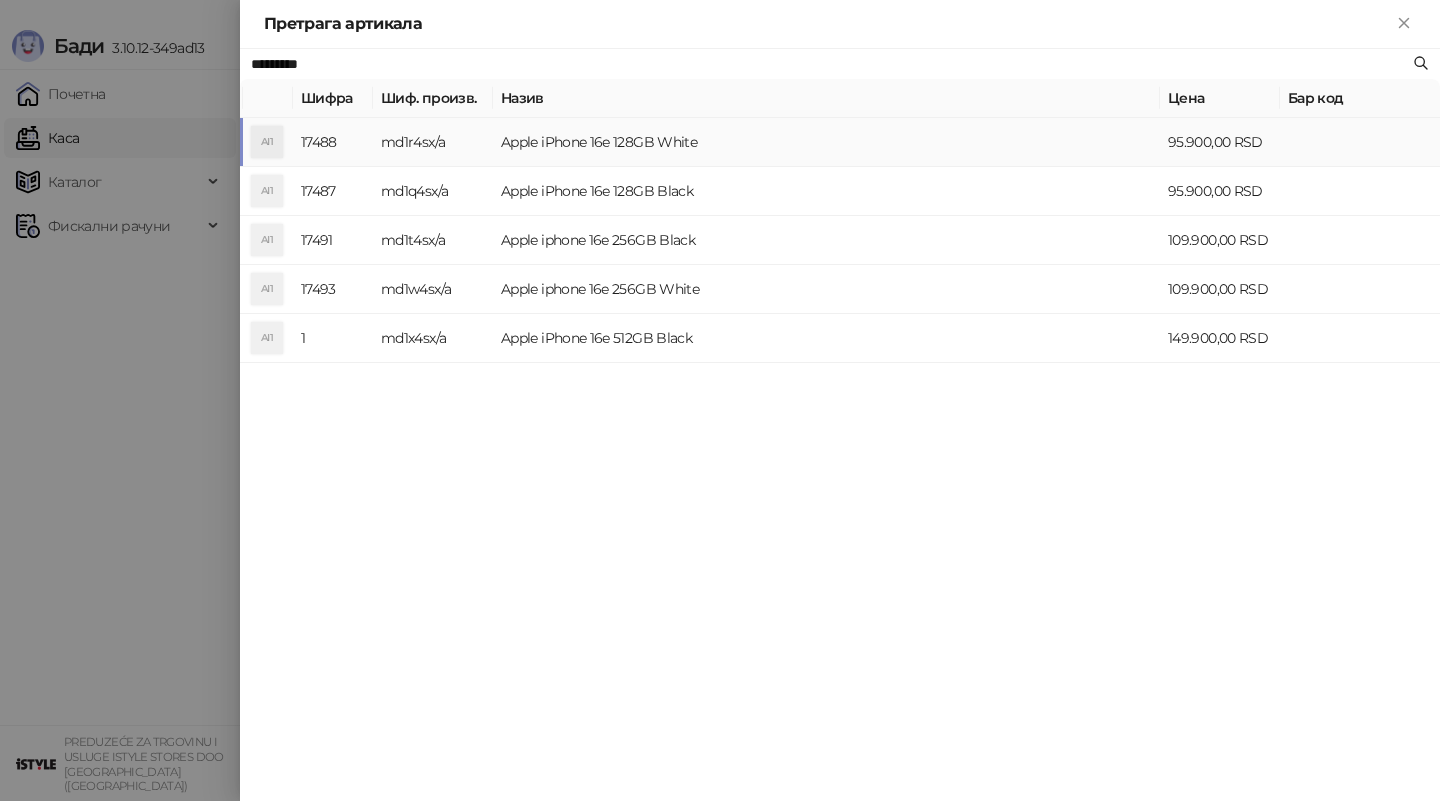 type on "*********" 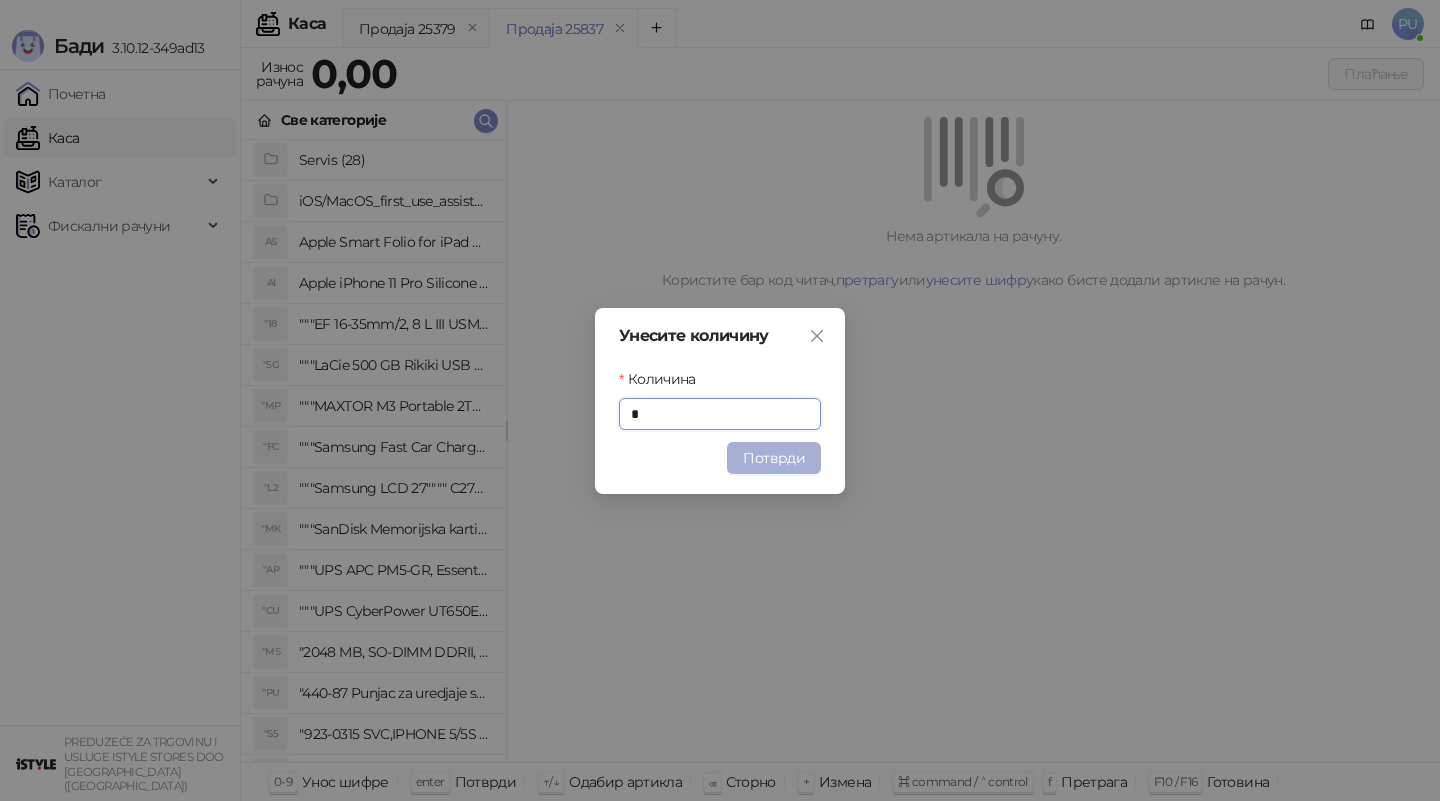 click on "Потврди" at bounding box center [774, 458] 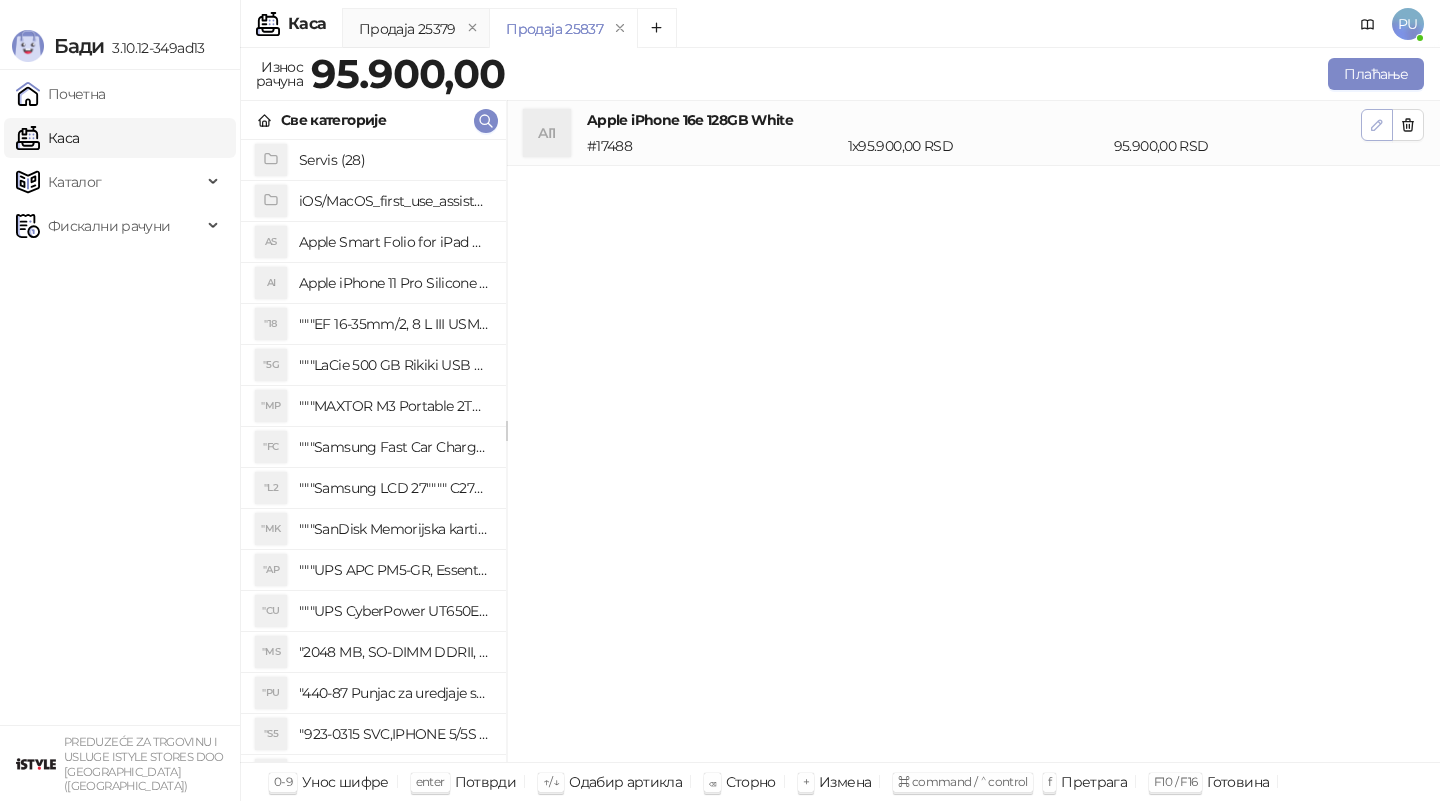 click at bounding box center (1377, 125) 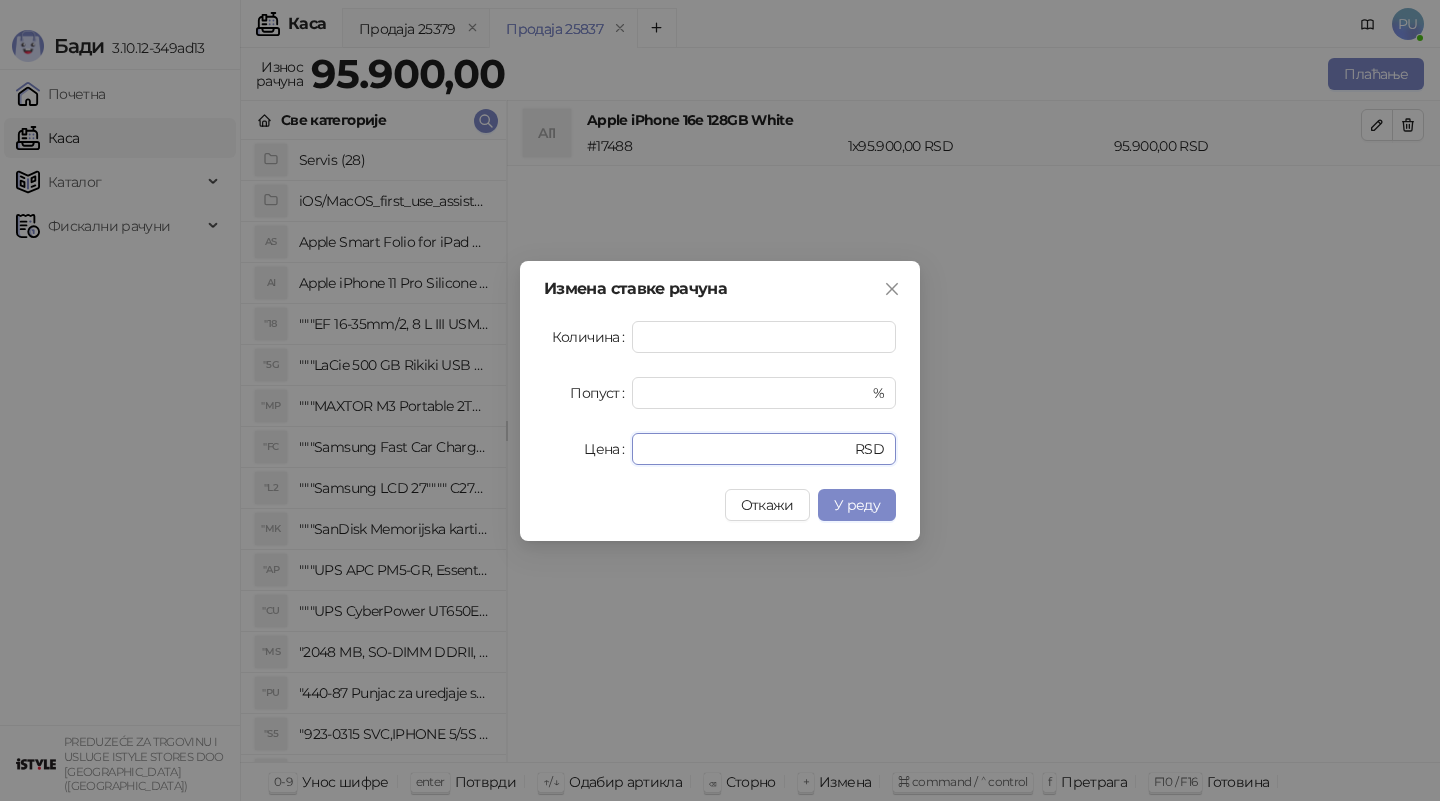 drag, startPoint x: 711, startPoint y: 446, endPoint x: 500, endPoint y: 446, distance: 211 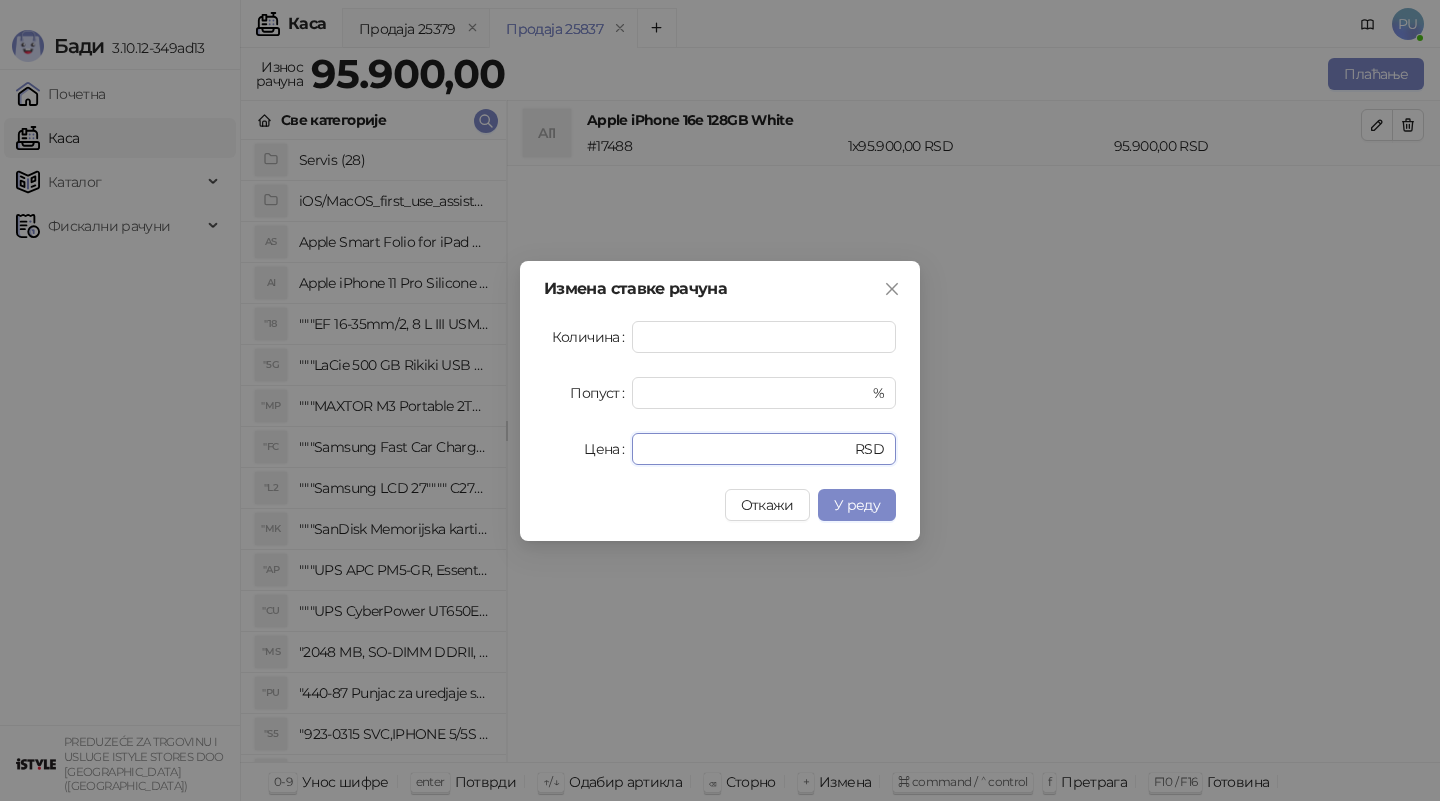 type on "*****" 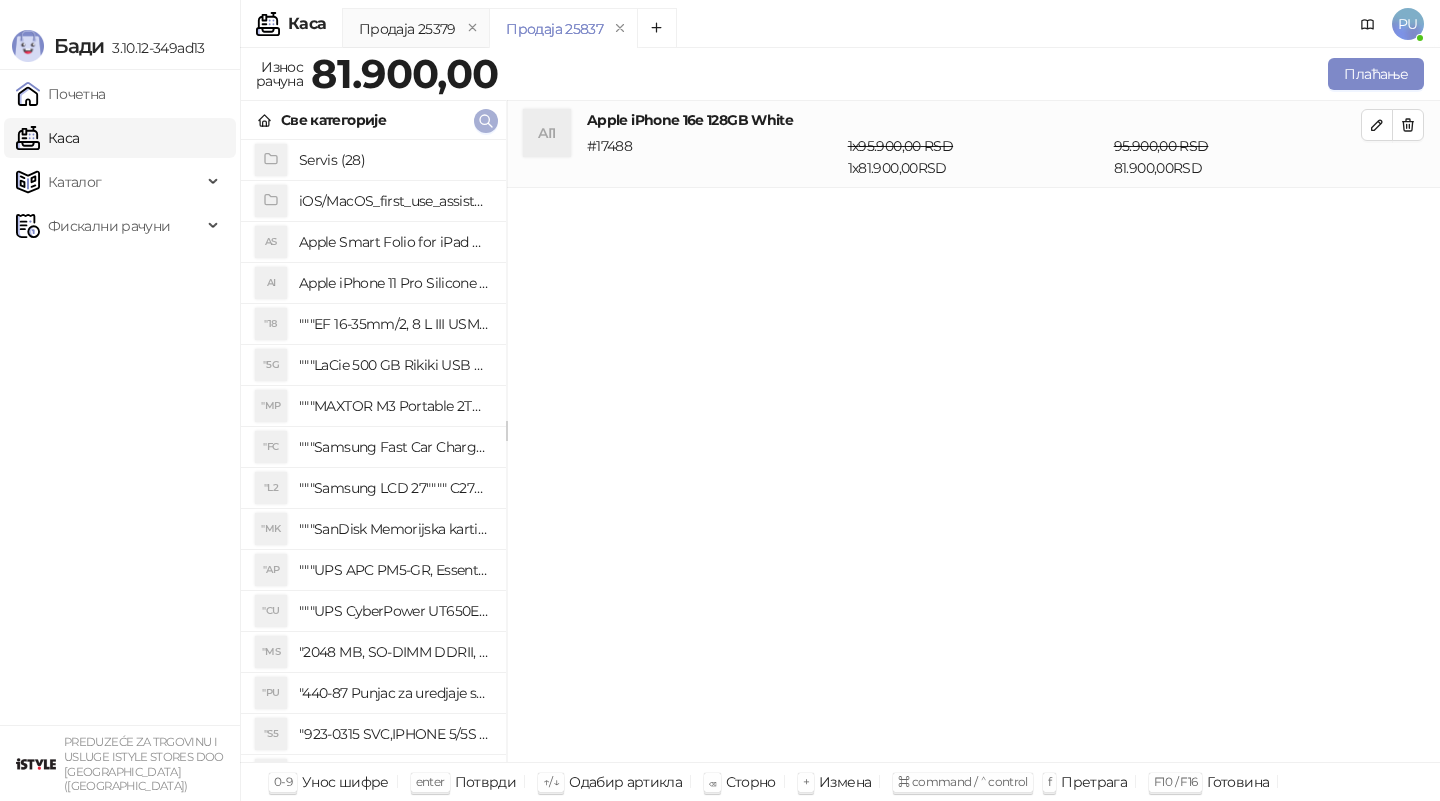 click 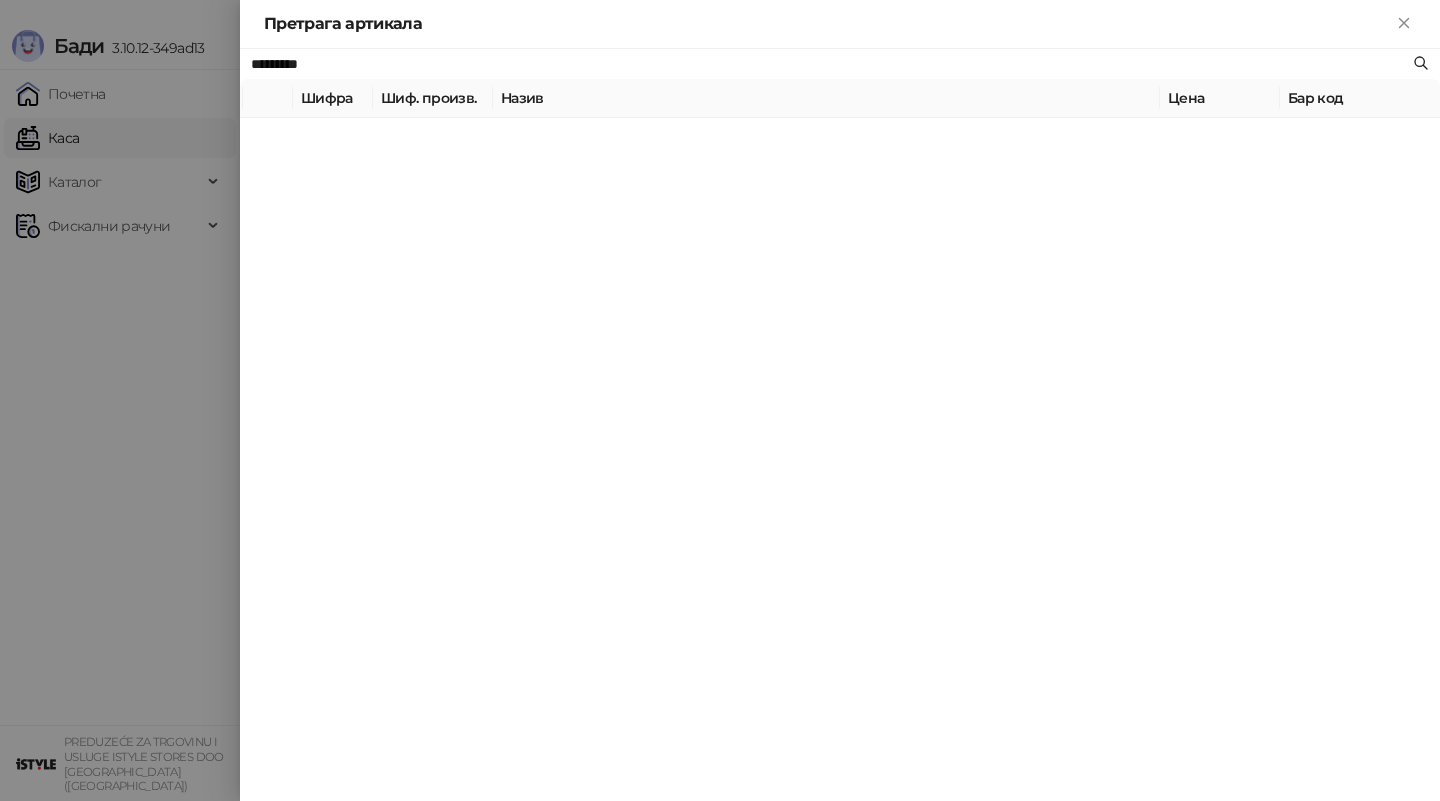 paste 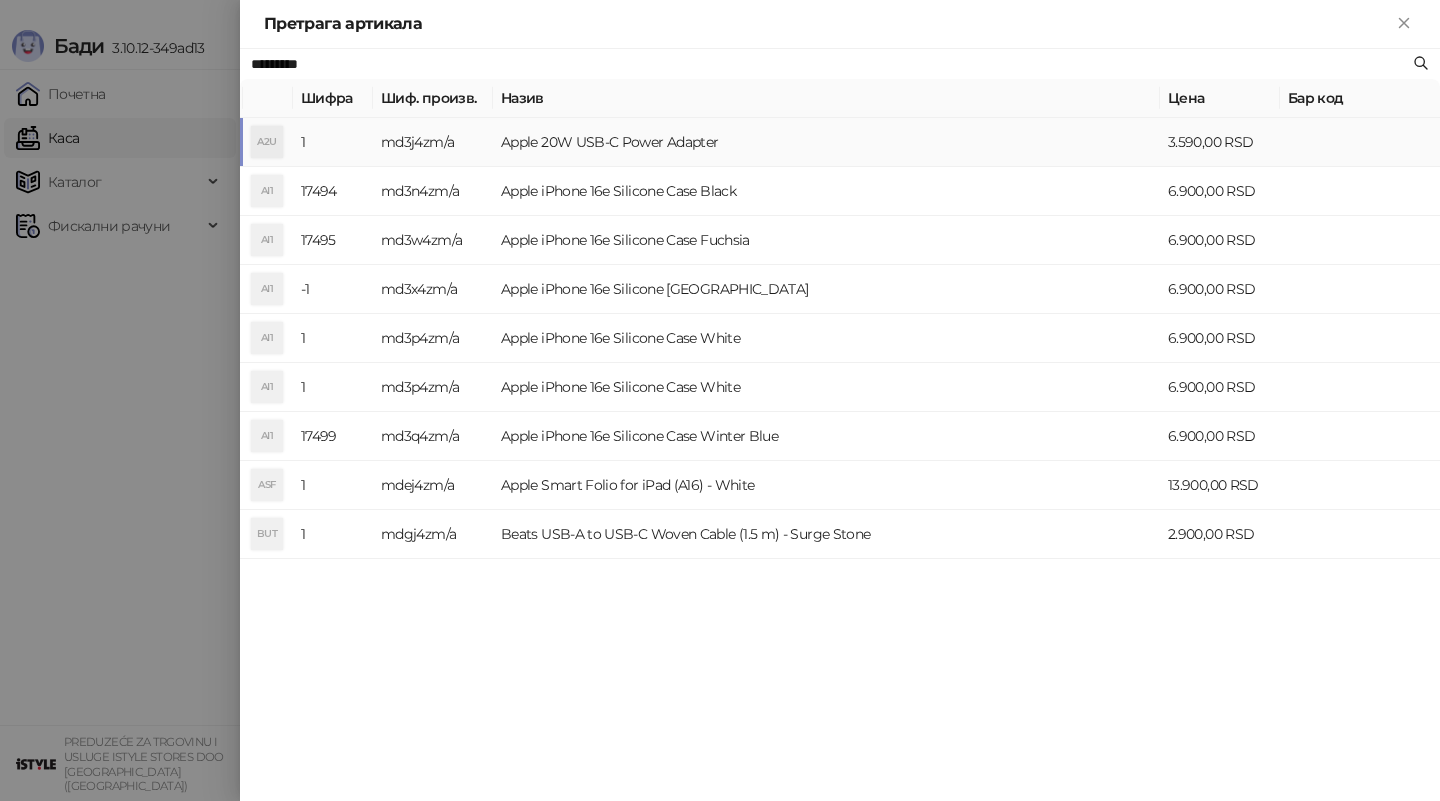 type on "*********" 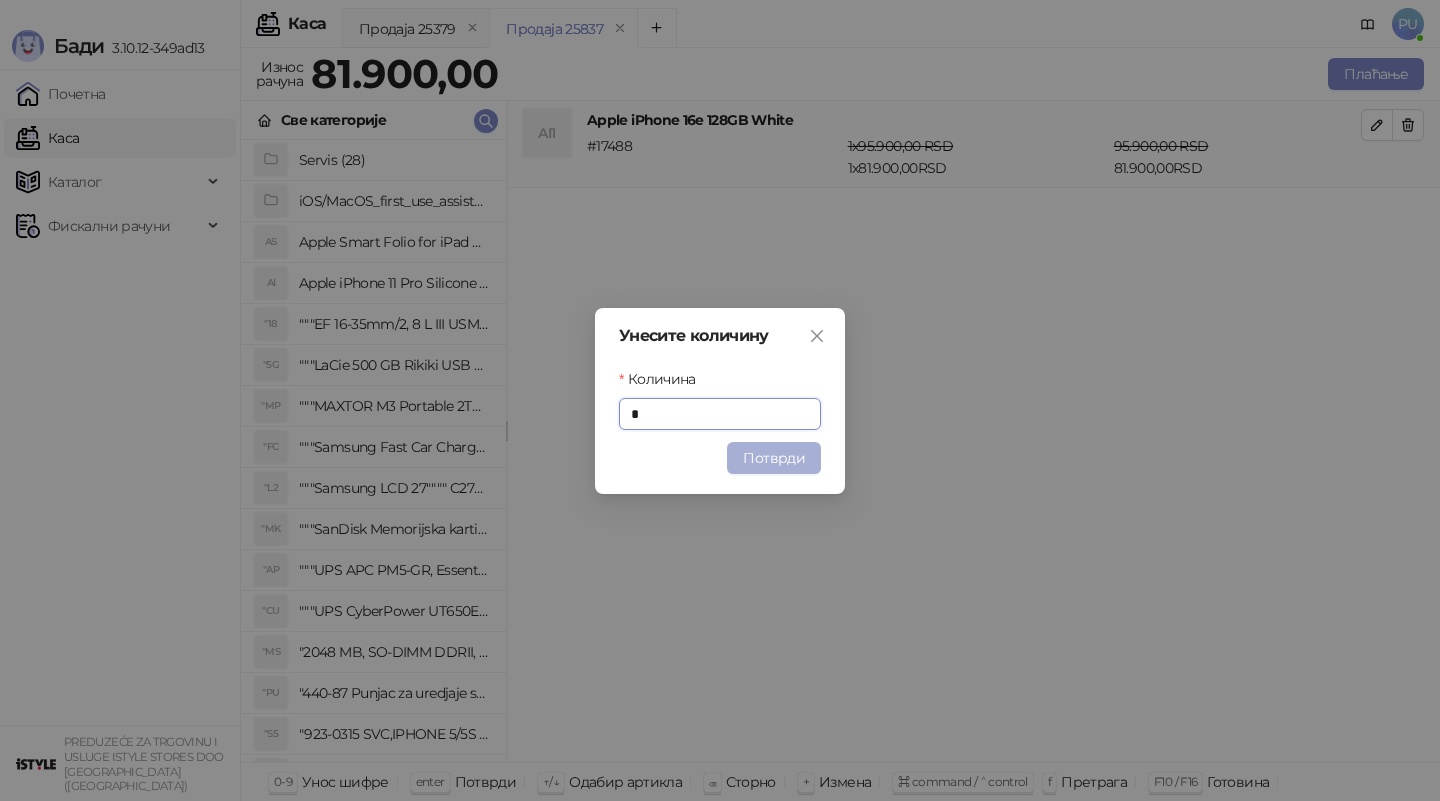click on "Потврди" at bounding box center [774, 458] 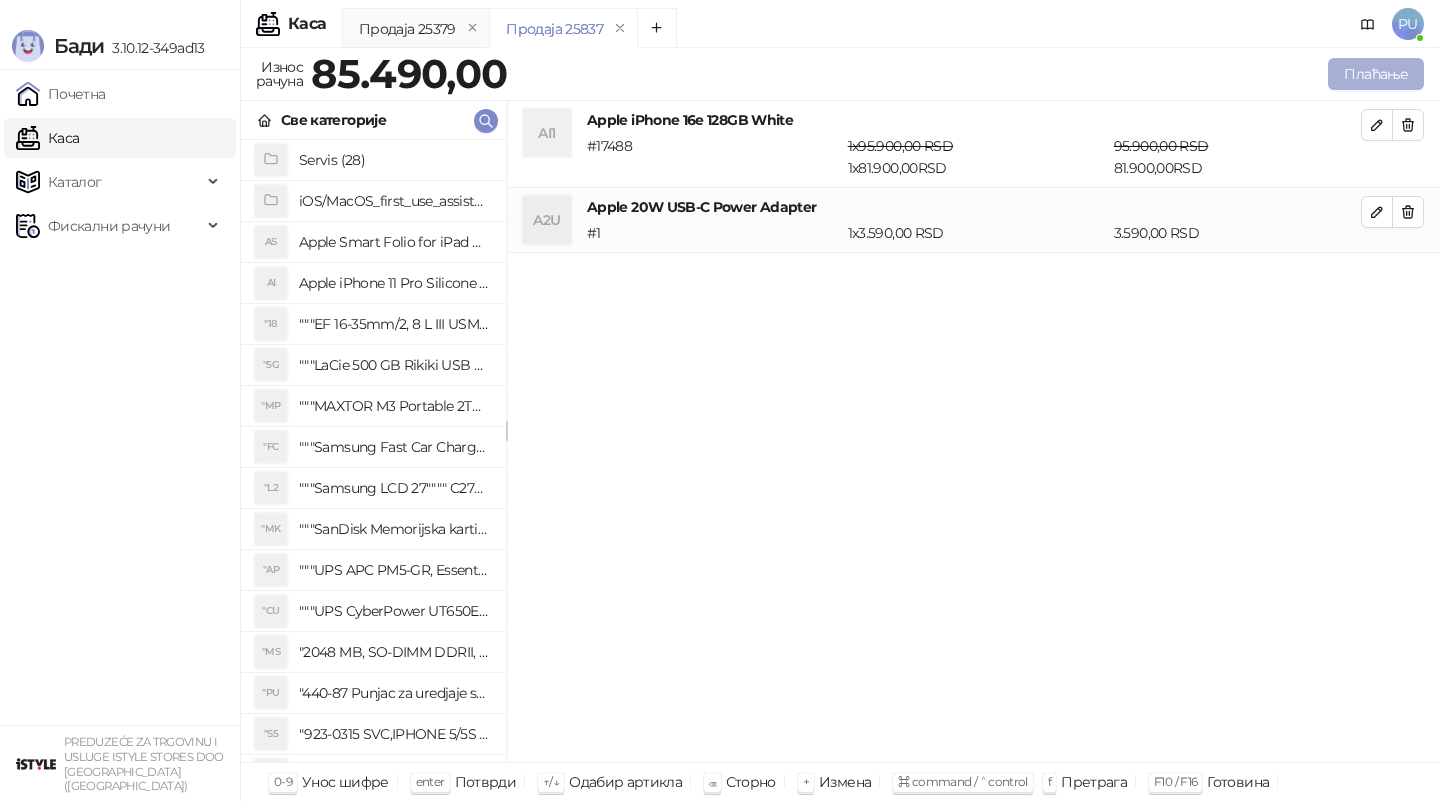 click on "Плаћање" at bounding box center (1376, 74) 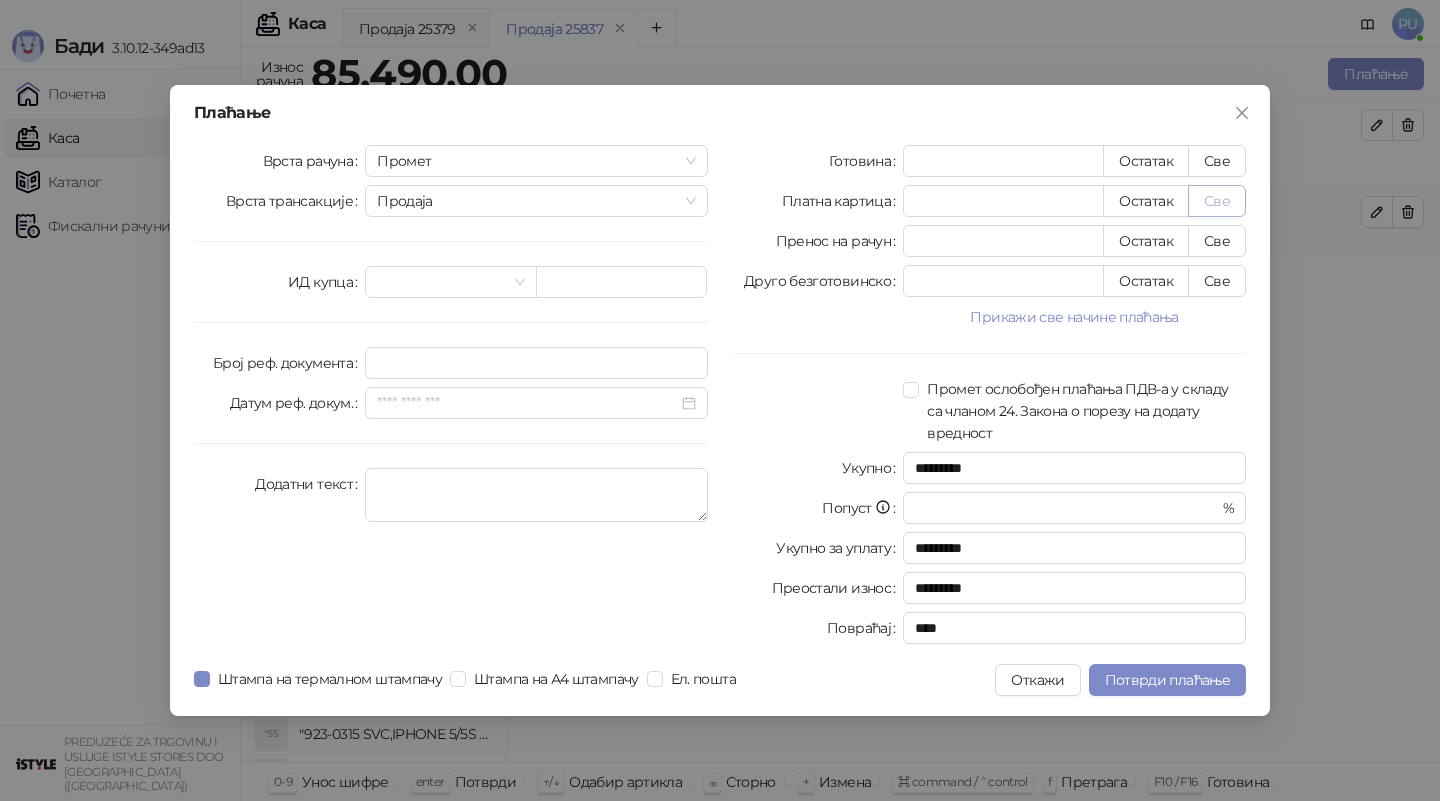 click on "Све" at bounding box center (1217, 201) 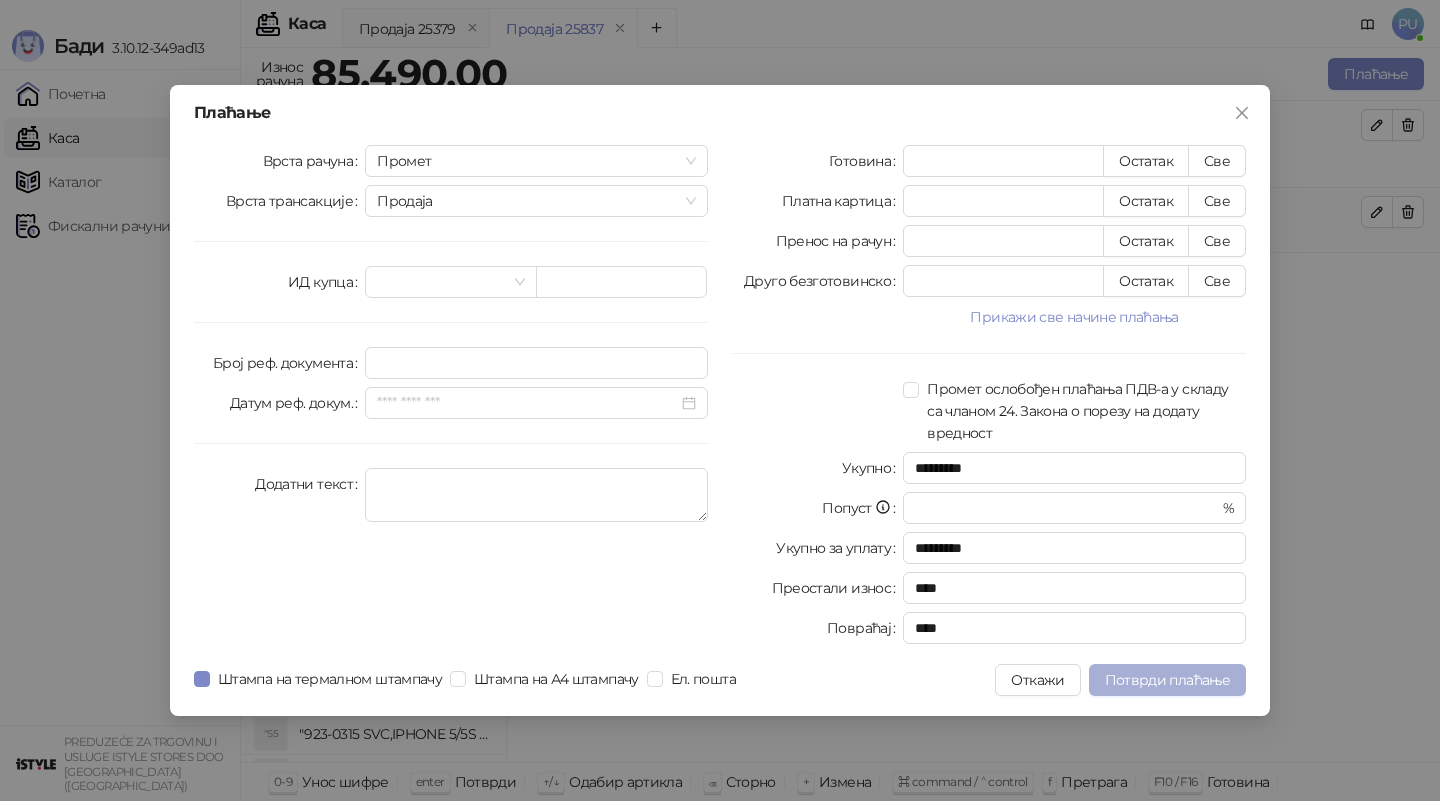click on "Потврди плаћање" at bounding box center [1167, 680] 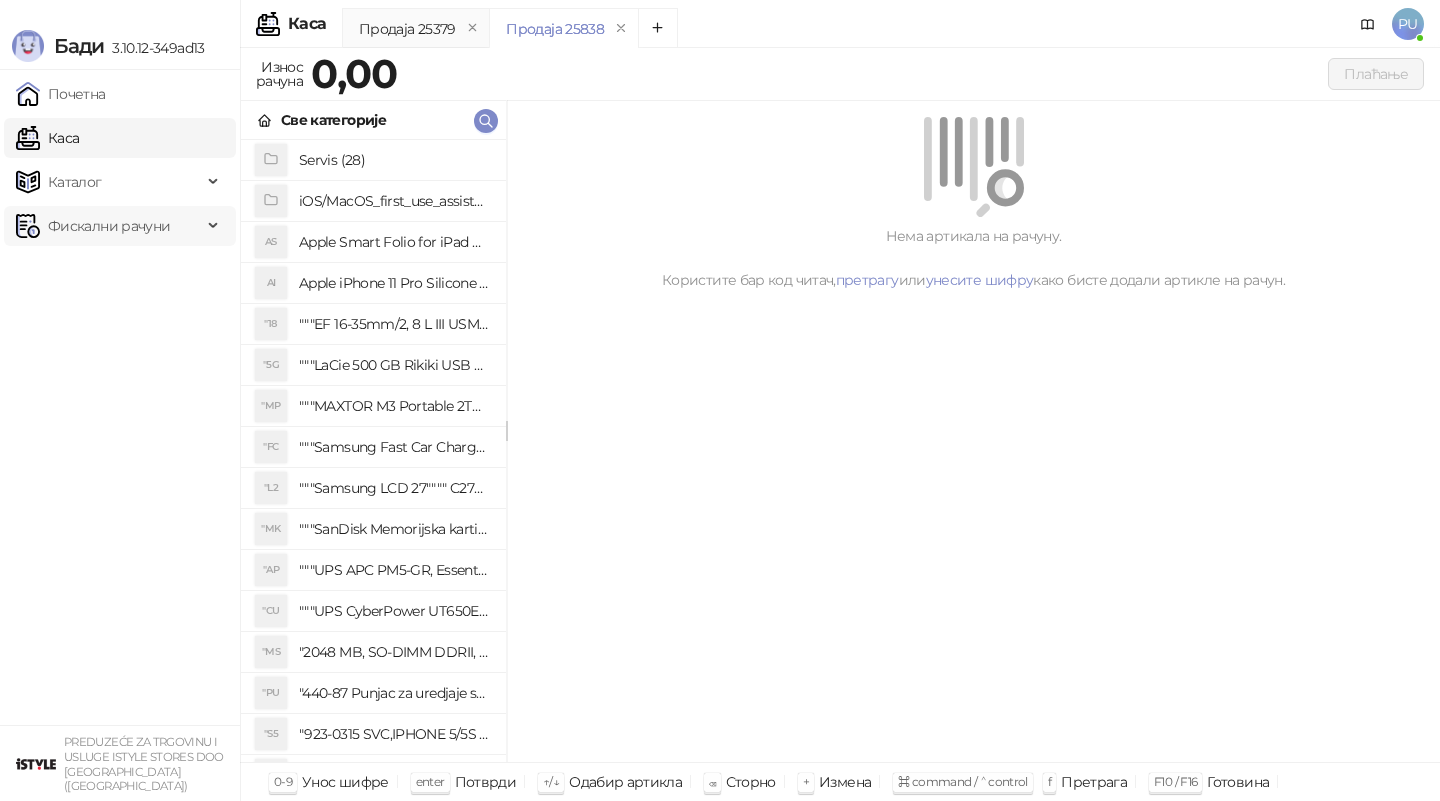 click on "Фискални рачуни" at bounding box center (109, 226) 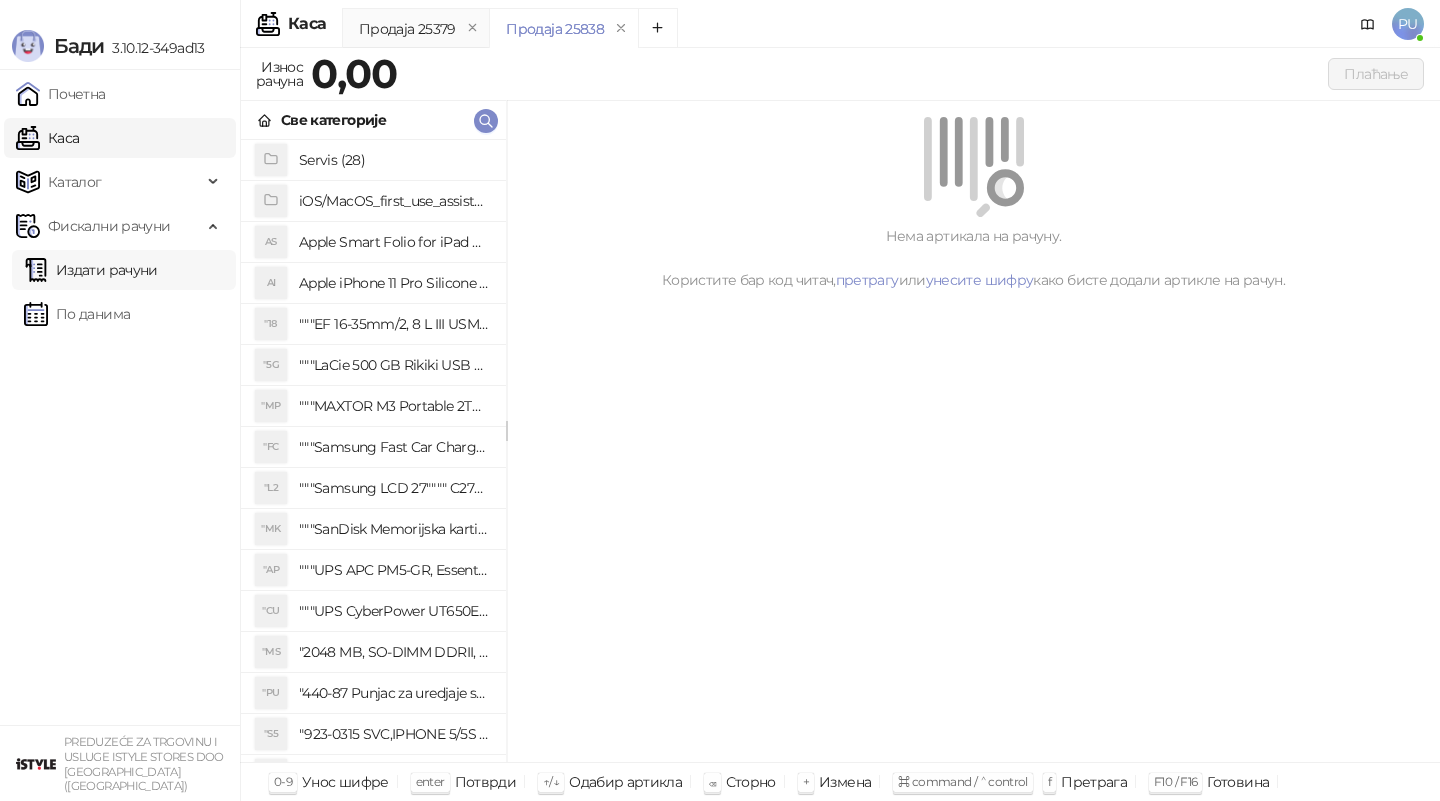 click on "Издати рачуни" at bounding box center (91, 270) 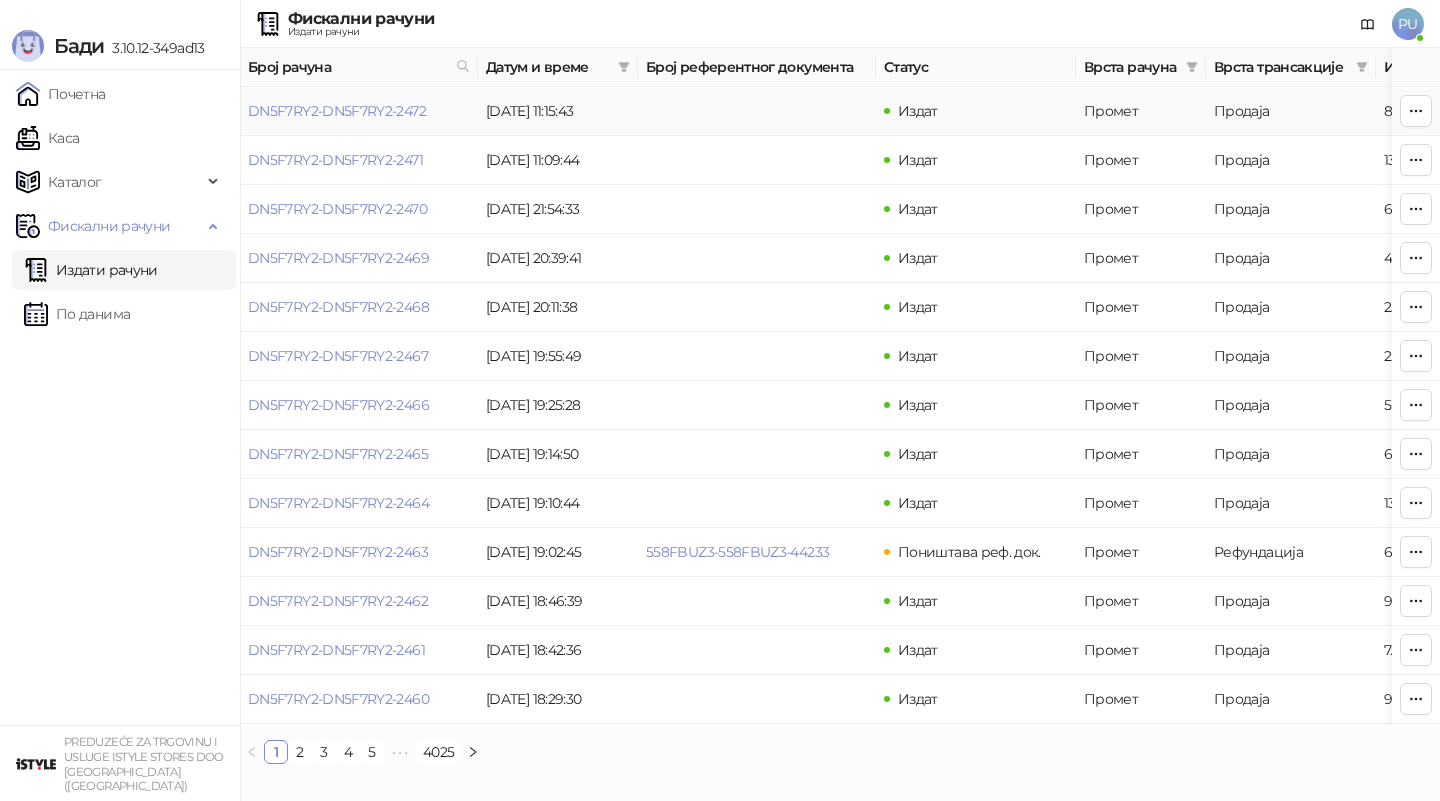 click on "DN5F7RY2-DN5F7RY2-2472" at bounding box center [359, 111] 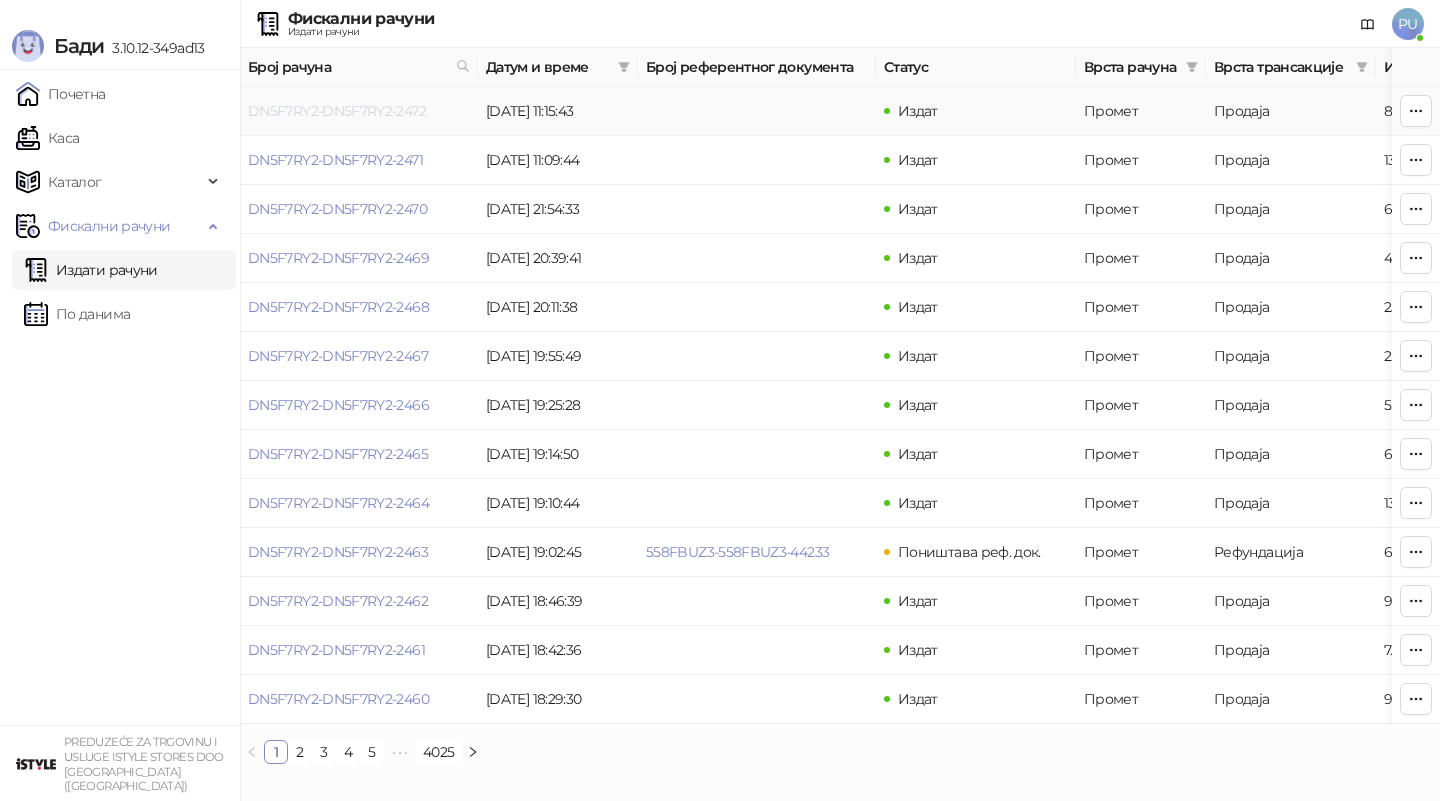 click on "DN5F7RY2-DN5F7RY2-2472" at bounding box center (337, 111) 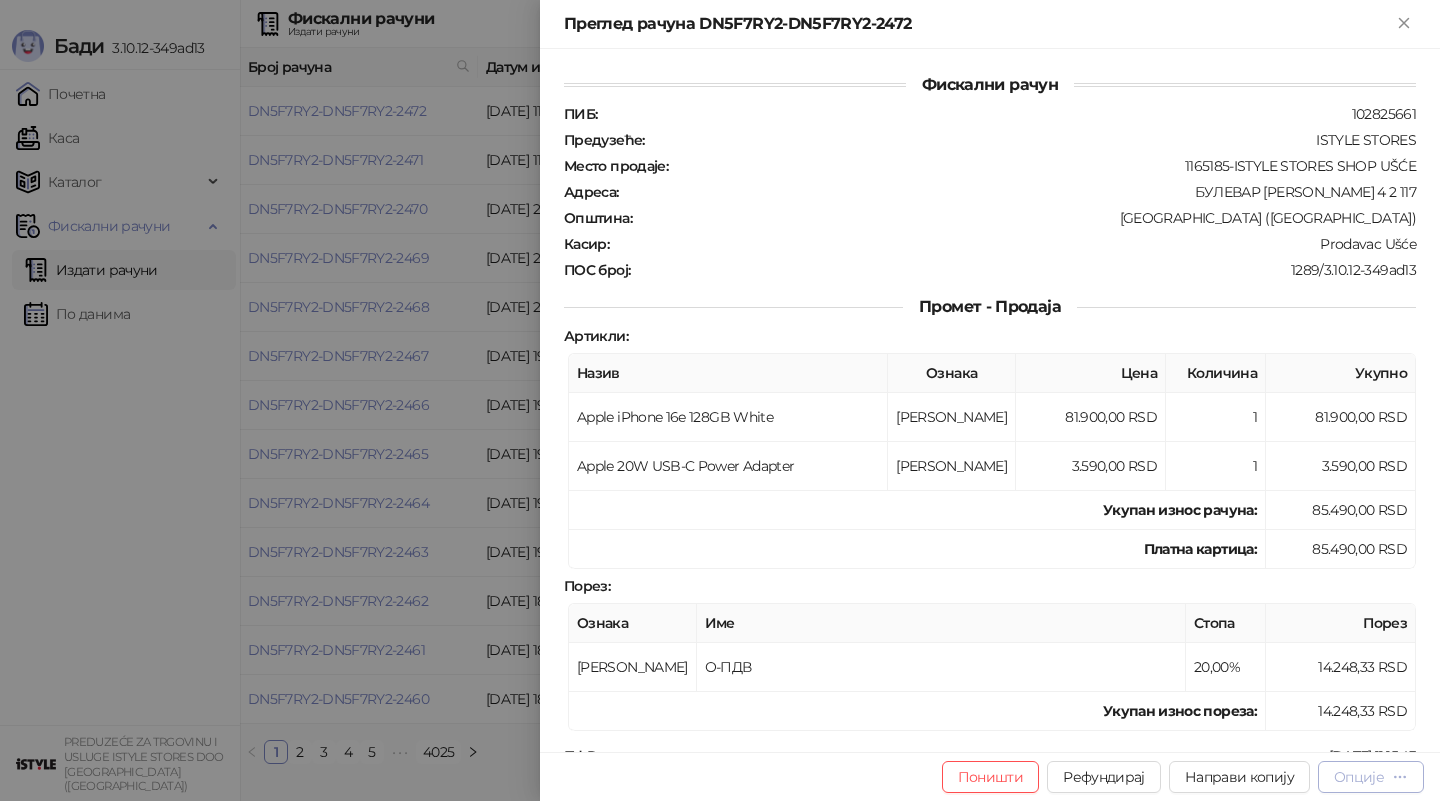 click 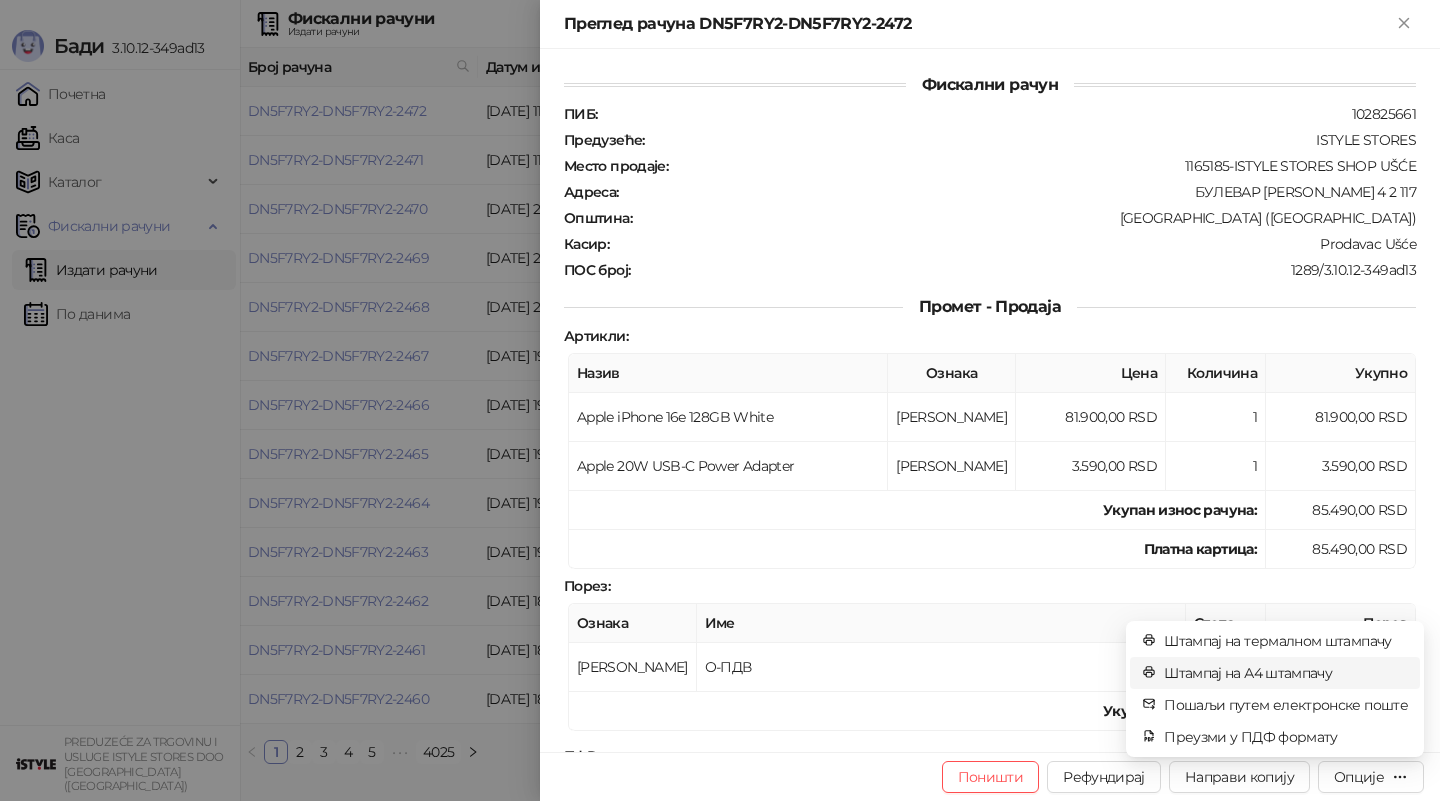 click on "Штампај на А4 штампачу" at bounding box center [1286, 673] 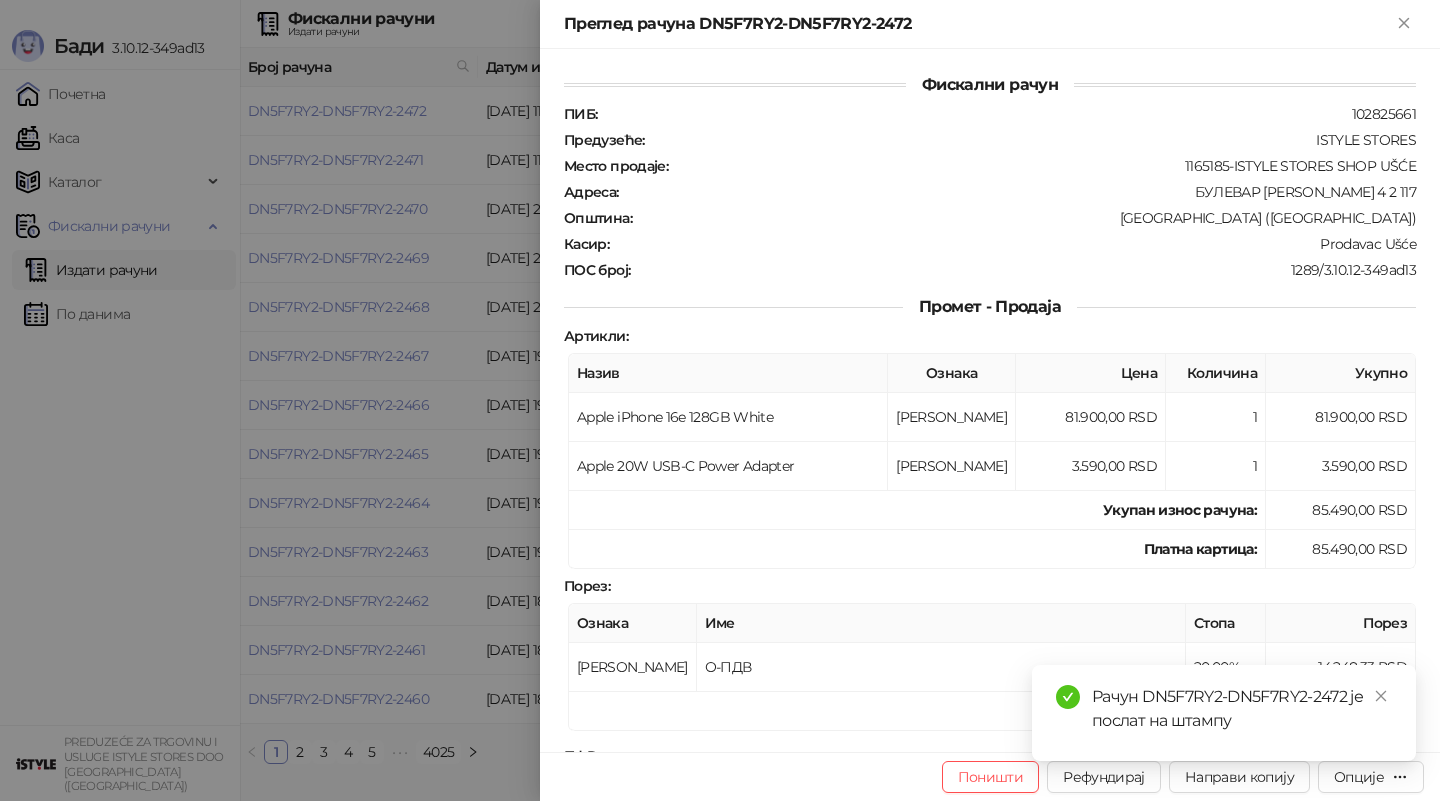 click at bounding box center (720, 400) 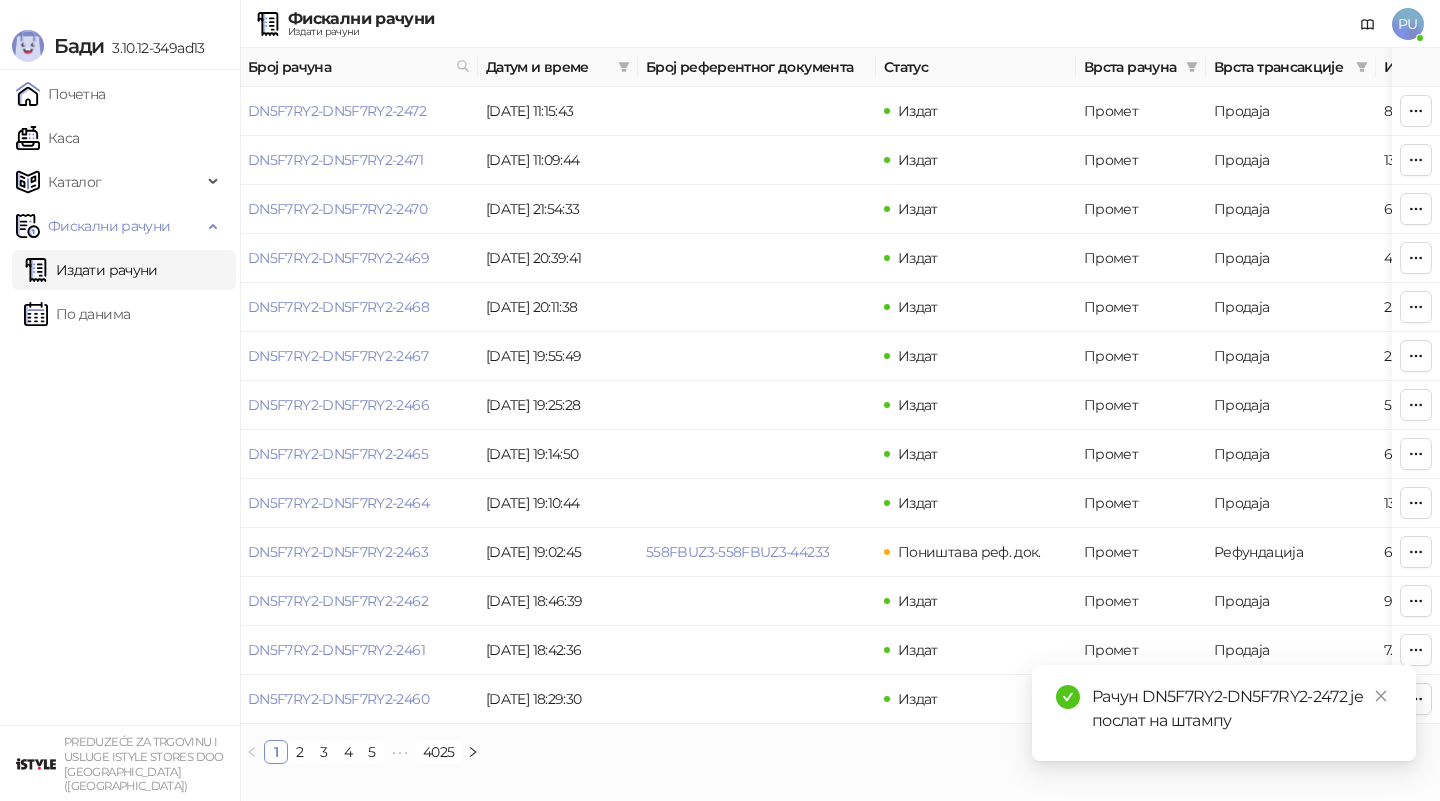click on "PU" at bounding box center (1408, 24) 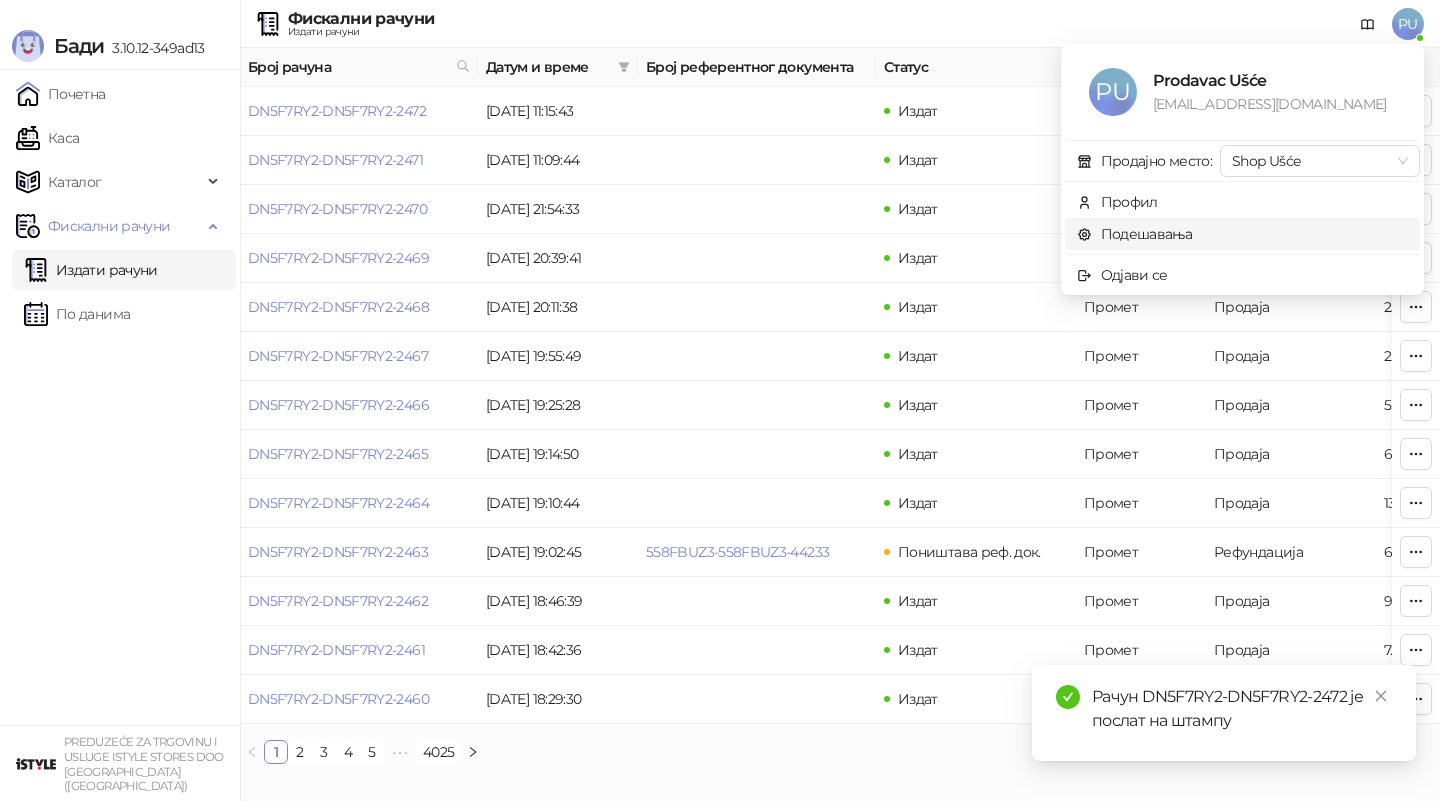click on "Подешавања" at bounding box center [1135, 234] 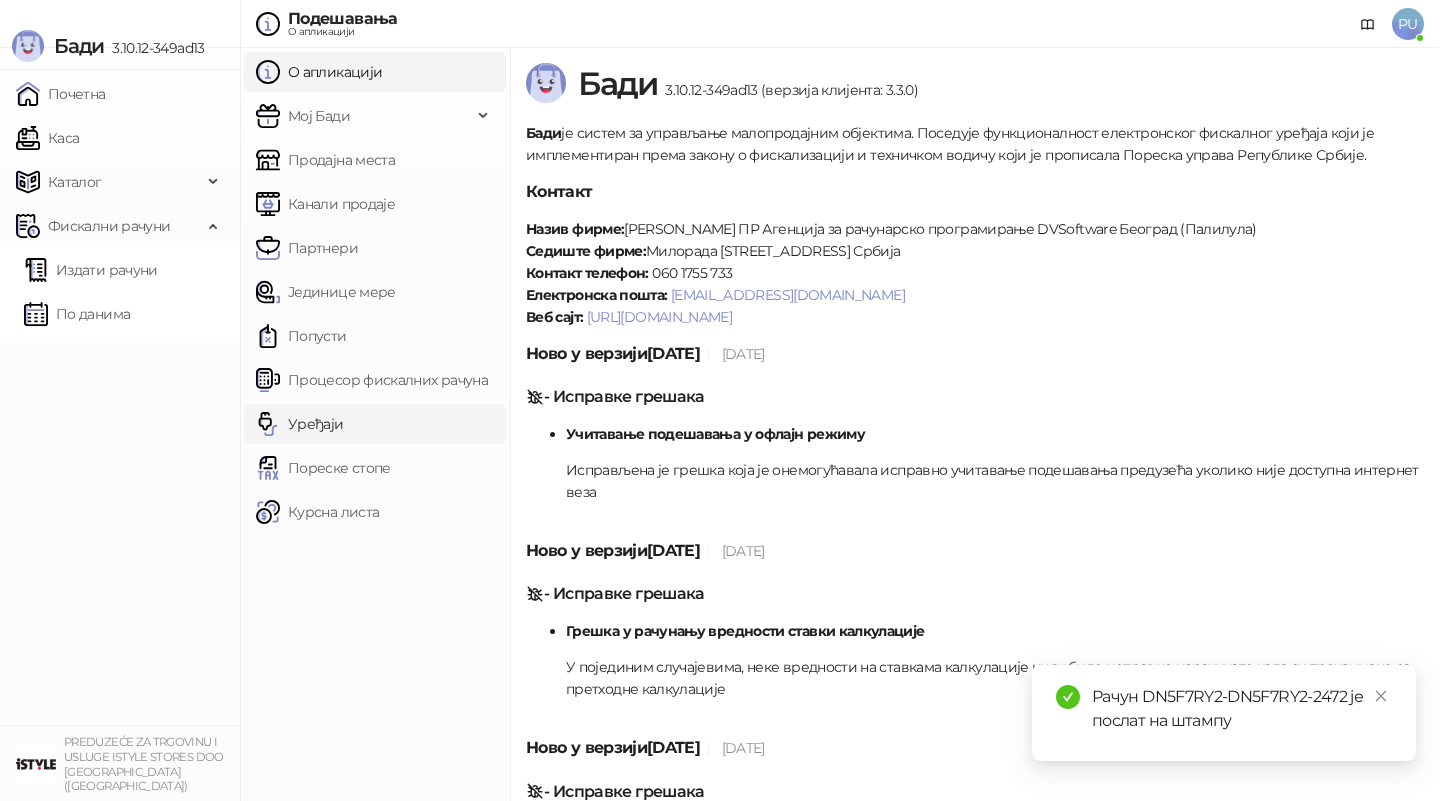 click on "Уређаји" at bounding box center (300, 424) 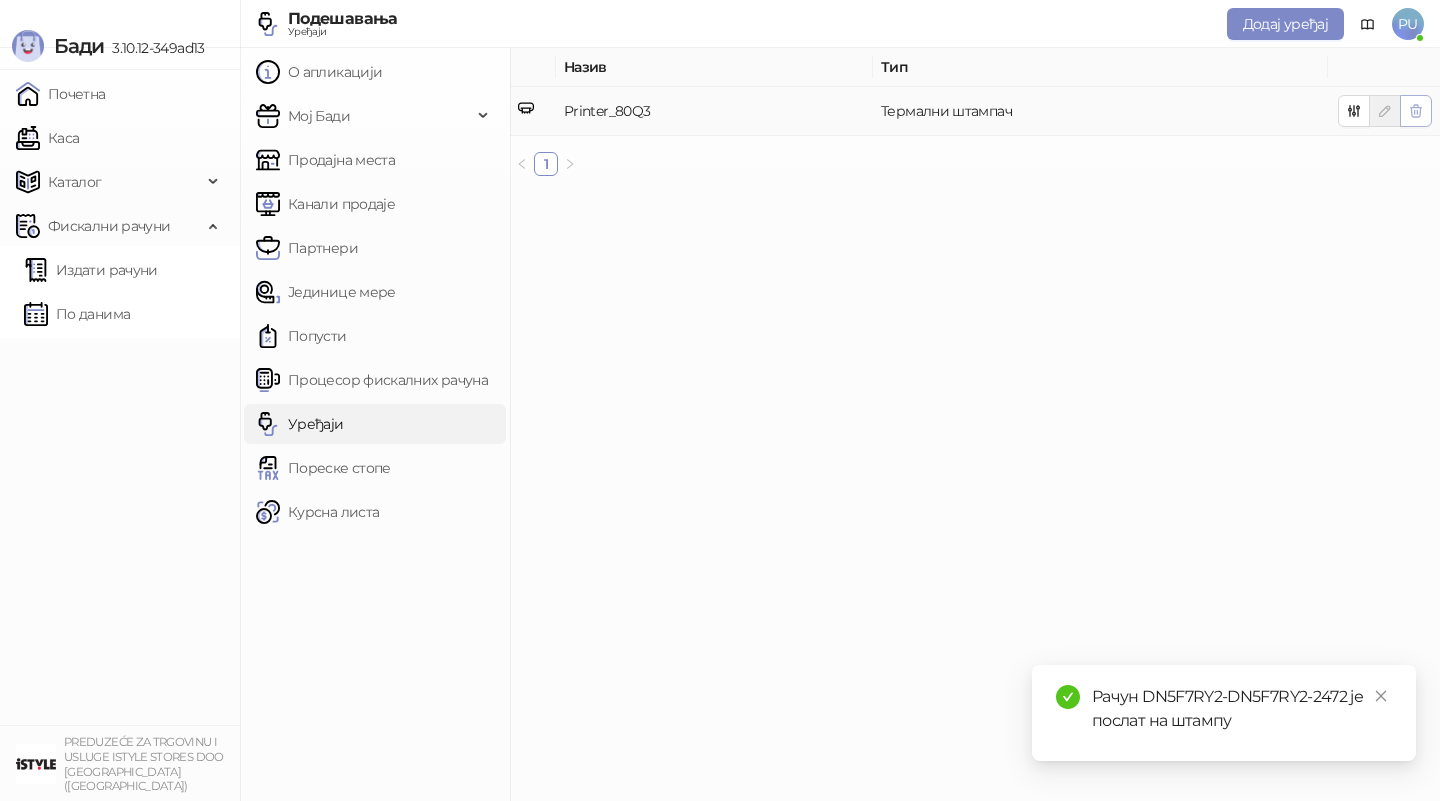 click 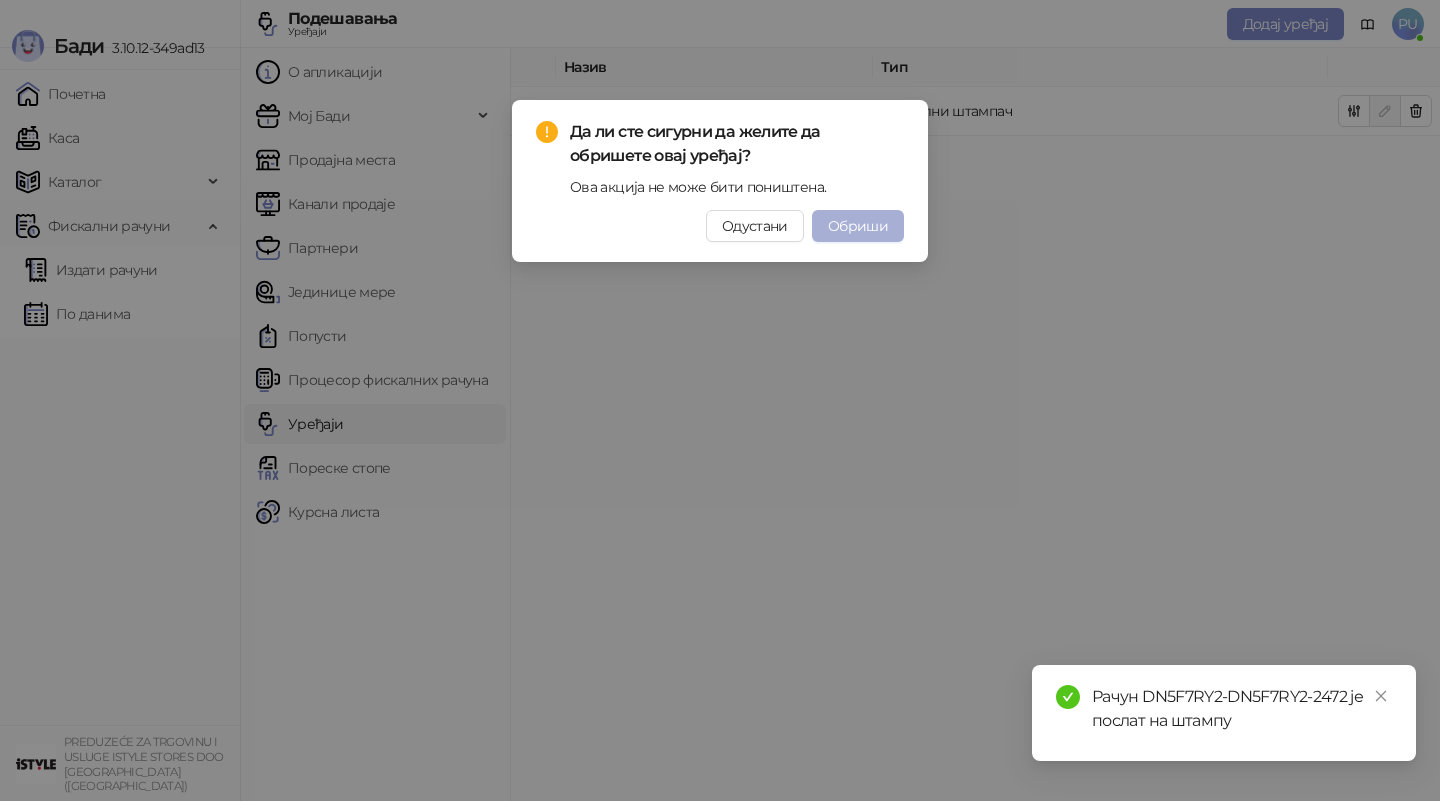 click on "Обриши" at bounding box center [858, 226] 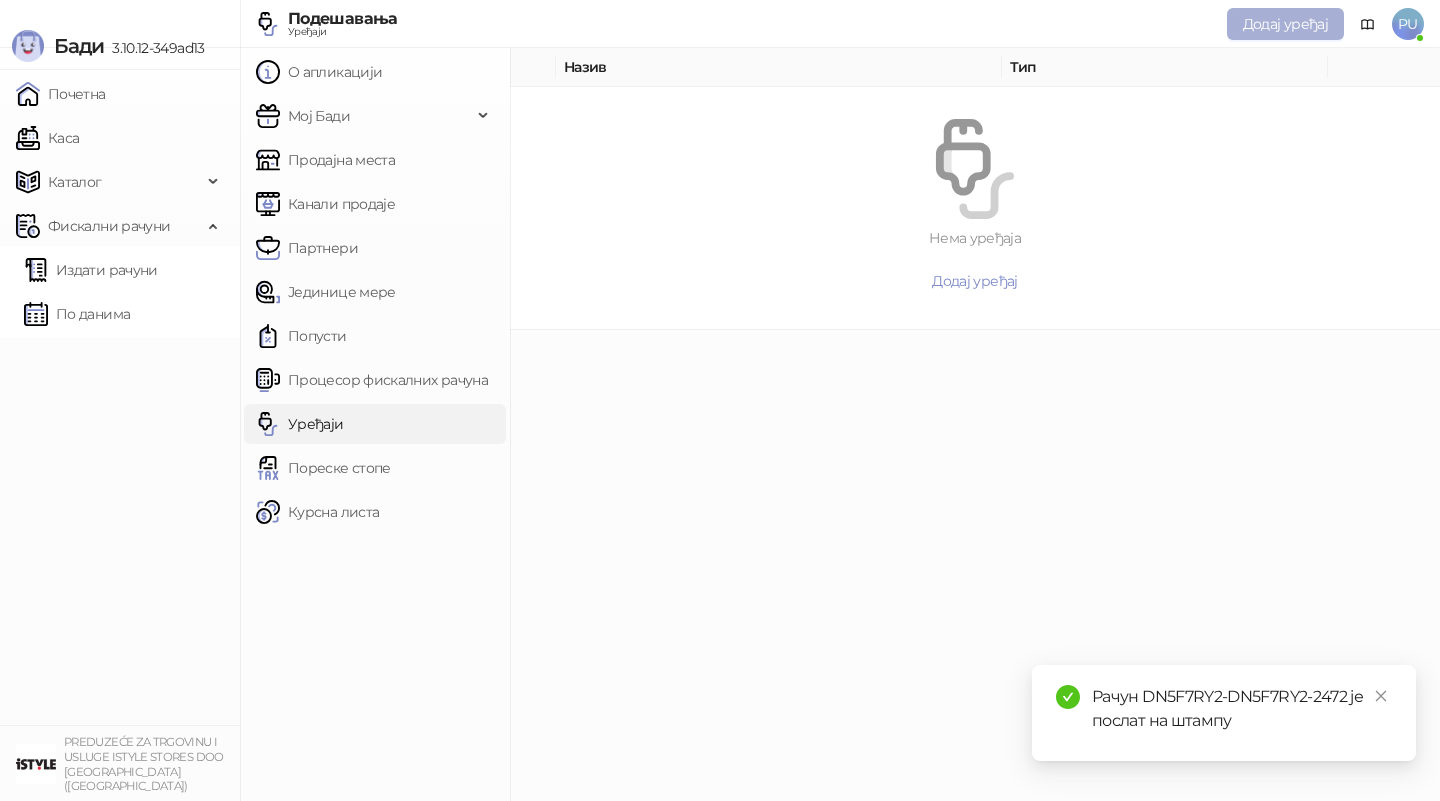 click on "Додај уређај" at bounding box center [1285, 24] 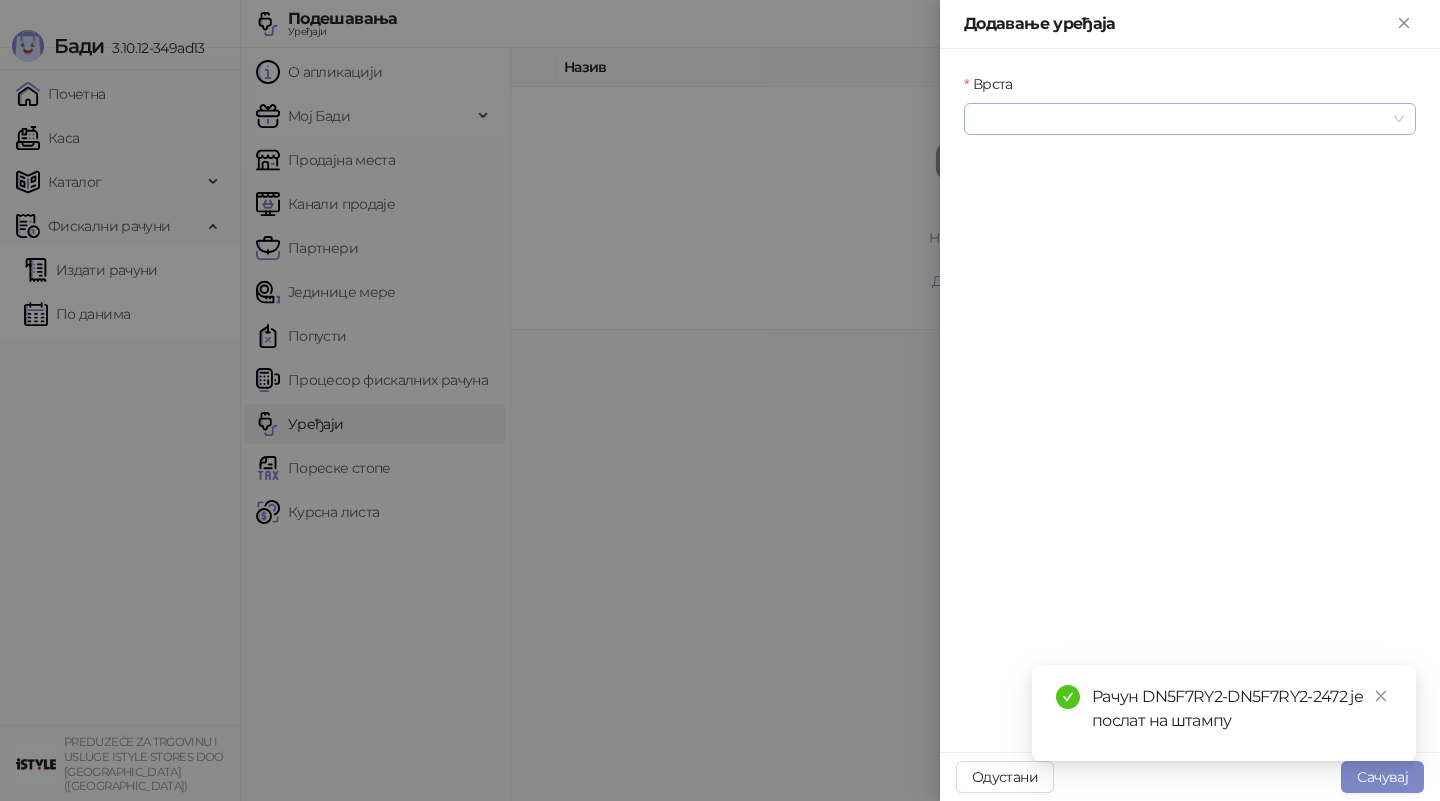 click at bounding box center (1190, 119) 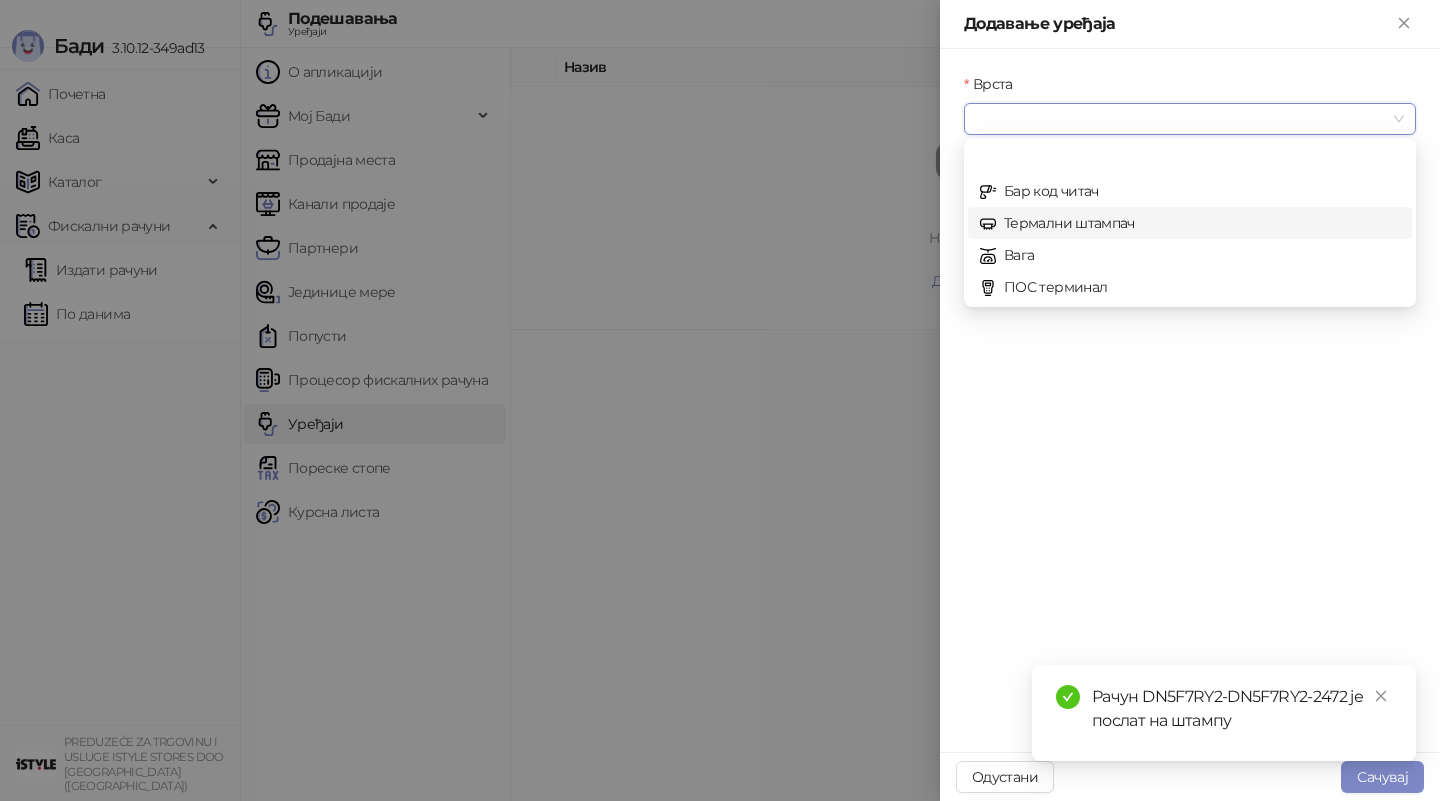 click on "Термални штампач" at bounding box center [1190, 223] 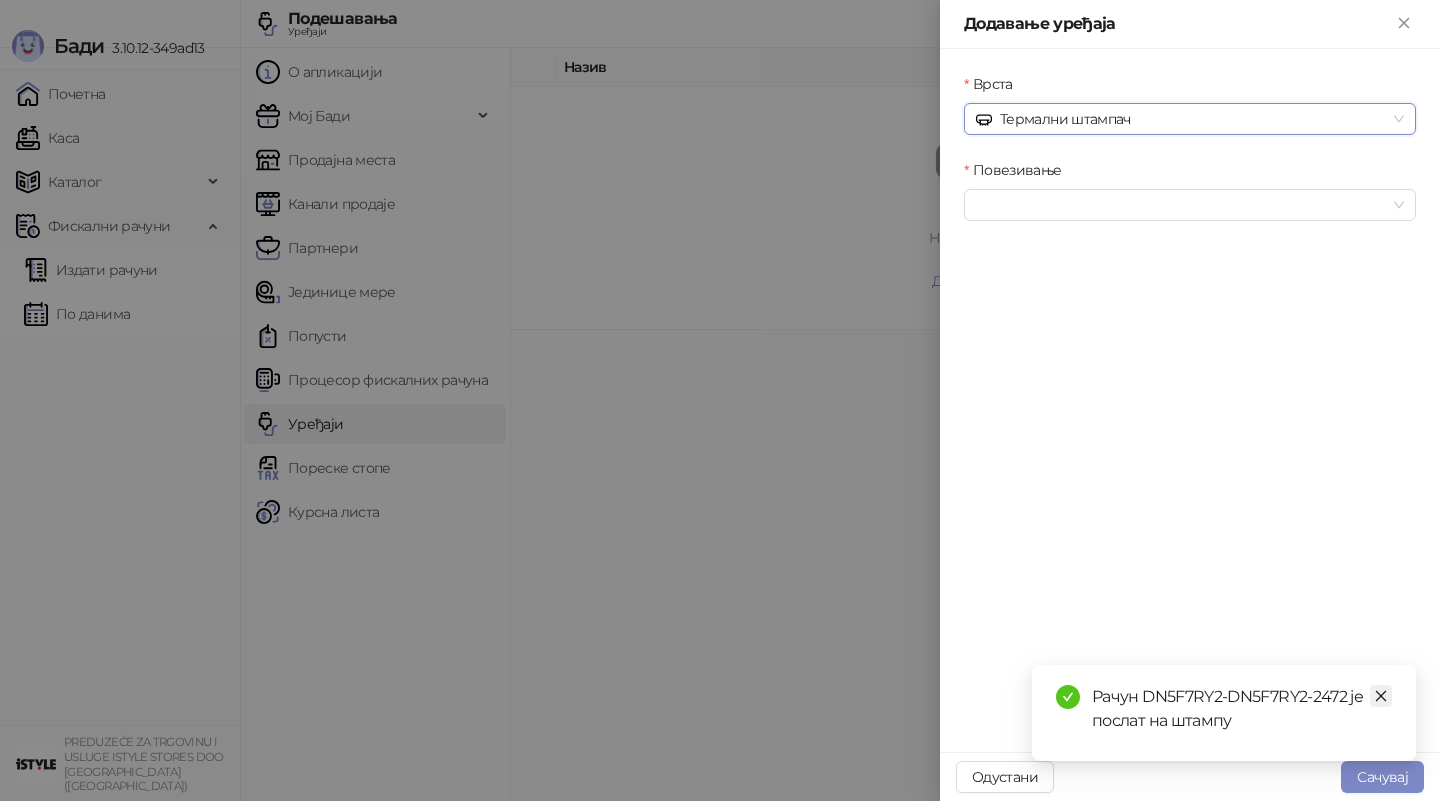 click 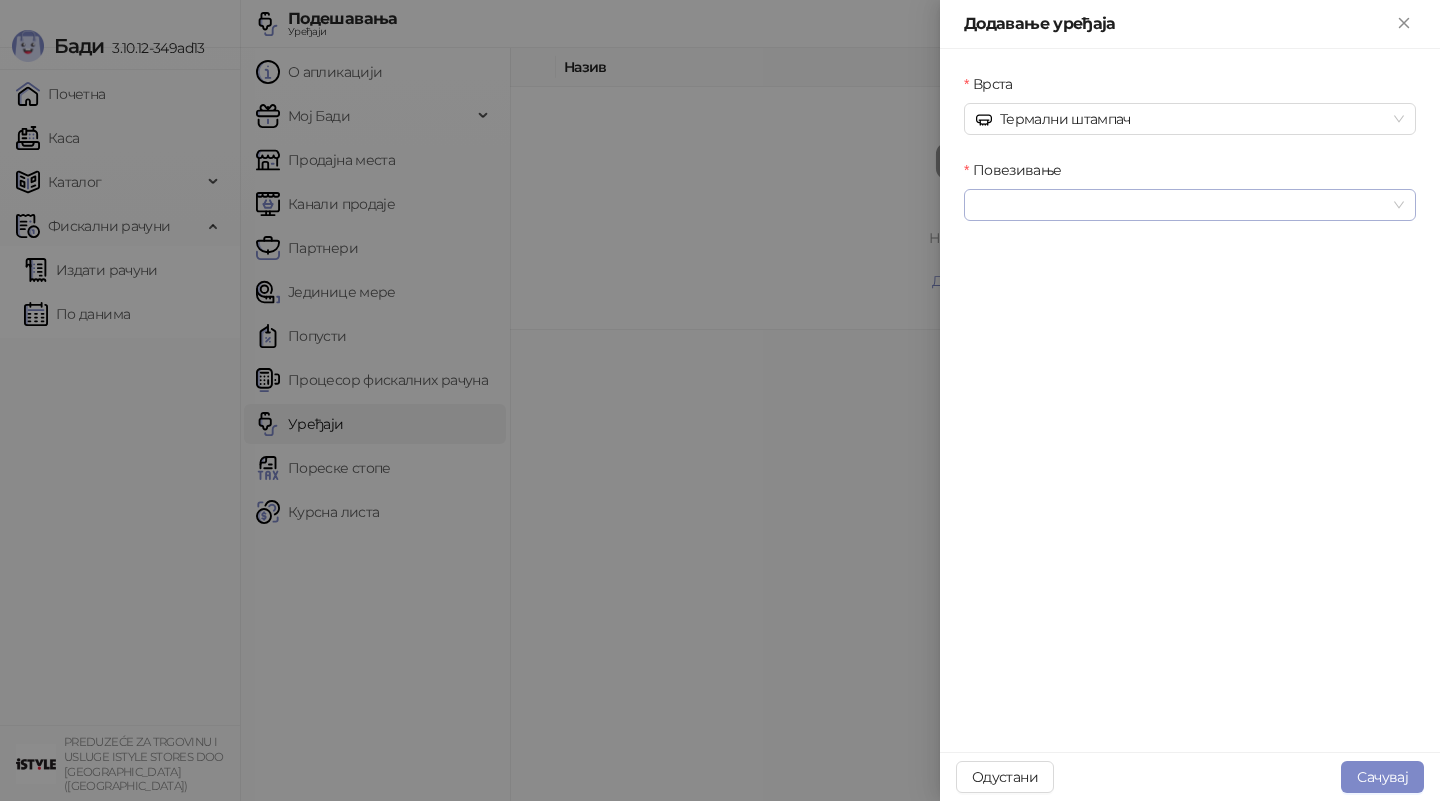 click at bounding box center [1190, 205] 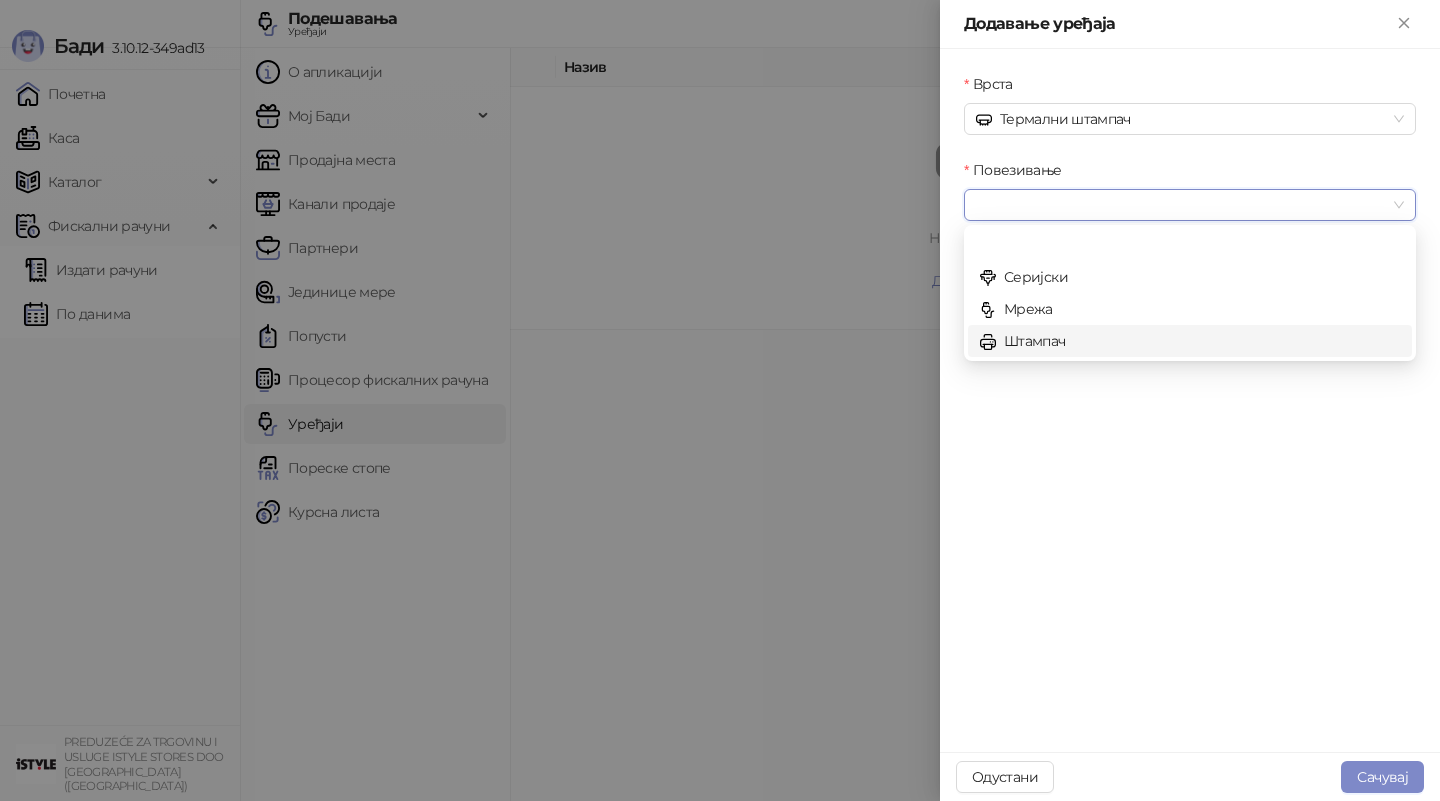 click on "Штампач" at bounding box center [1190, 341] 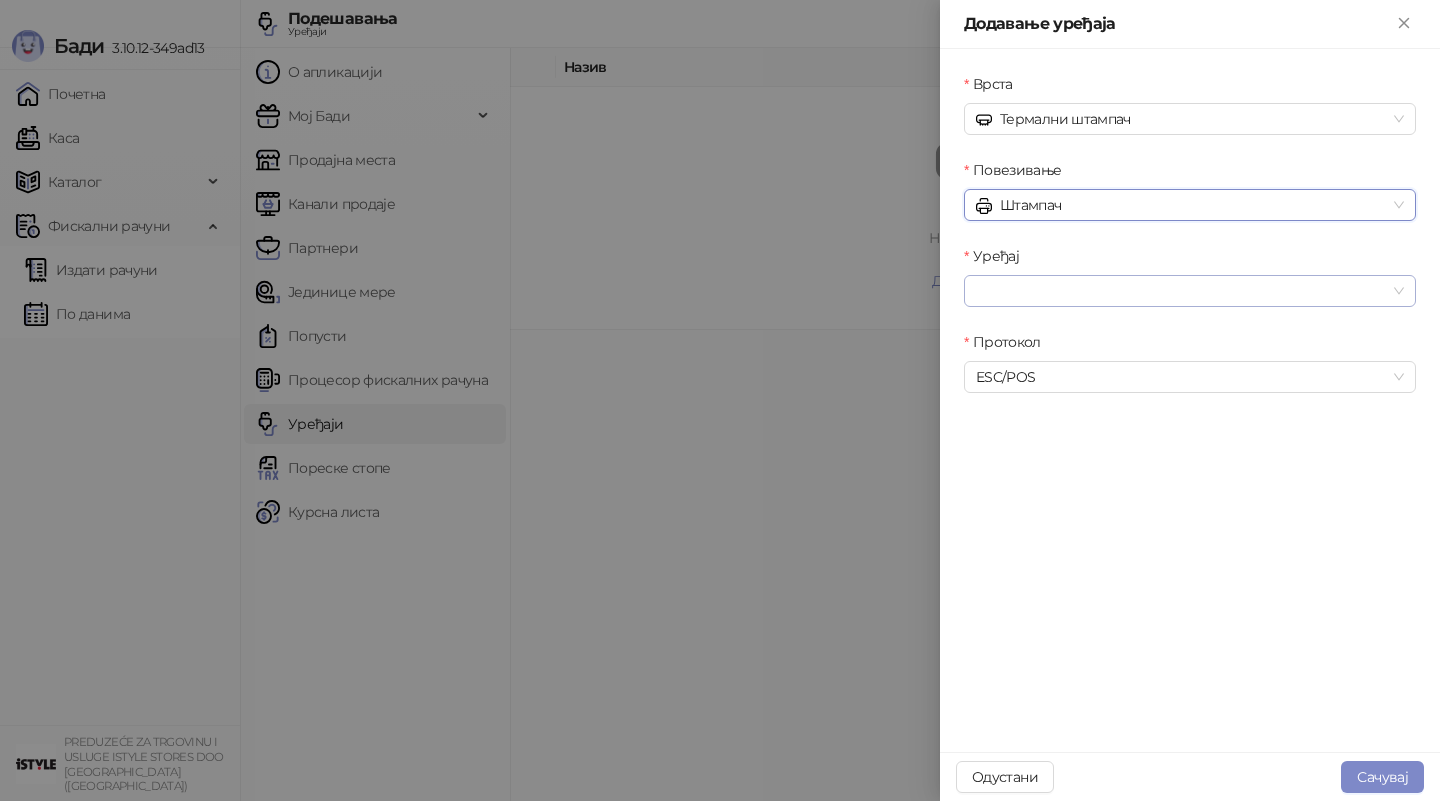 click at bounding box center (1190, 291) 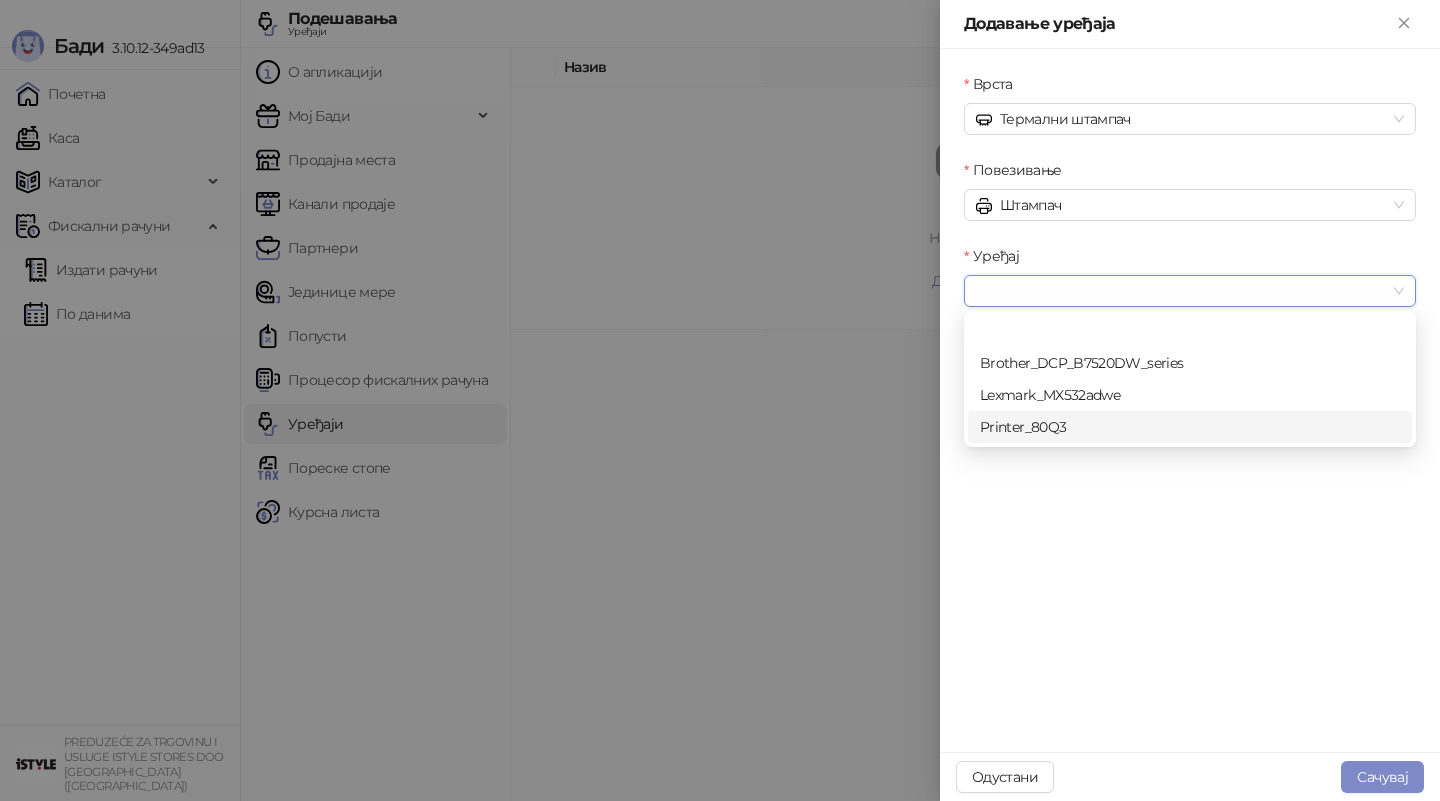 click on "Printer_80Q3" at bounding box center [1190, 427] 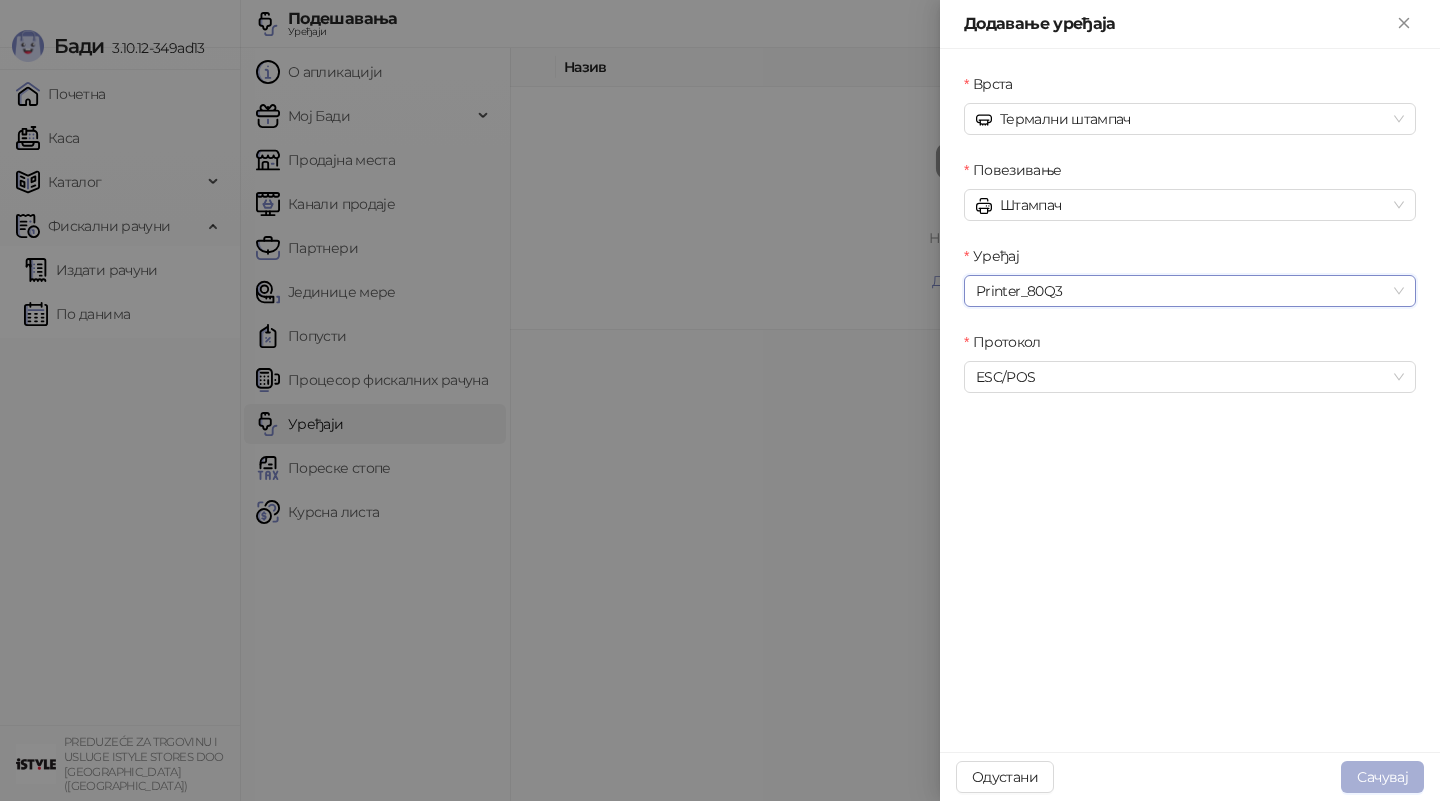 click on "Сачувај" at bounding box center (1382, 777) 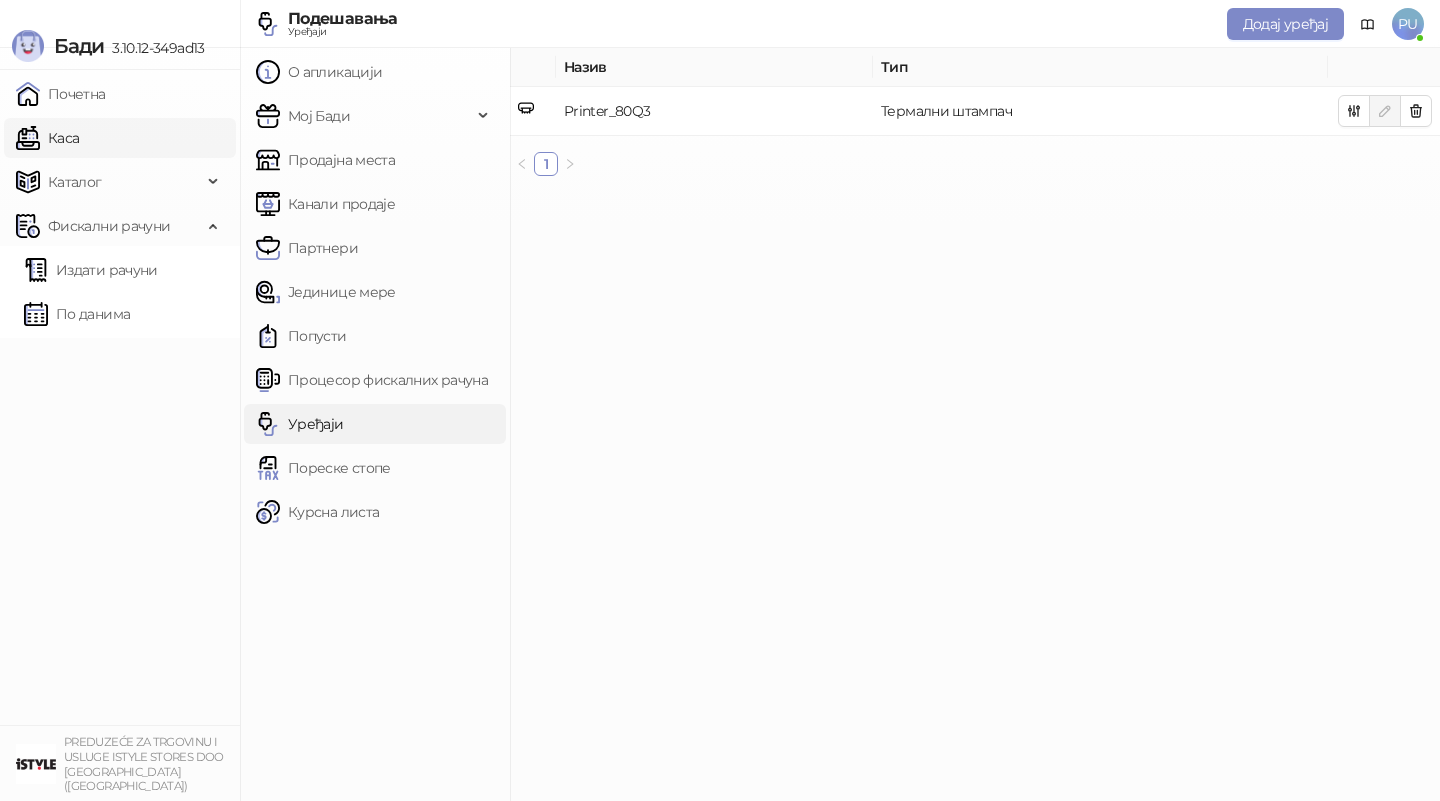 click on "Каса" at bounding box center [47, 138] 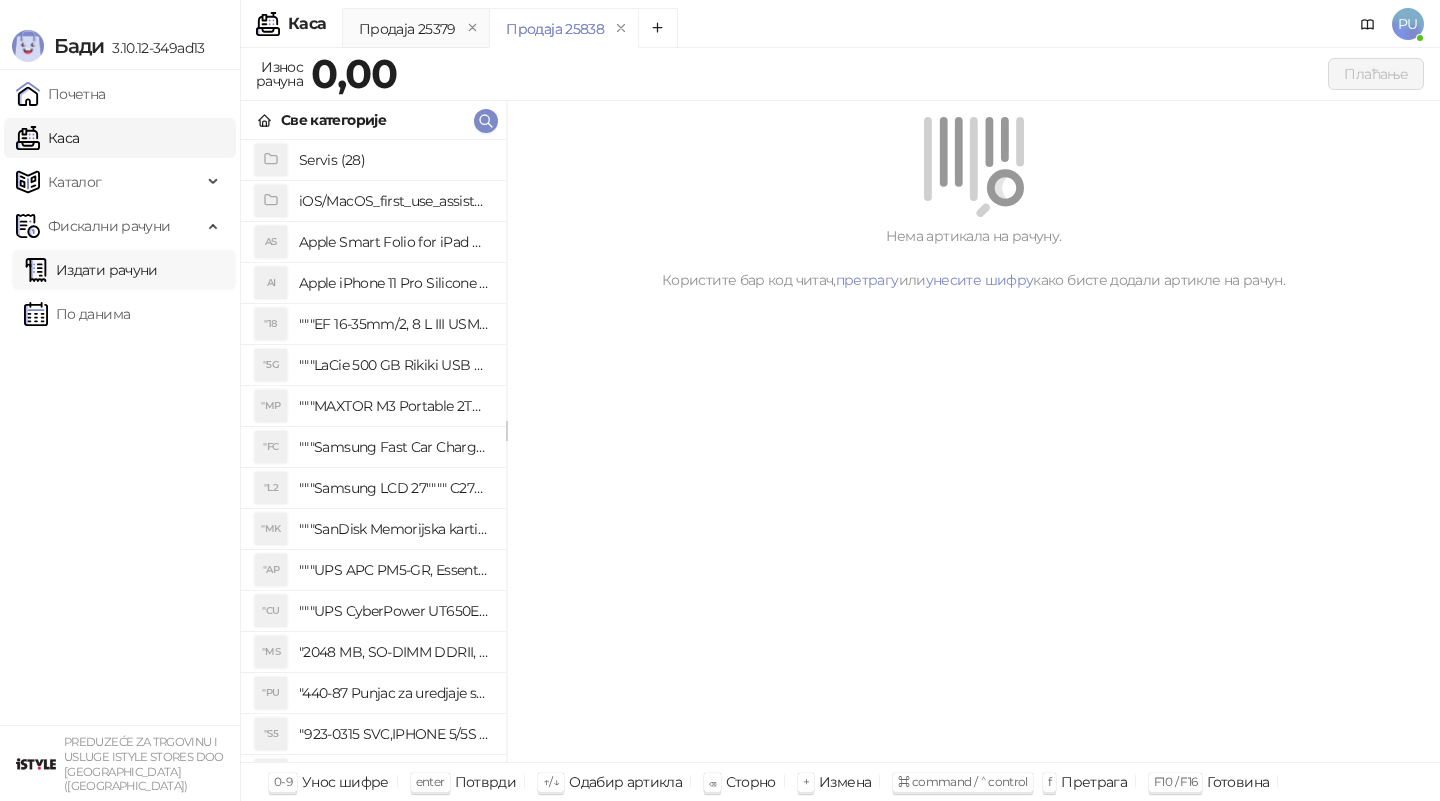 click on "Издати рачуни" at bounding box center (91, 270) 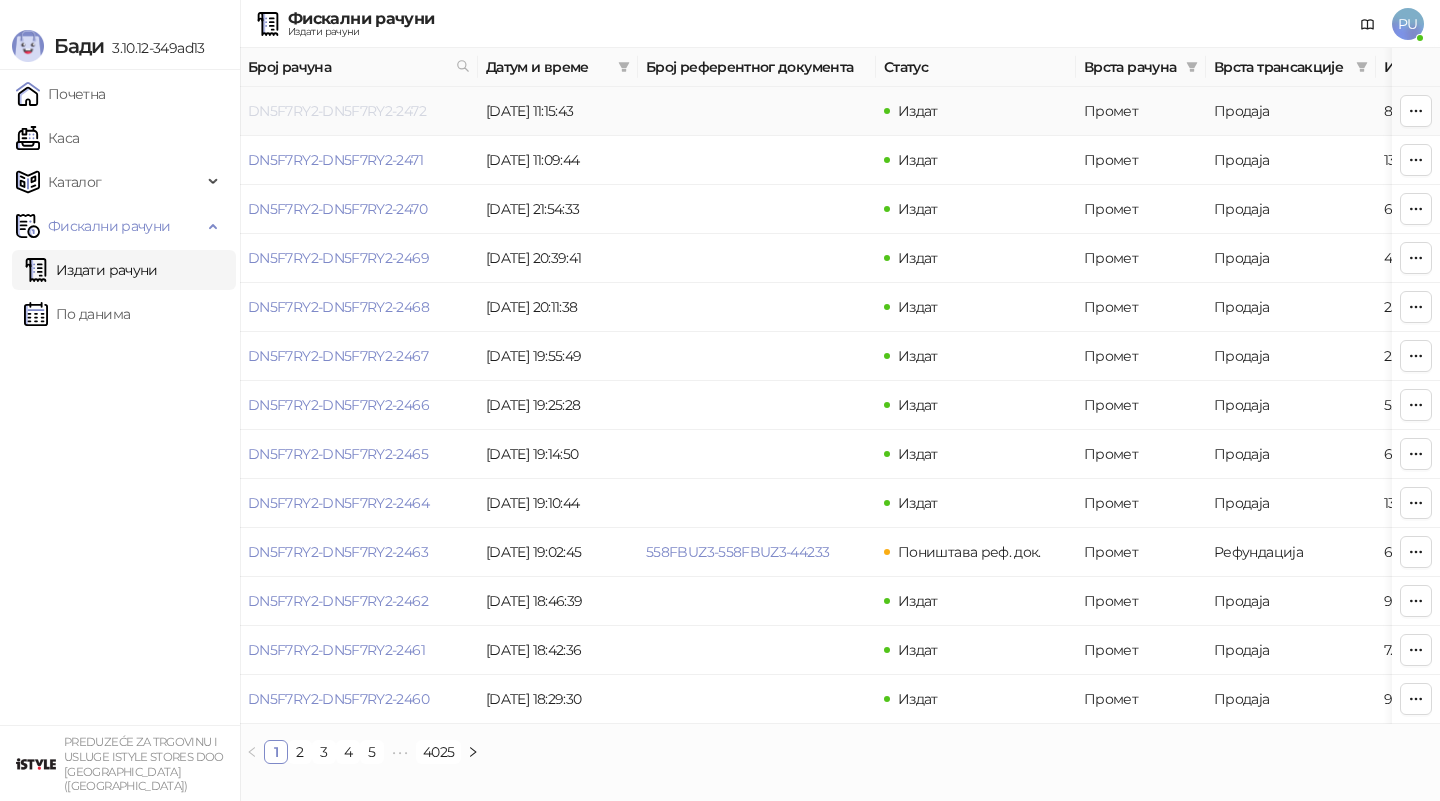 click on "DN5F7RY2-DN5F7RY2-2472" at bounding box center [337, 111] 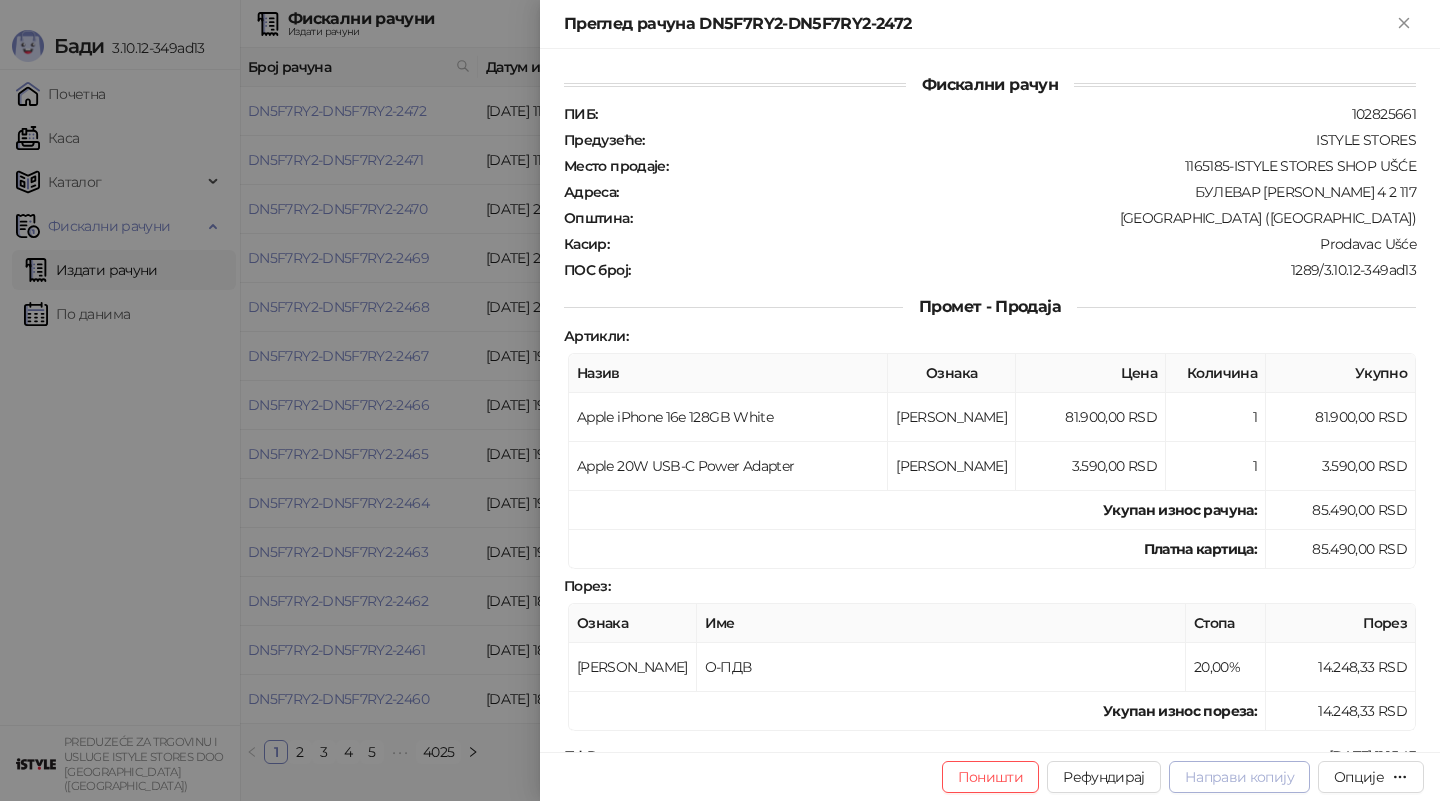 click on "Направи копију" at bounding box center (1239, 777) 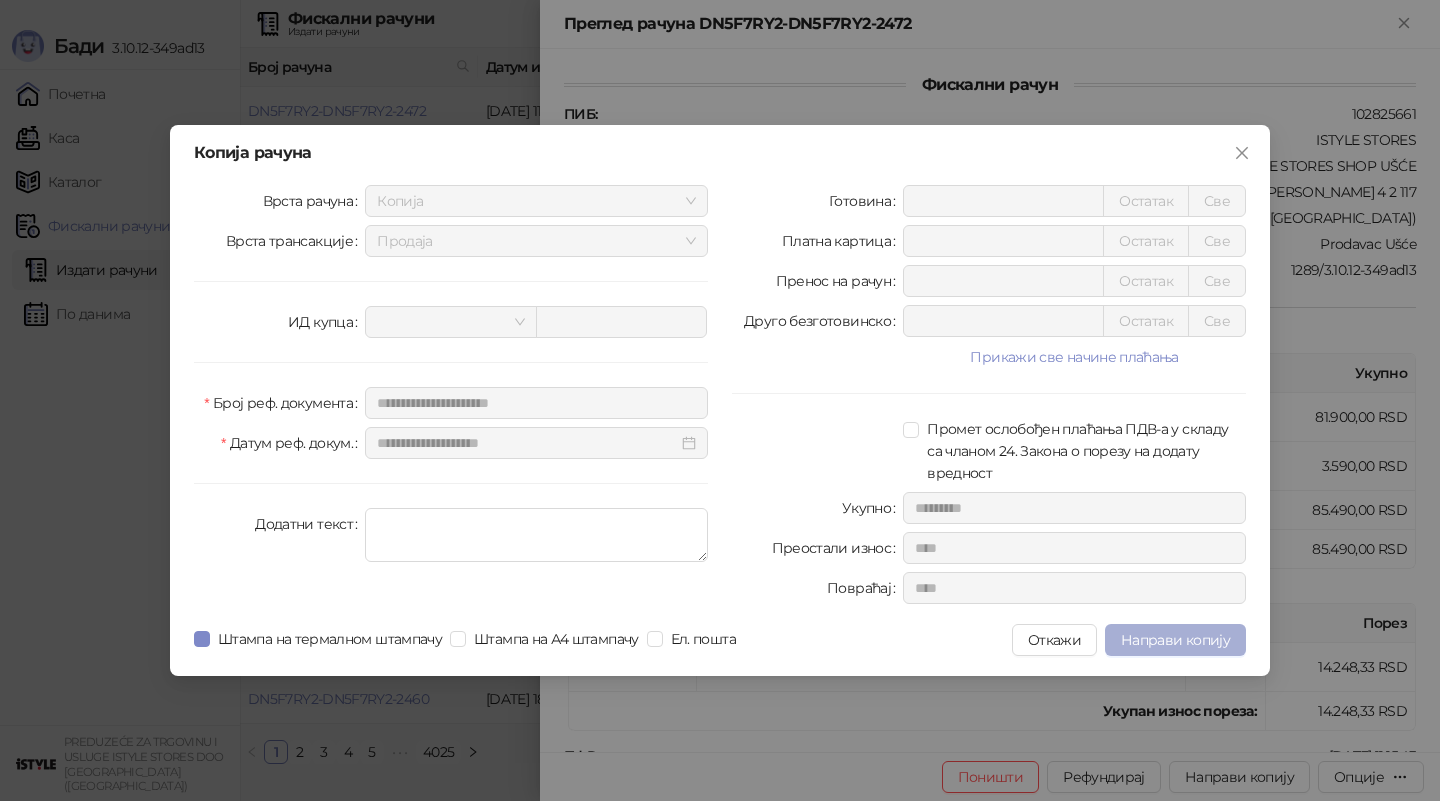 click on "Направи копију" at bounding box center [1175, 640] 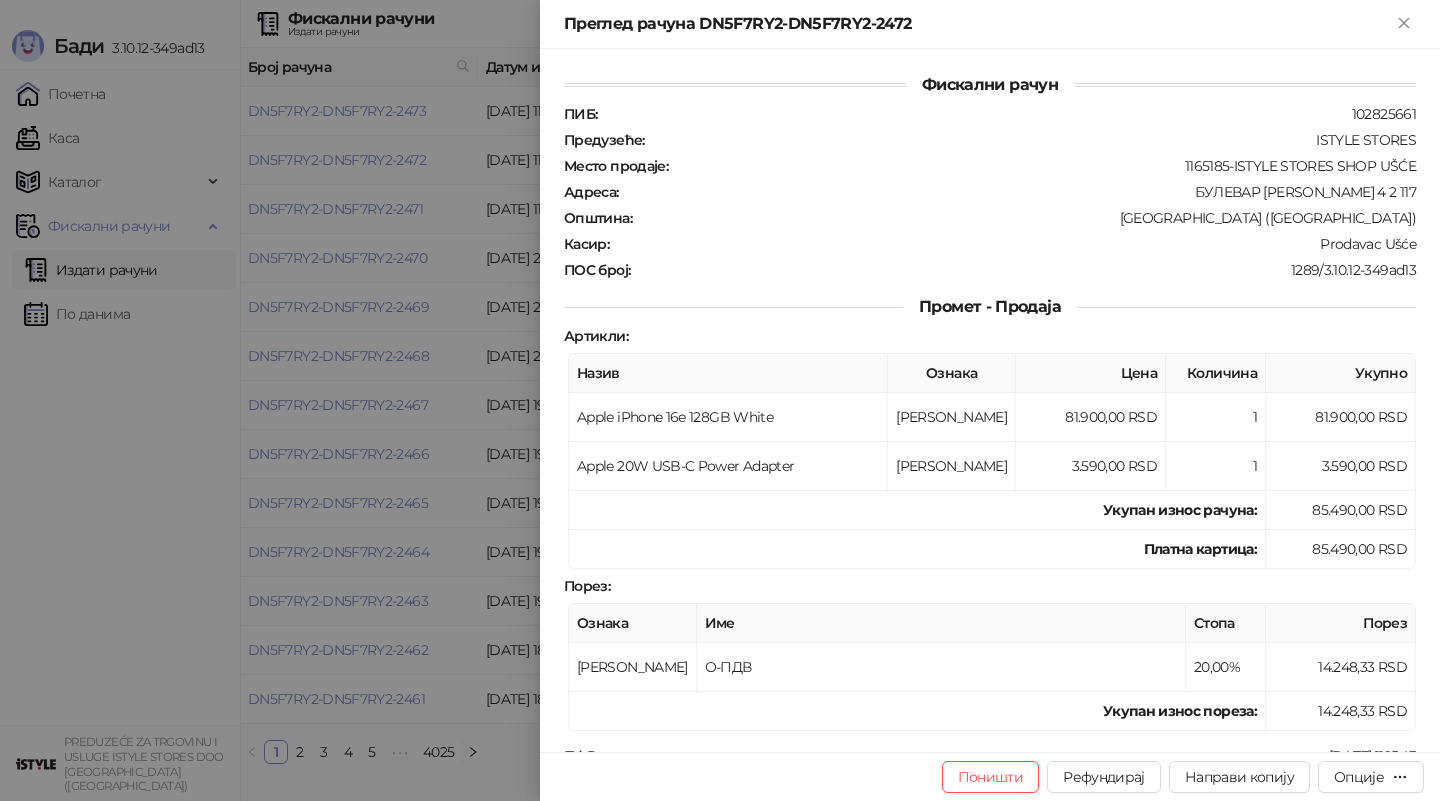 click at bounding box center [720, 400] 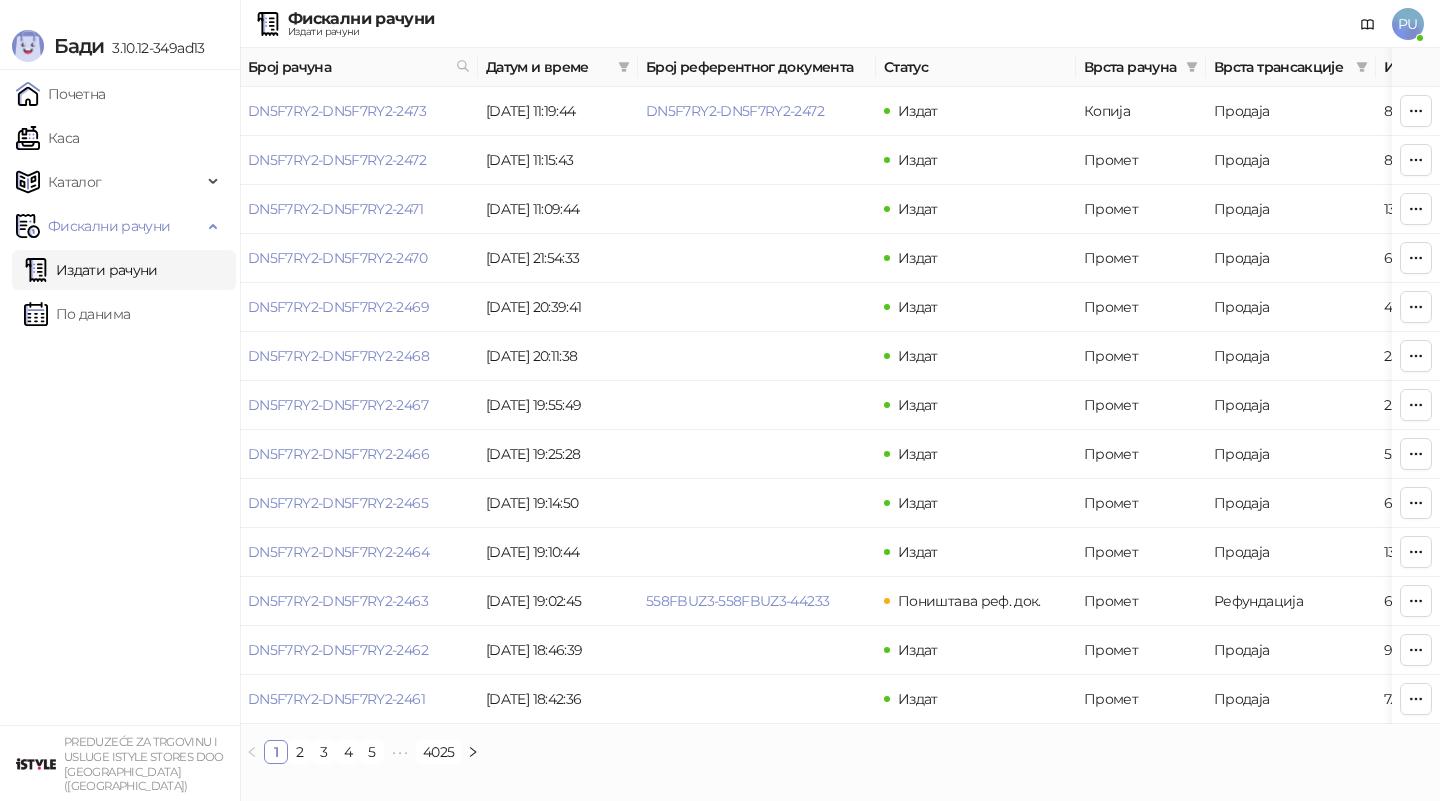 click on "PU" at bounding box center [1408, 24] 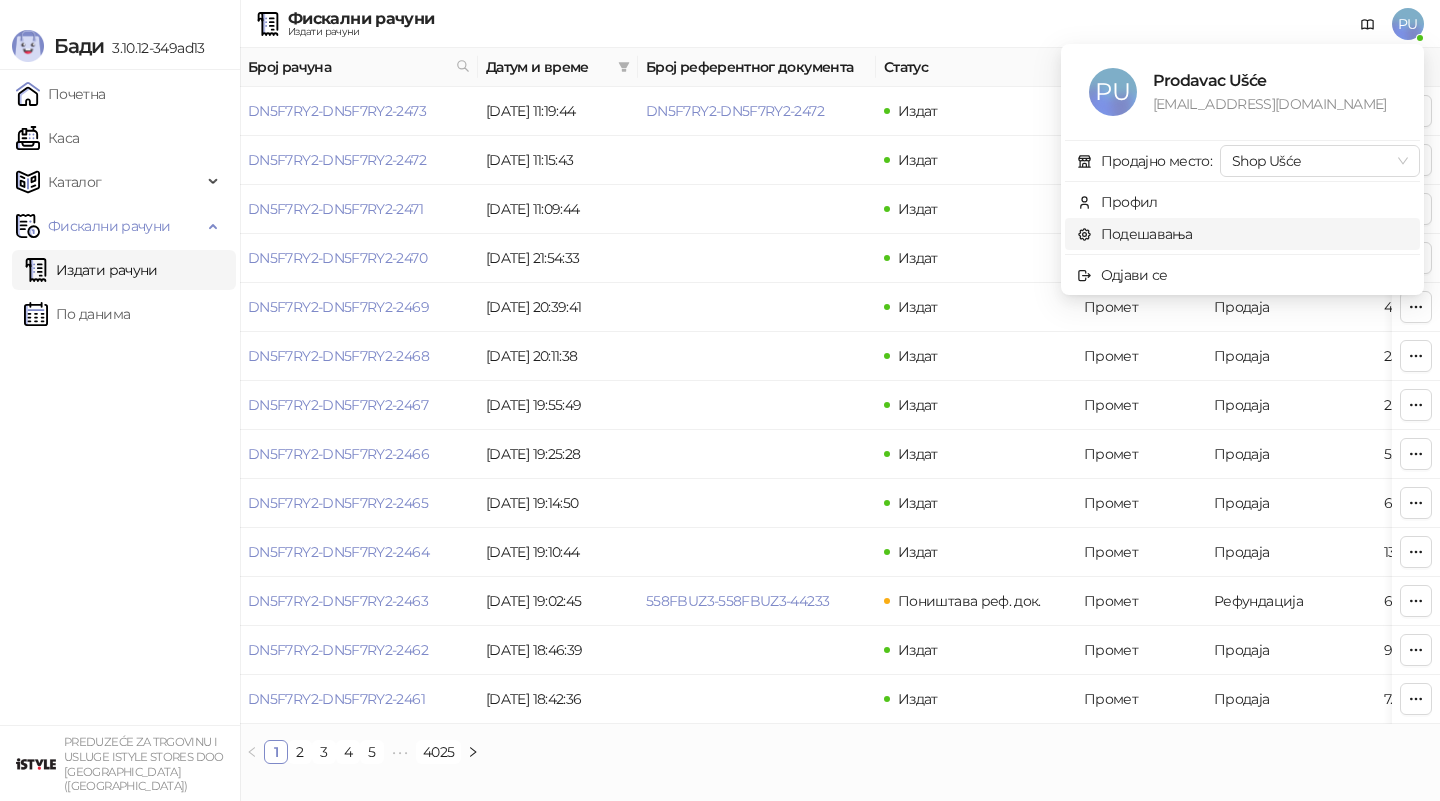 click on "Подешавања" at bounding box center [1135, 234] 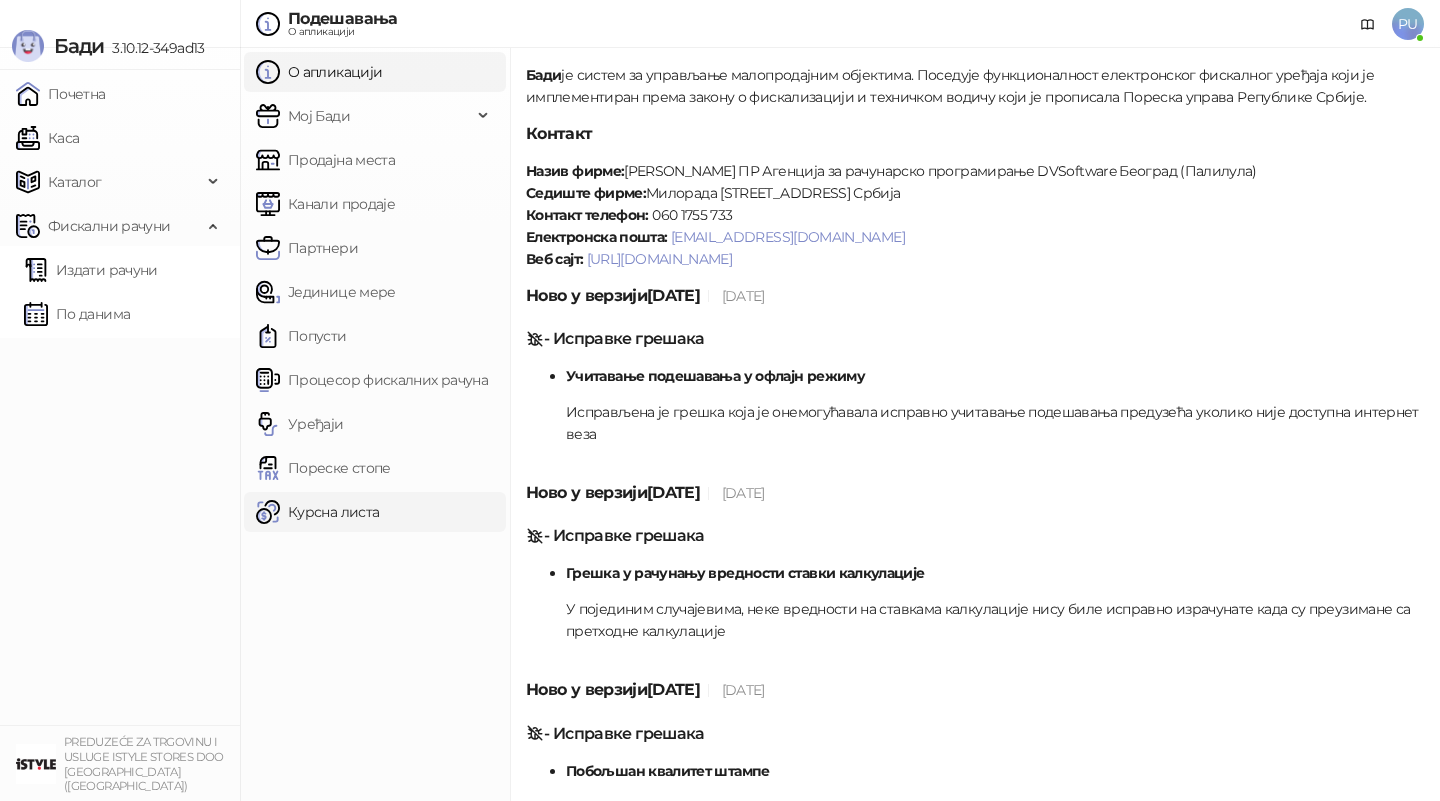scroll, scrollTop: 42, scrollLeft: 0, axis: vertical 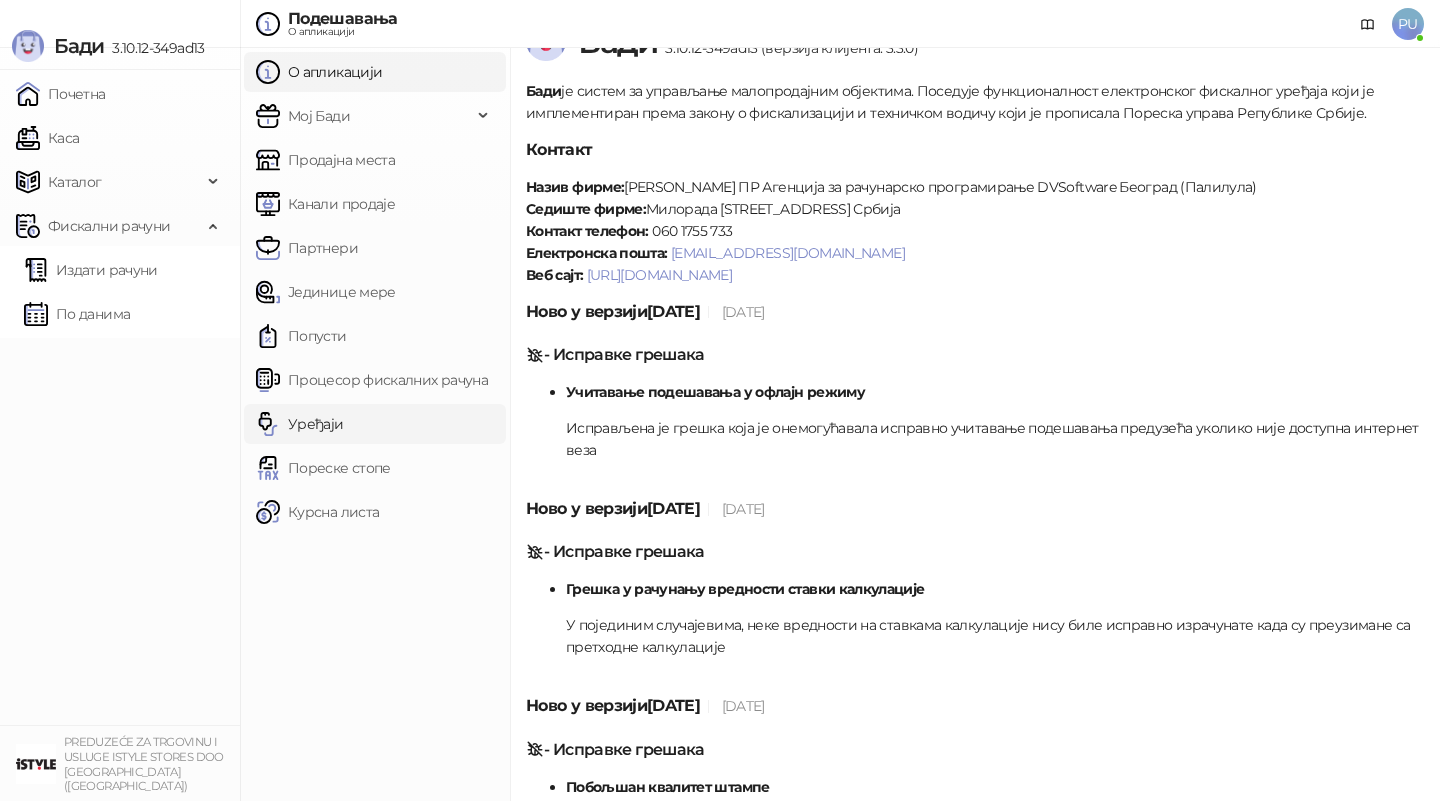 click on "Уређаји" at bounding box center [300, 424] 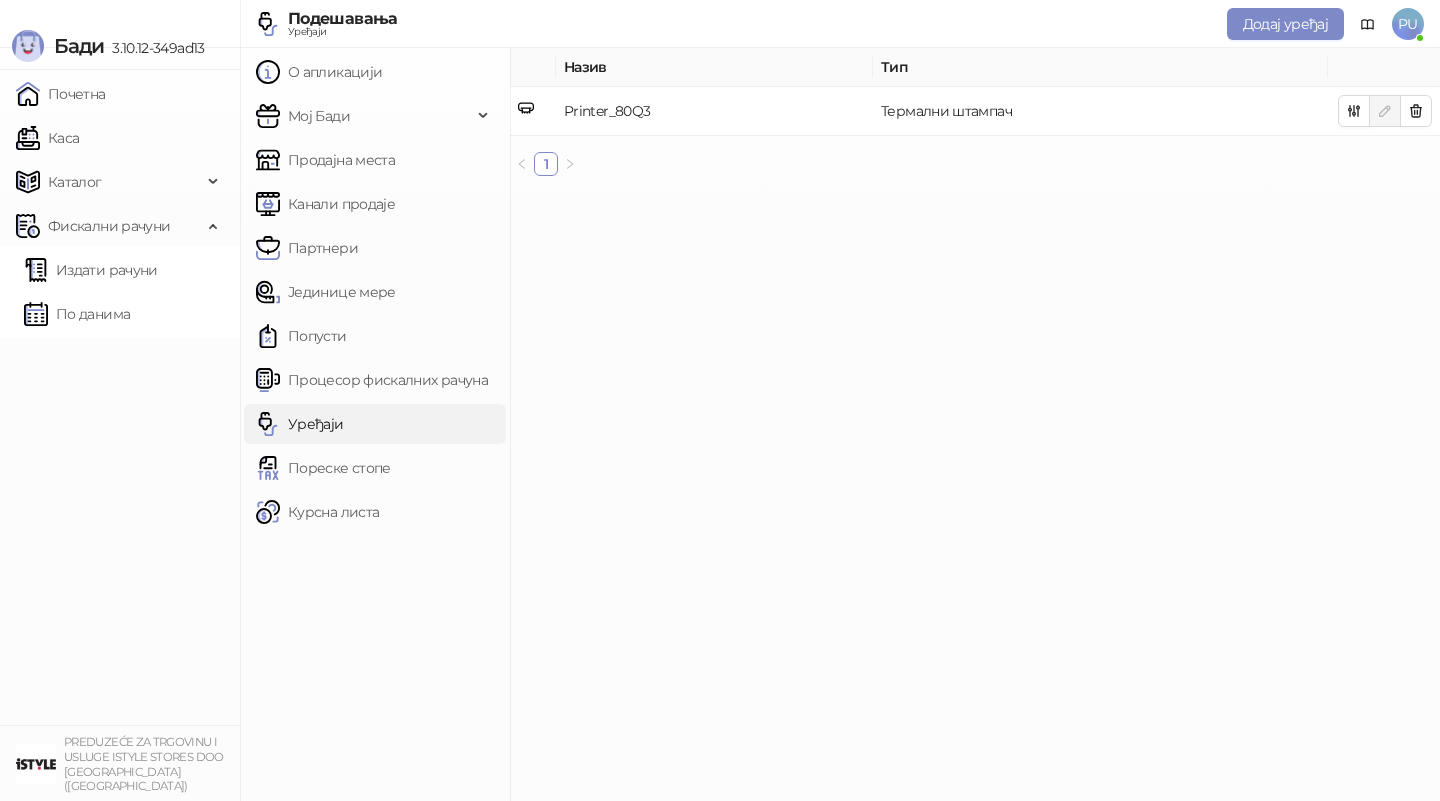 scroll, scrollTop: 0, scrollLeft: 0, axis: both 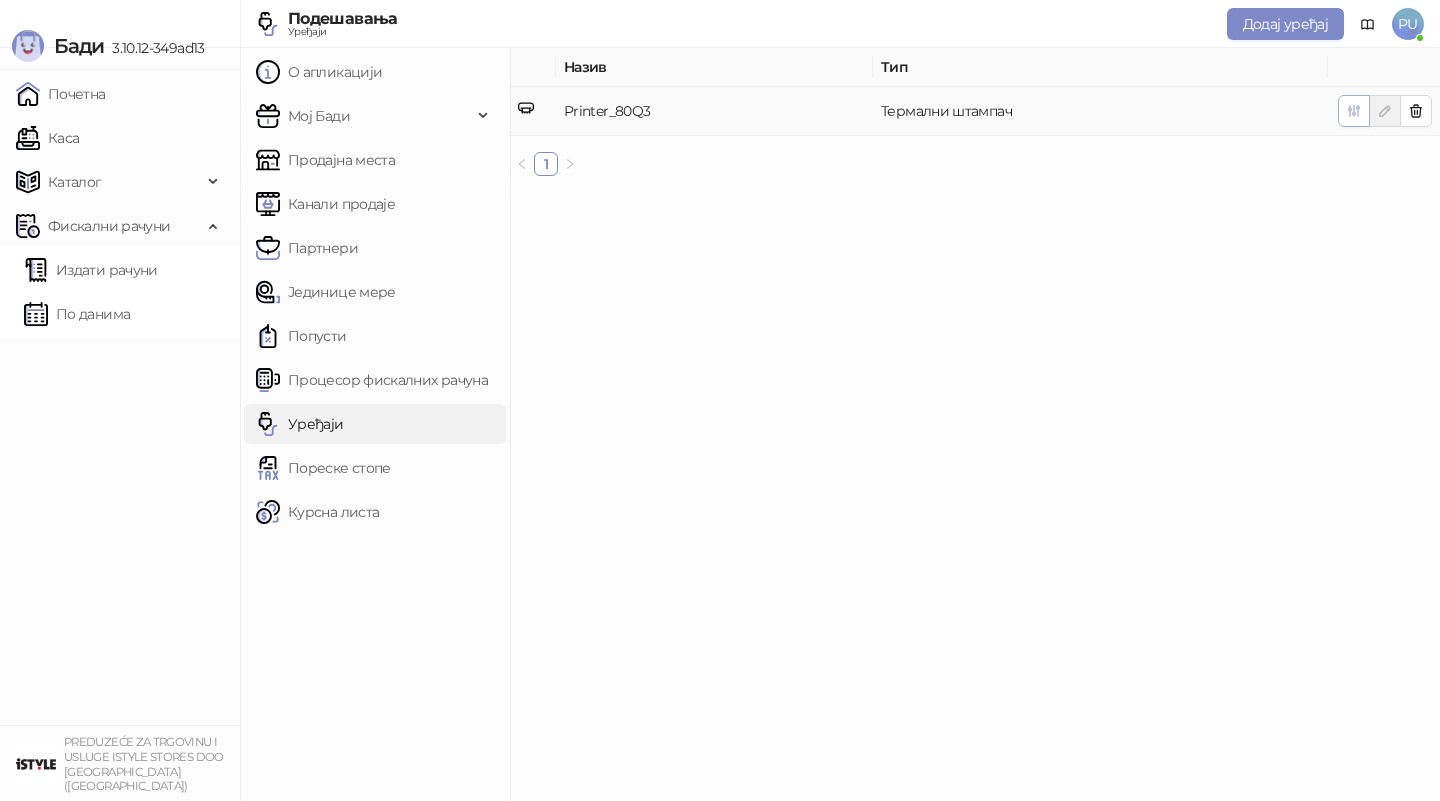 click 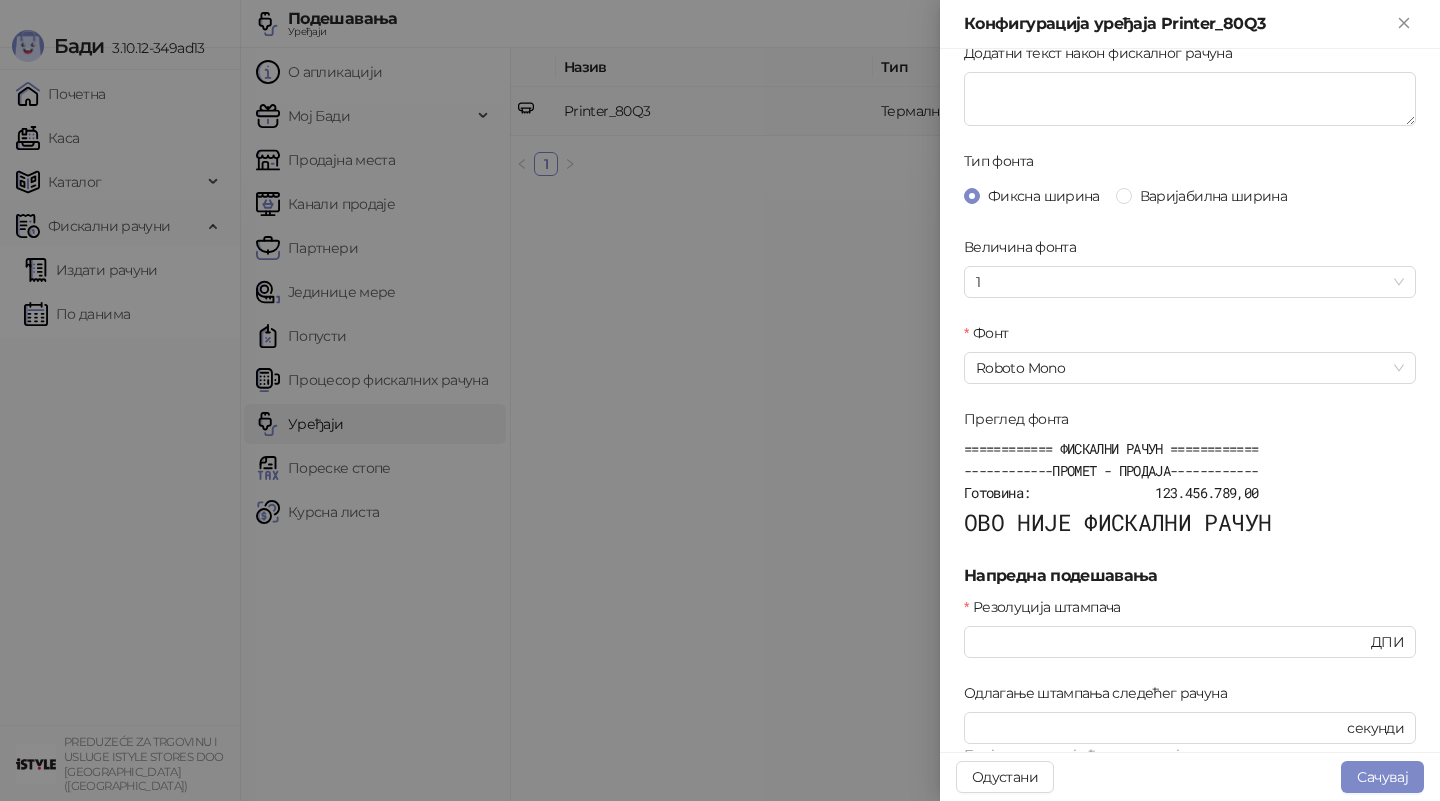 scroll, scrollTop: 689, scrollLeft: 0, axis: vertical 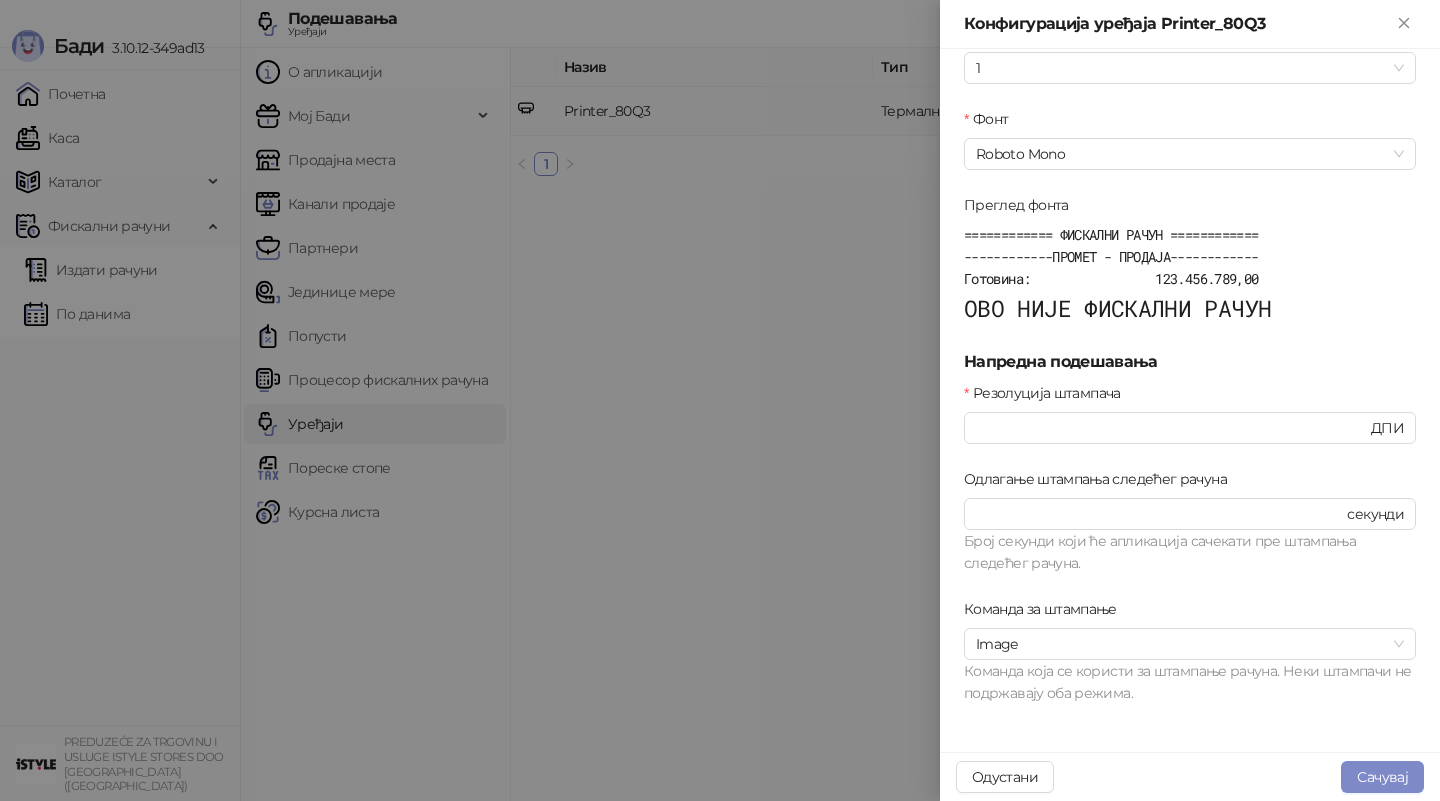 click at bounding box center (720, 400) 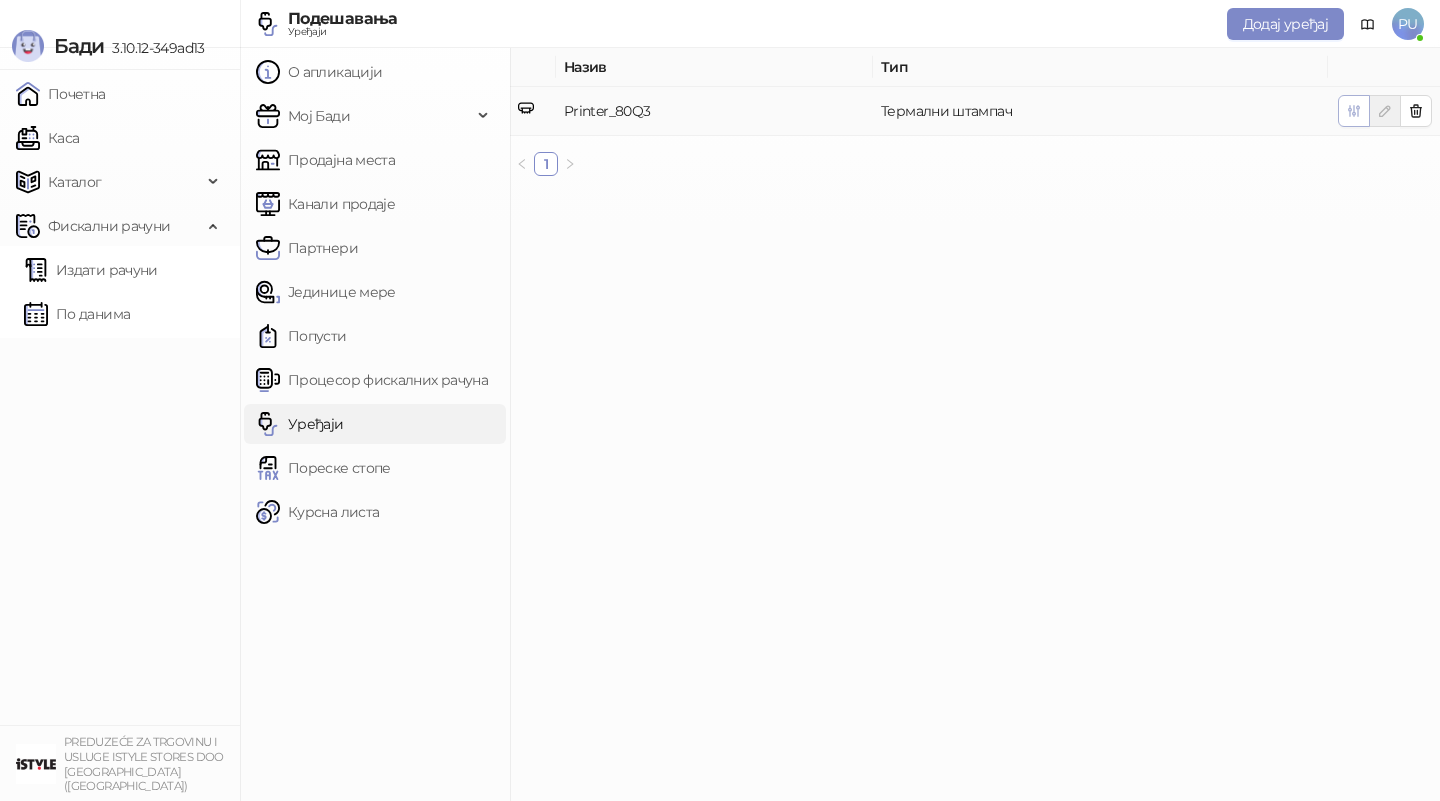 click 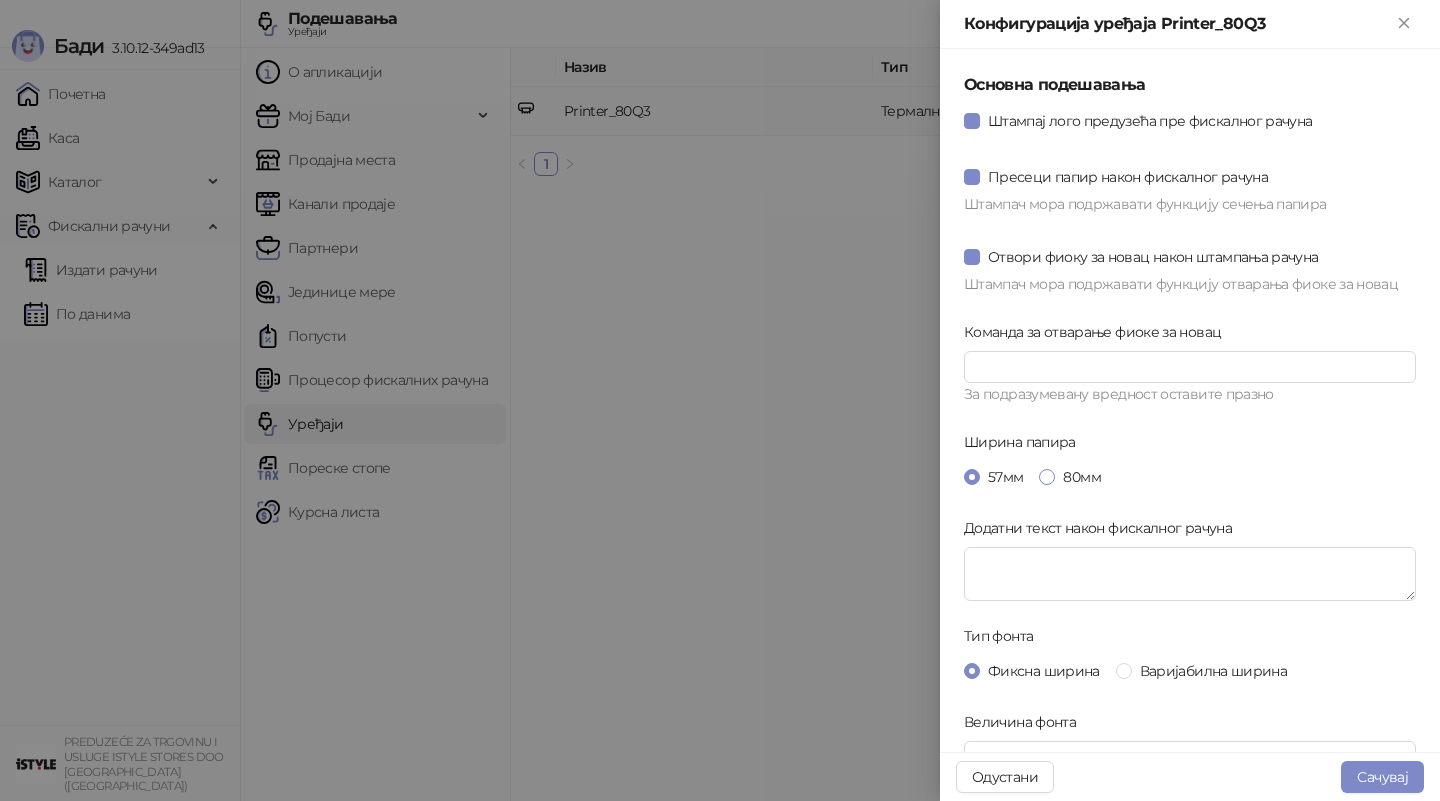 click on "80мм" at bounding box center (1081, 477) 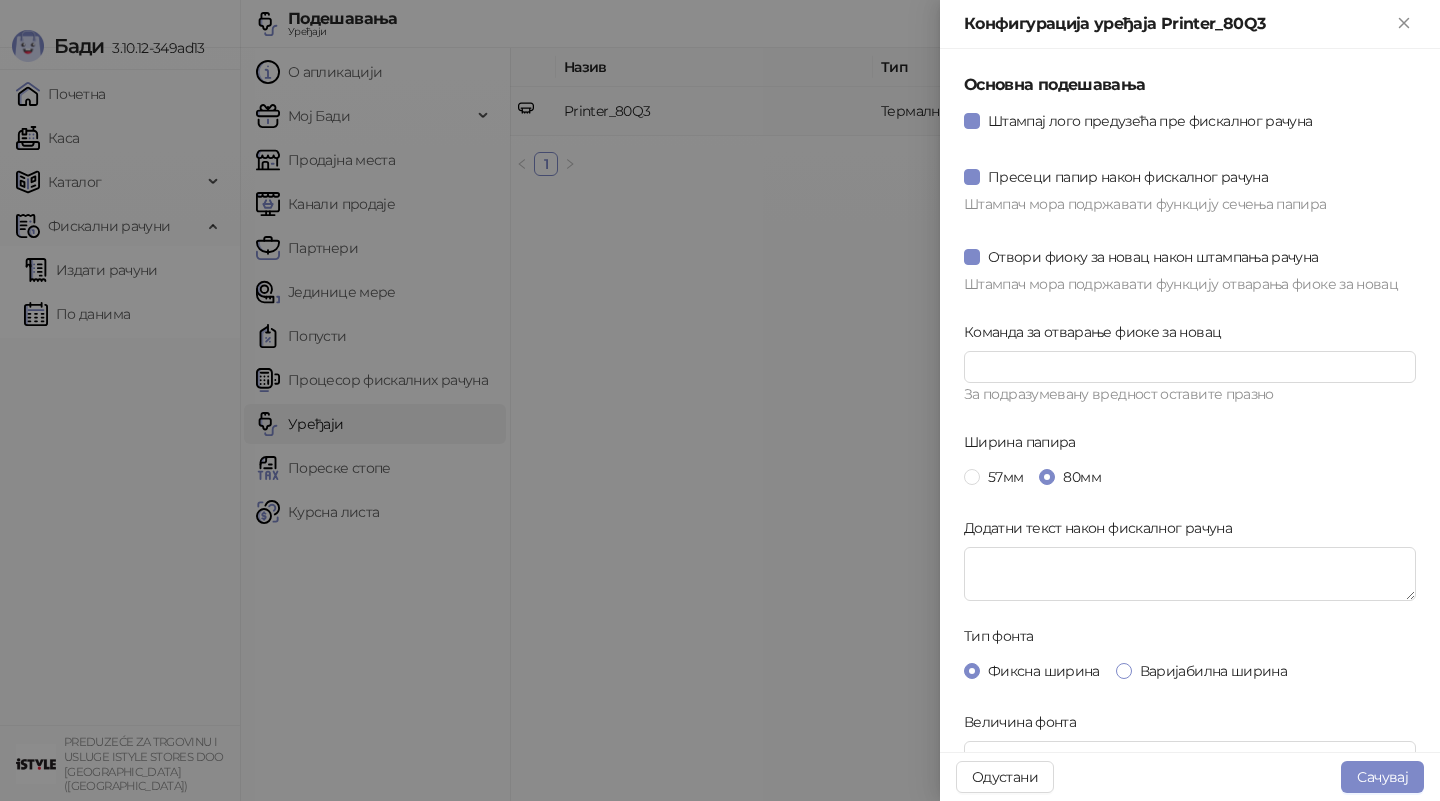 click on "Варијабилна ширина" at bounding box center (1213, 671) 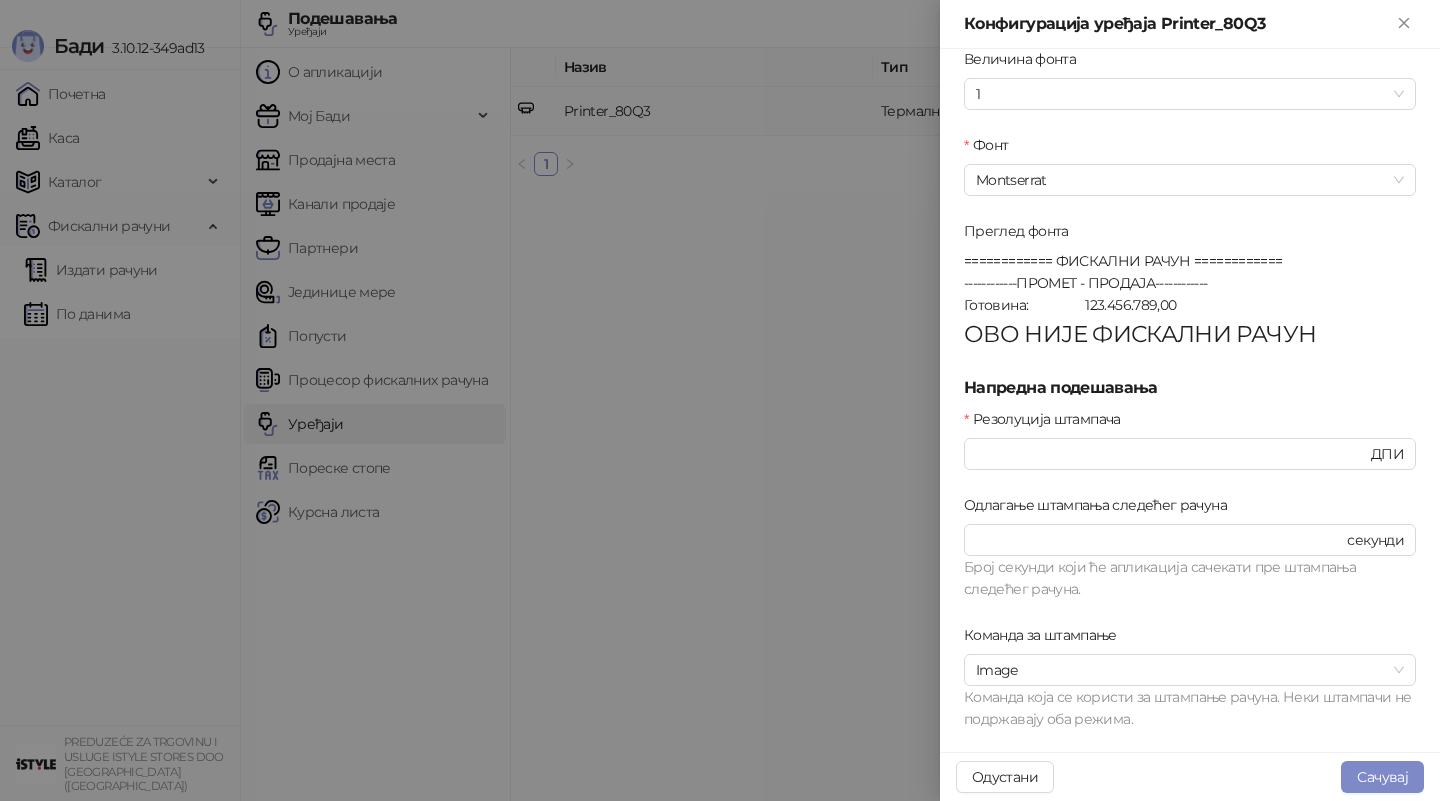 scroll, scrollTop: 689, scrollLeft: 0, axis: vertical 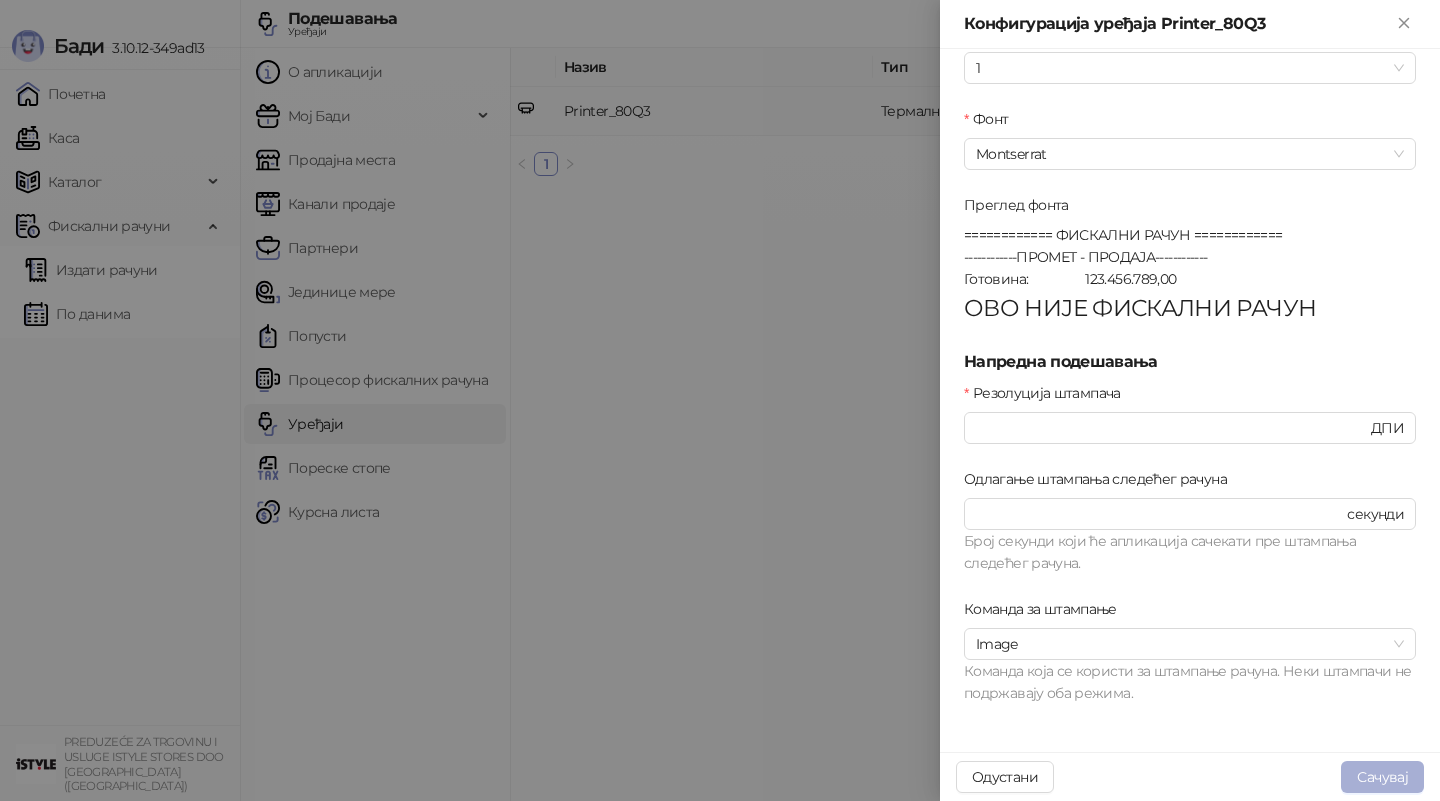 click on "Сачувај" at bounding box center [1382, 777] 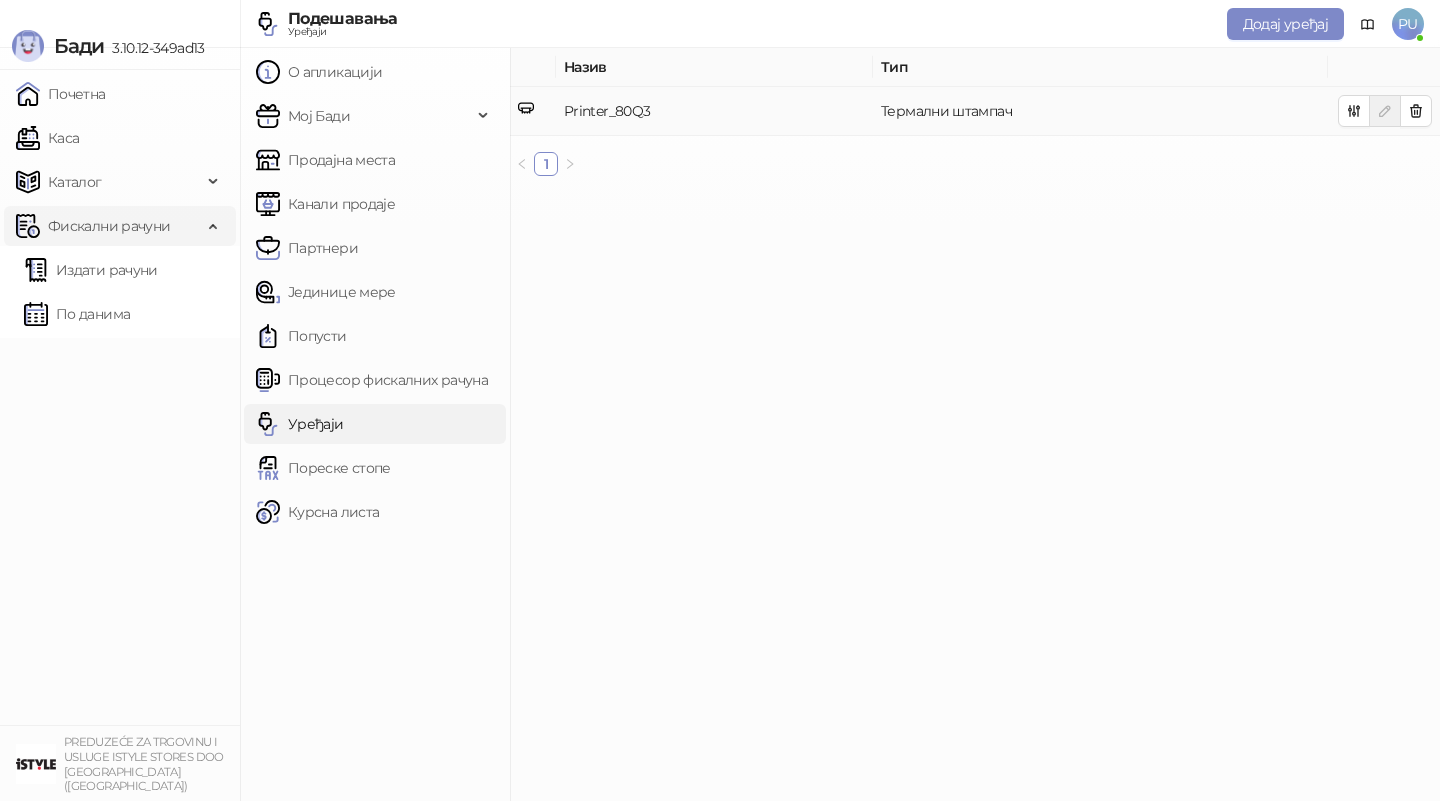 click on "Фискални рачуни" at bounding box center (109, 226) 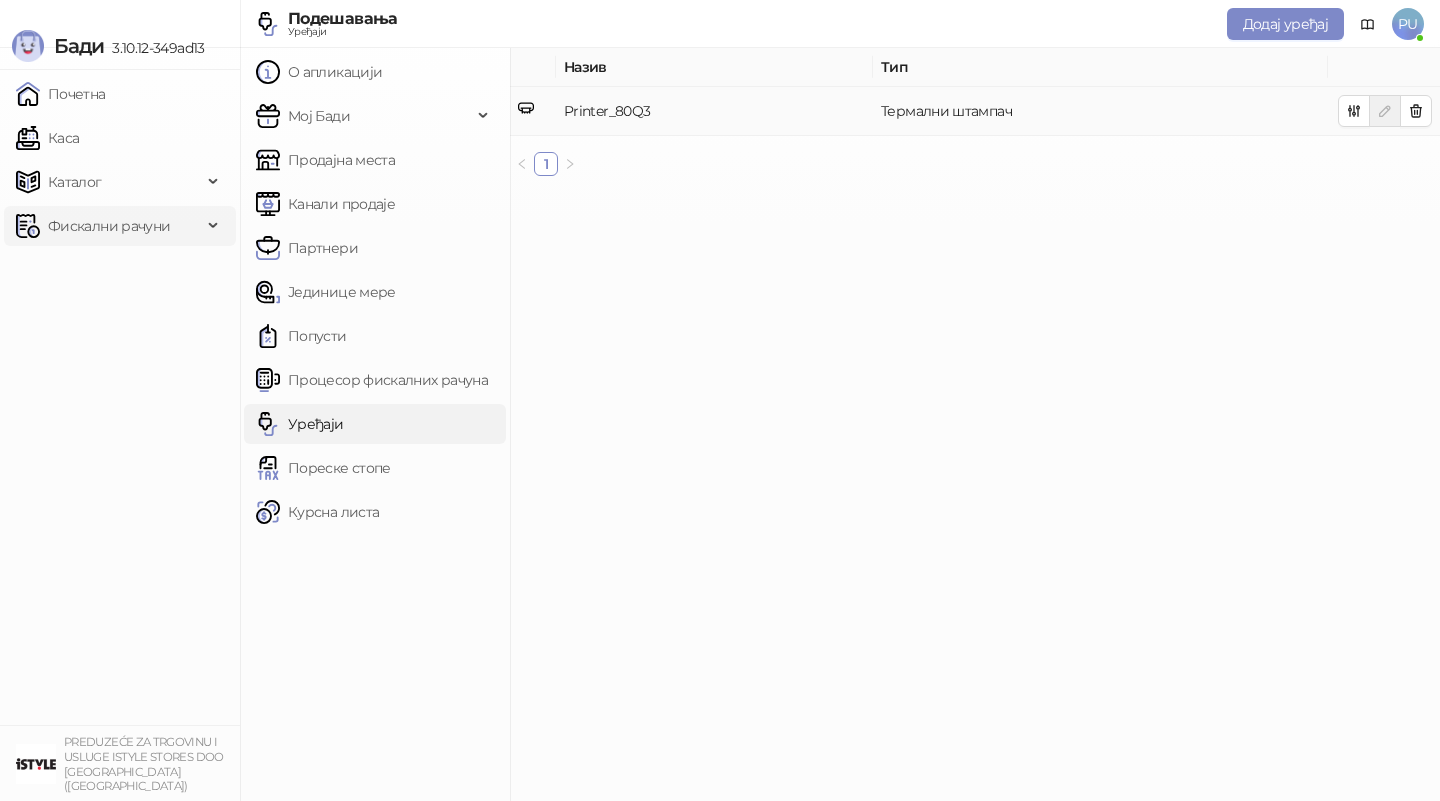 click on "Фискални рачуни" at bounding box center [109, 226] 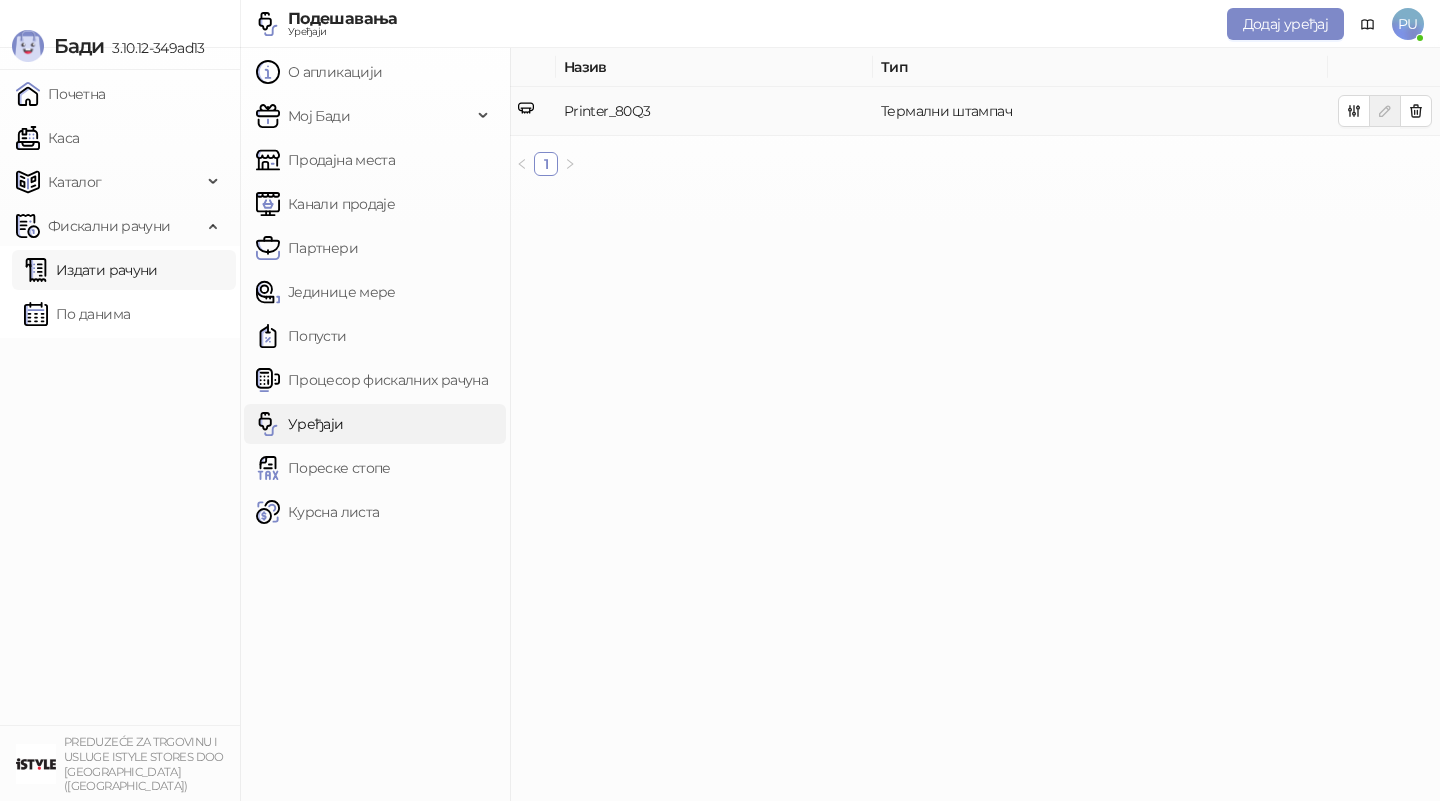 click on "Издати рачуни" at bounding box center [91, 270] 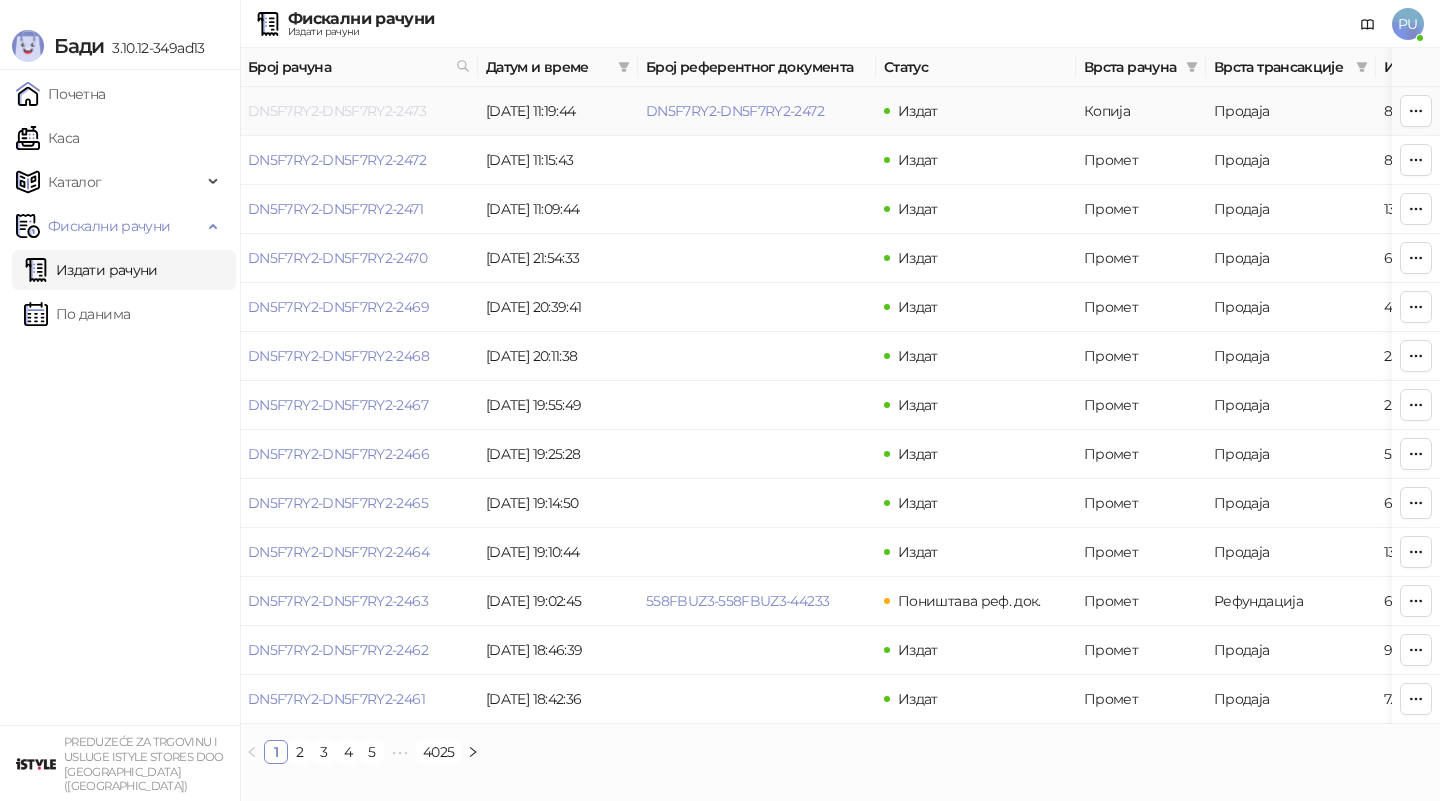 click on "DN5F7RY2-DN5F7RY2-2473" at bounding box center (337, 111) 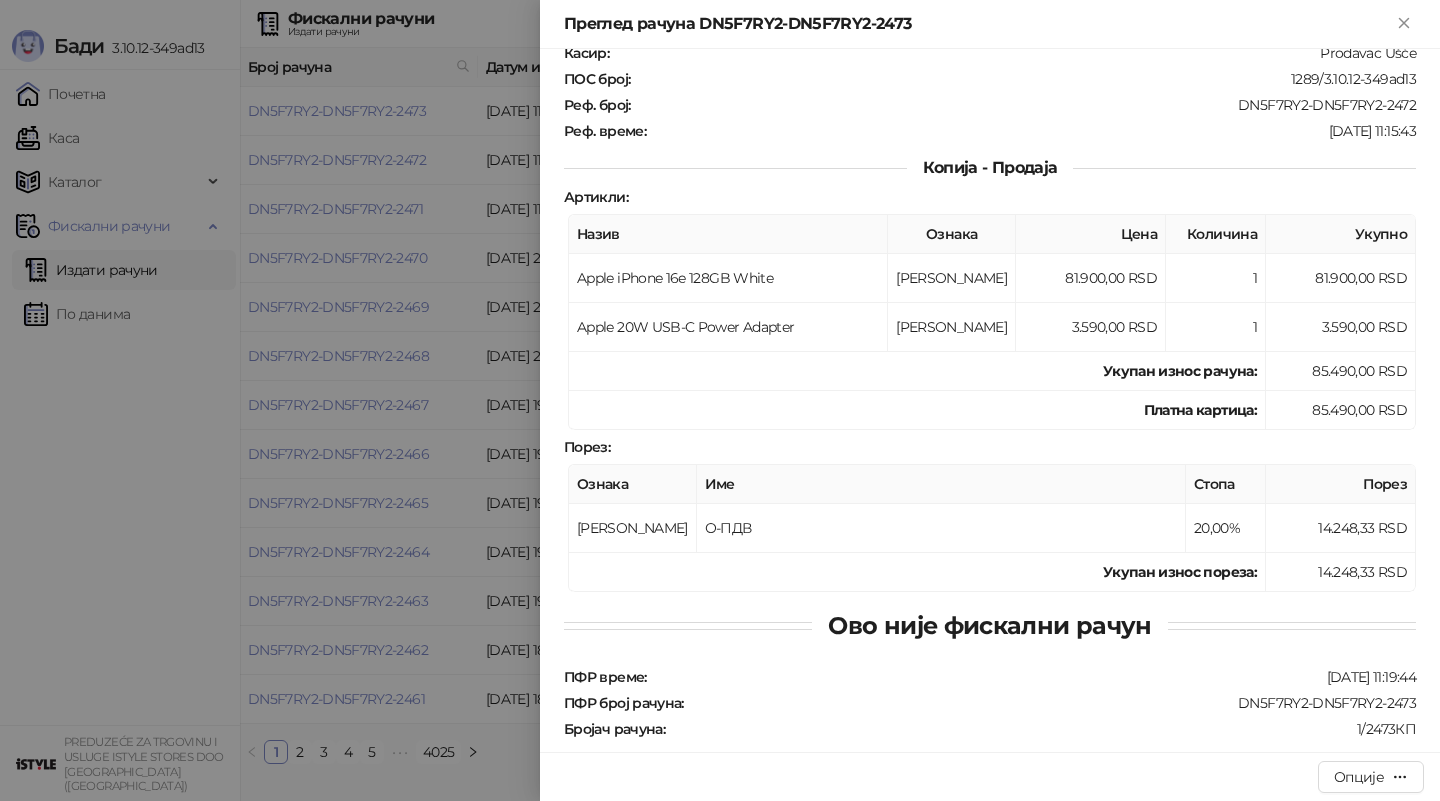 scroll, scrollTop: 203, scrollLeft: 0, axis: vertical 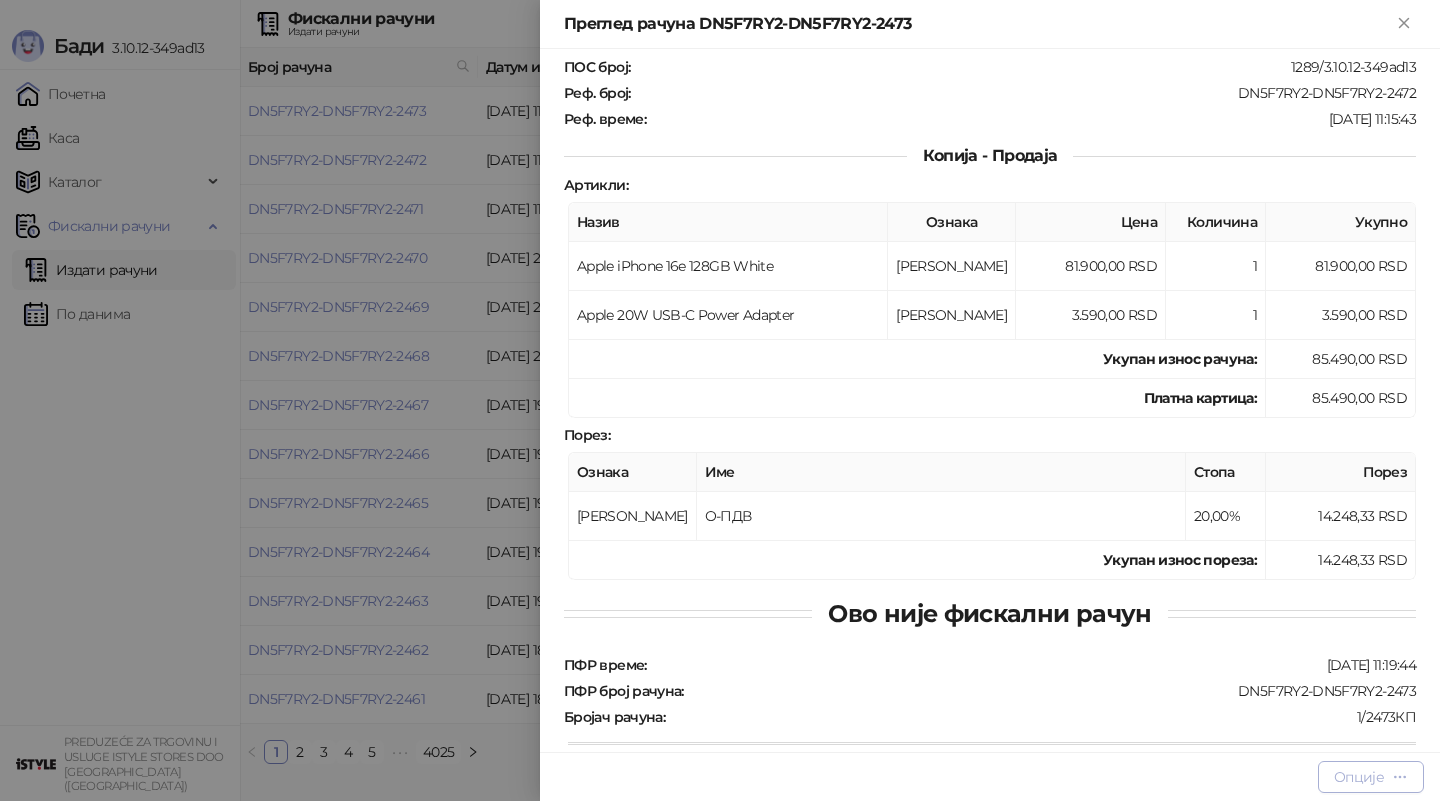 click 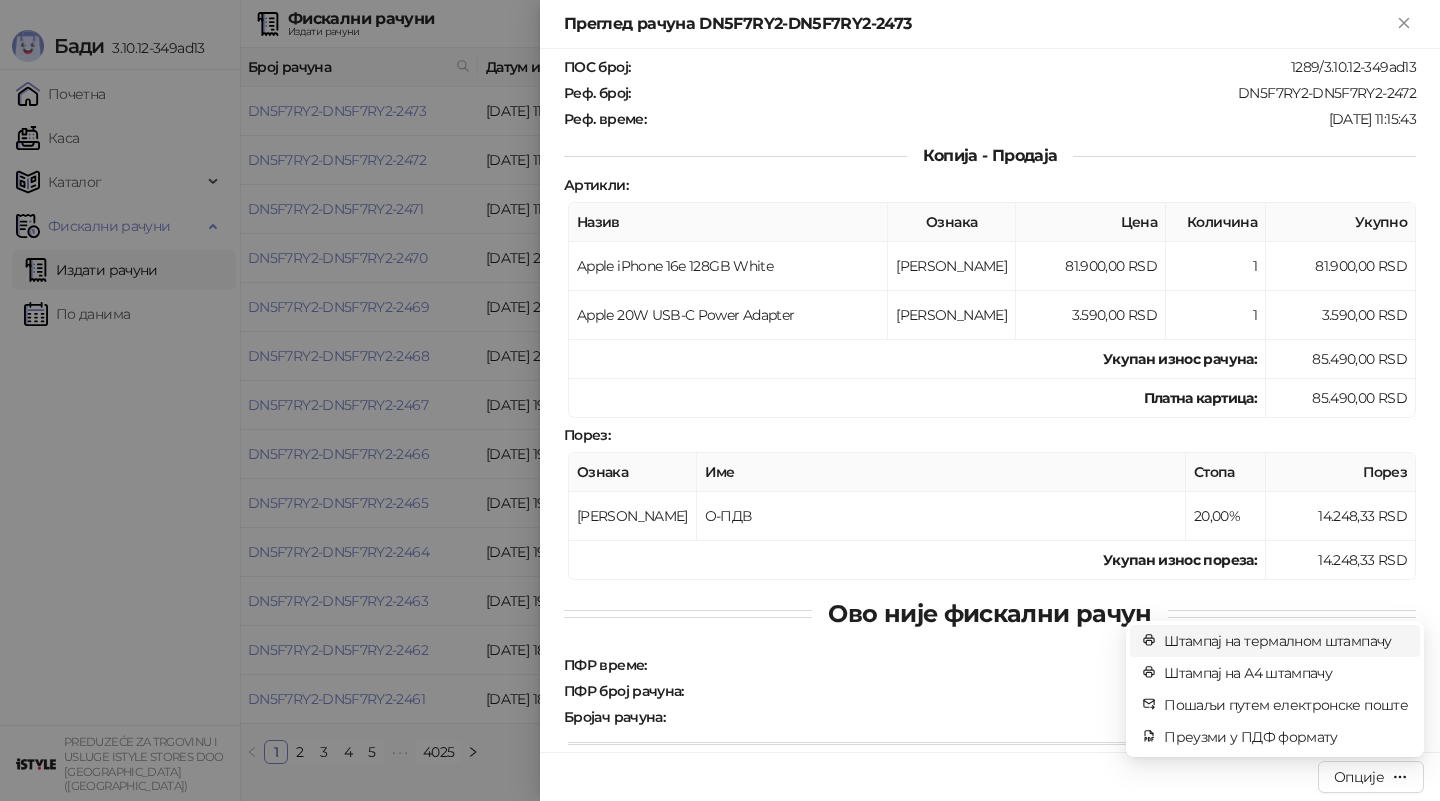 click on "Штампај на термалном штампачу" at bounding box center [1286, 641] 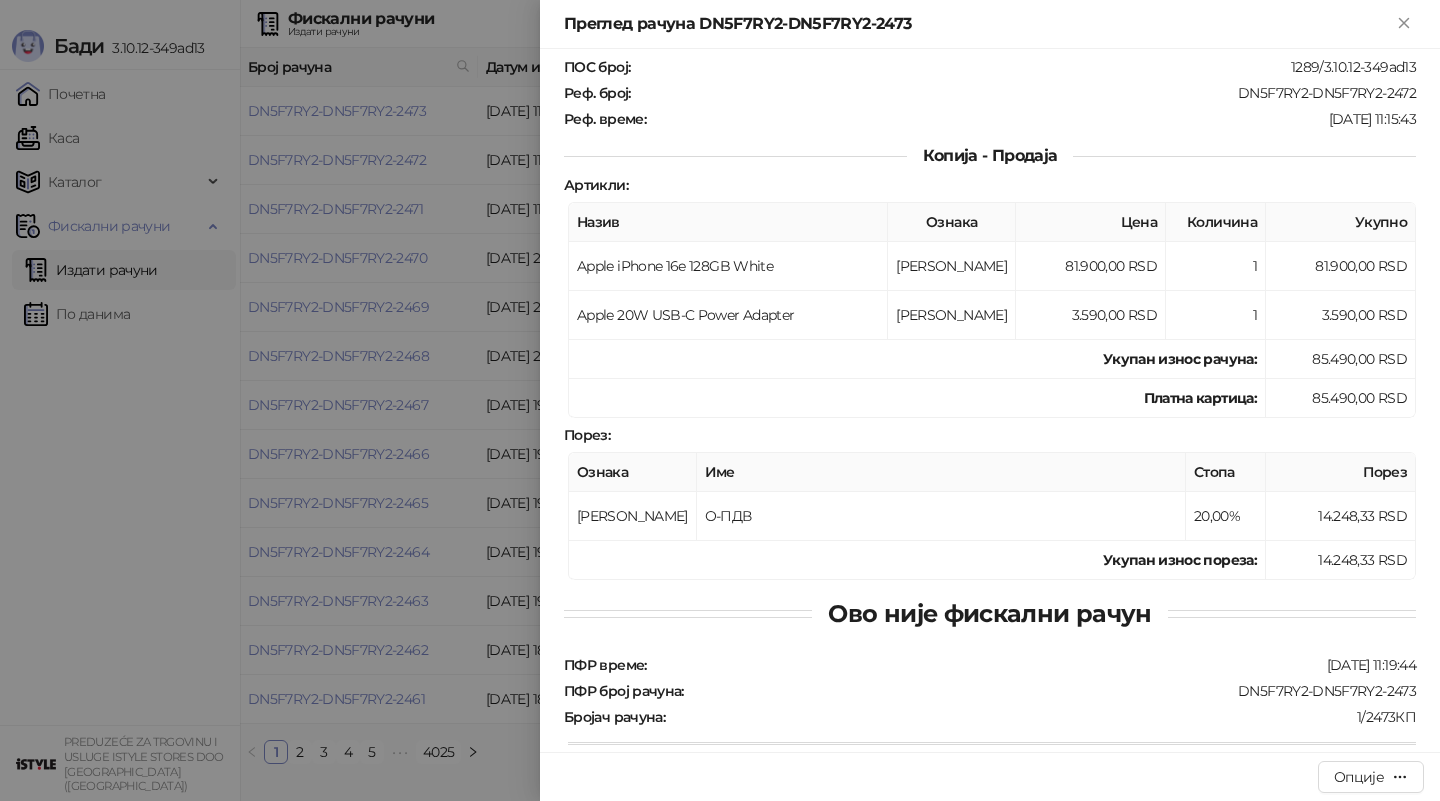 click at bounding box center (720, 400) 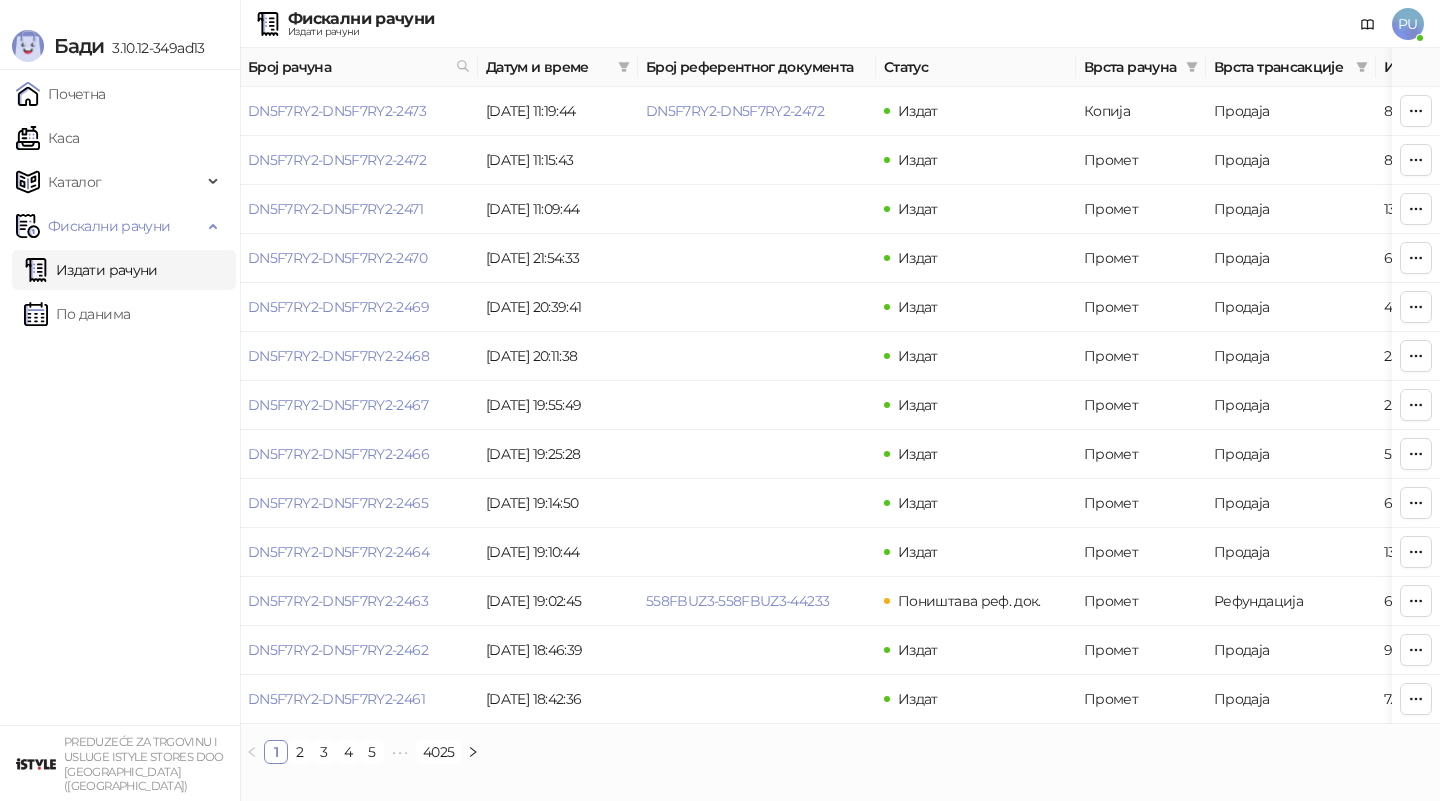 click on "Каса" at bounding box center (47, 138) 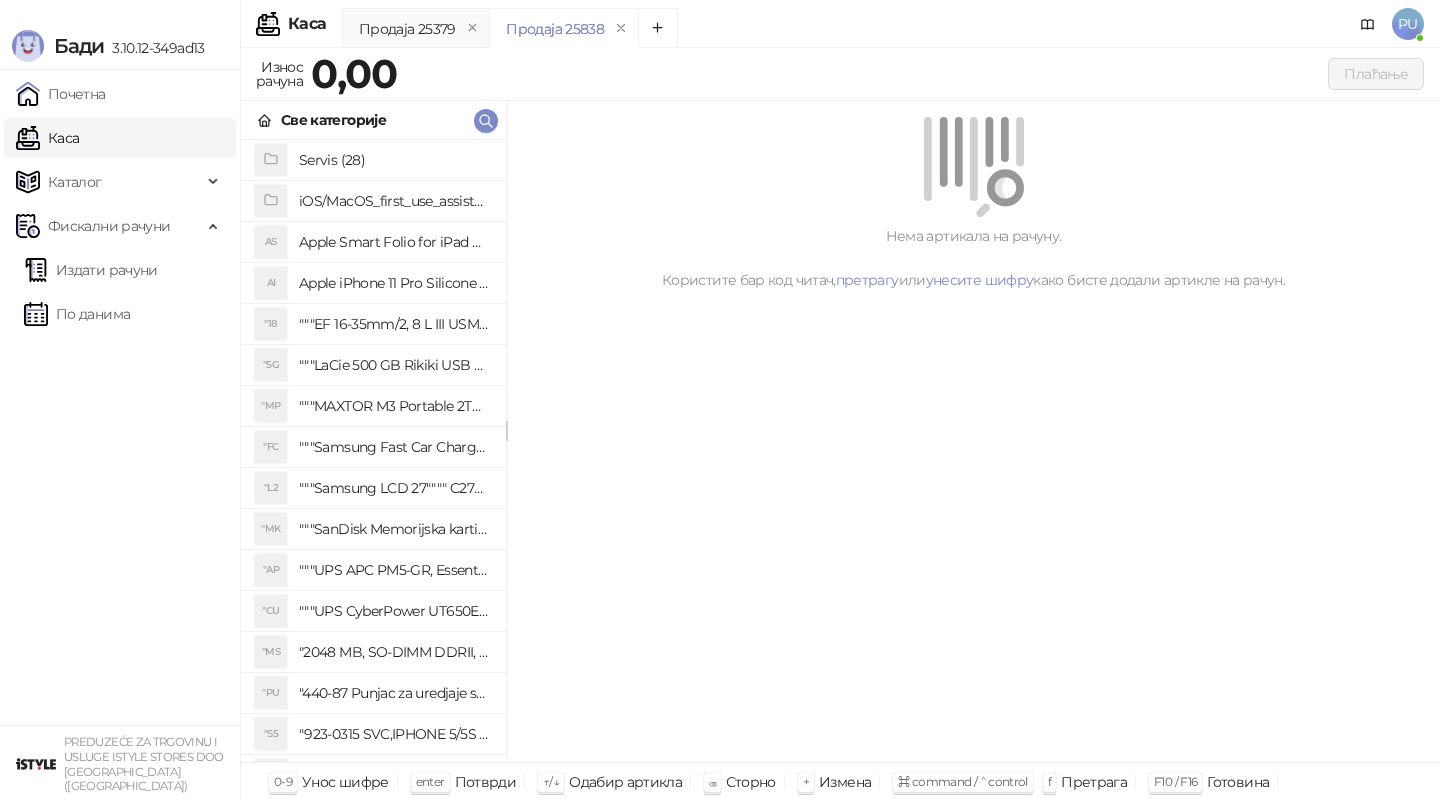 click on "PU" at bounding box center (1408, 24) 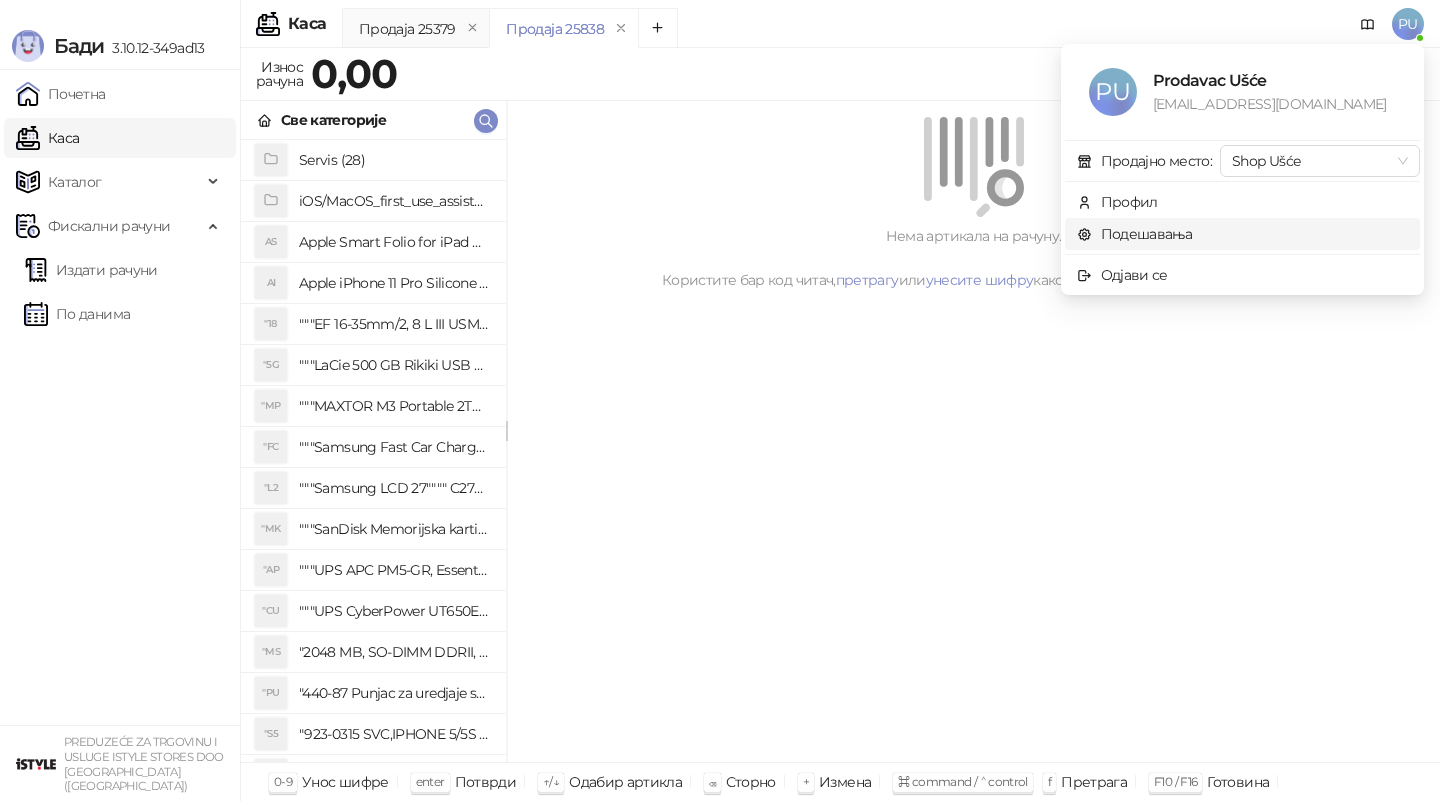click on "Подешавања" at bounding box center [1135, 234] 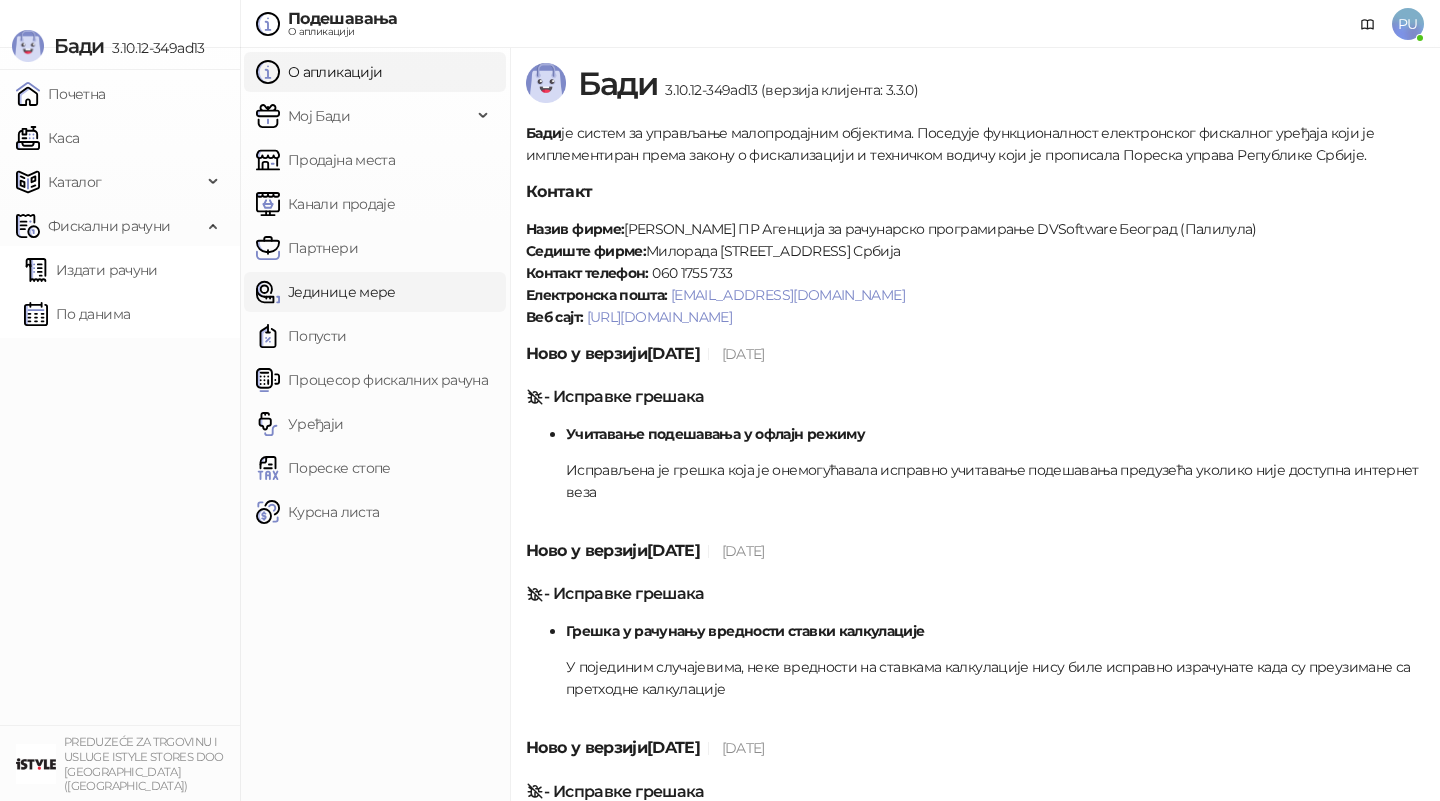 click on "Јединице мере" at bounding box center (326, 292) 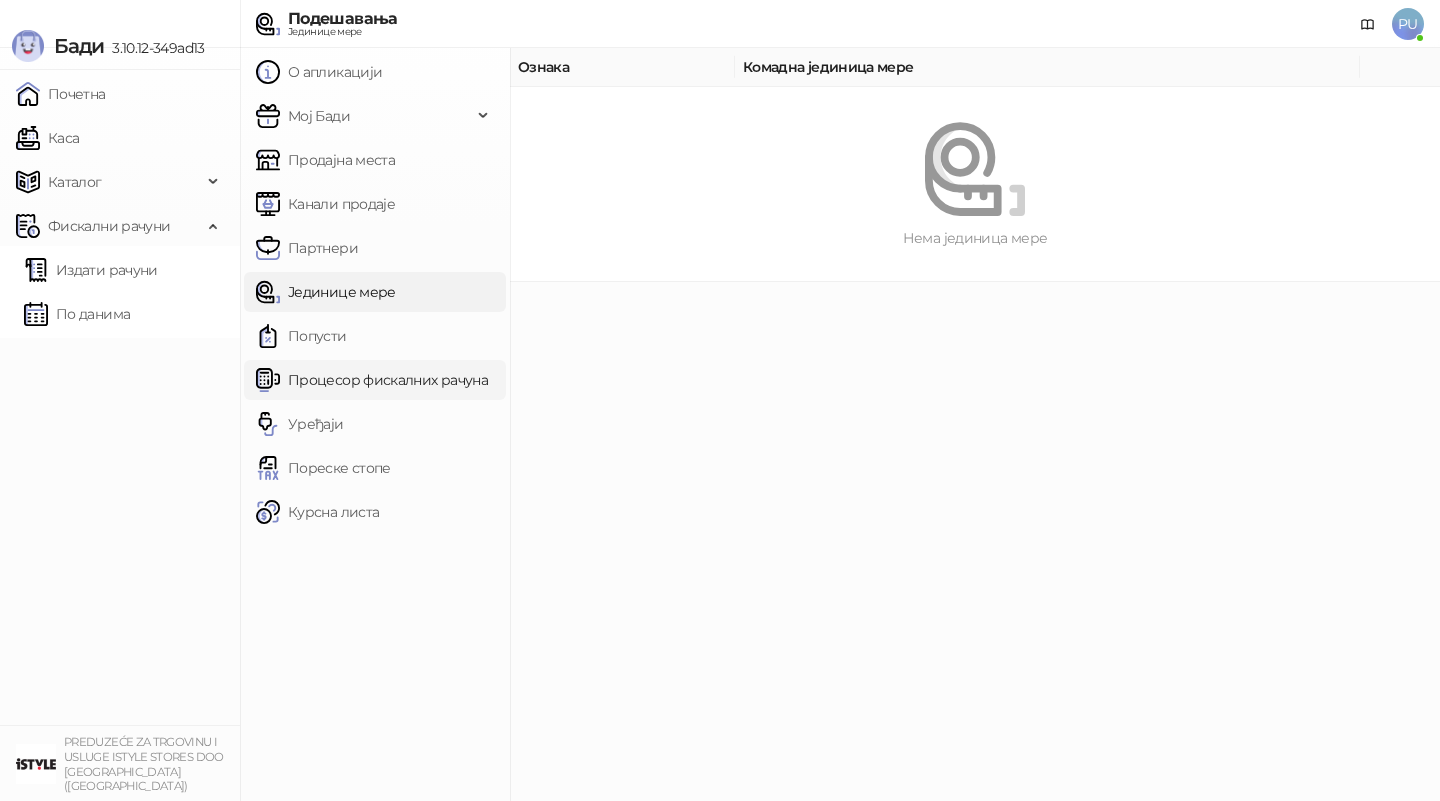 click on "Процесор фискалних рачуна" at bounding box center (372, 380) 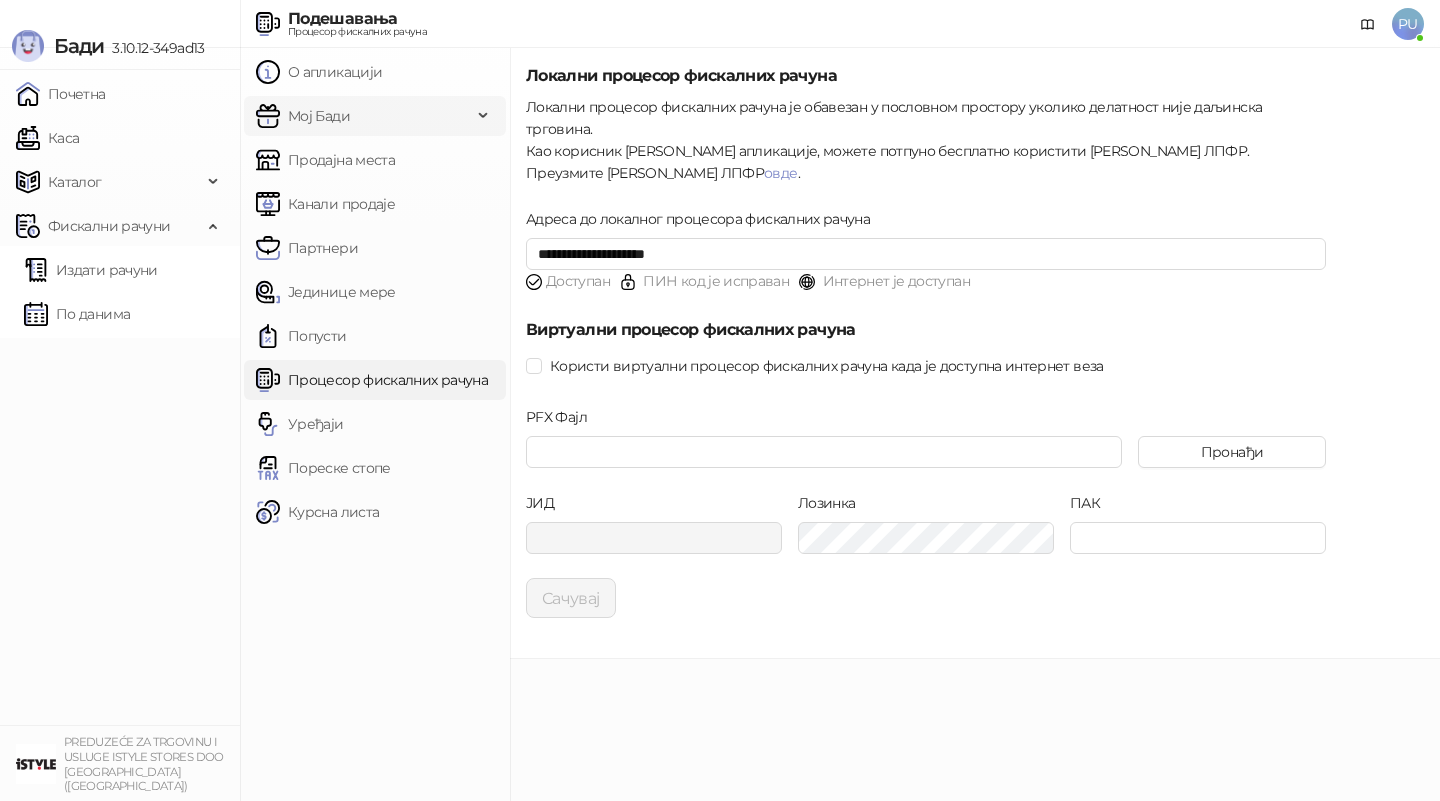 click on "Мој Бади" at bounding box center [319, 116] 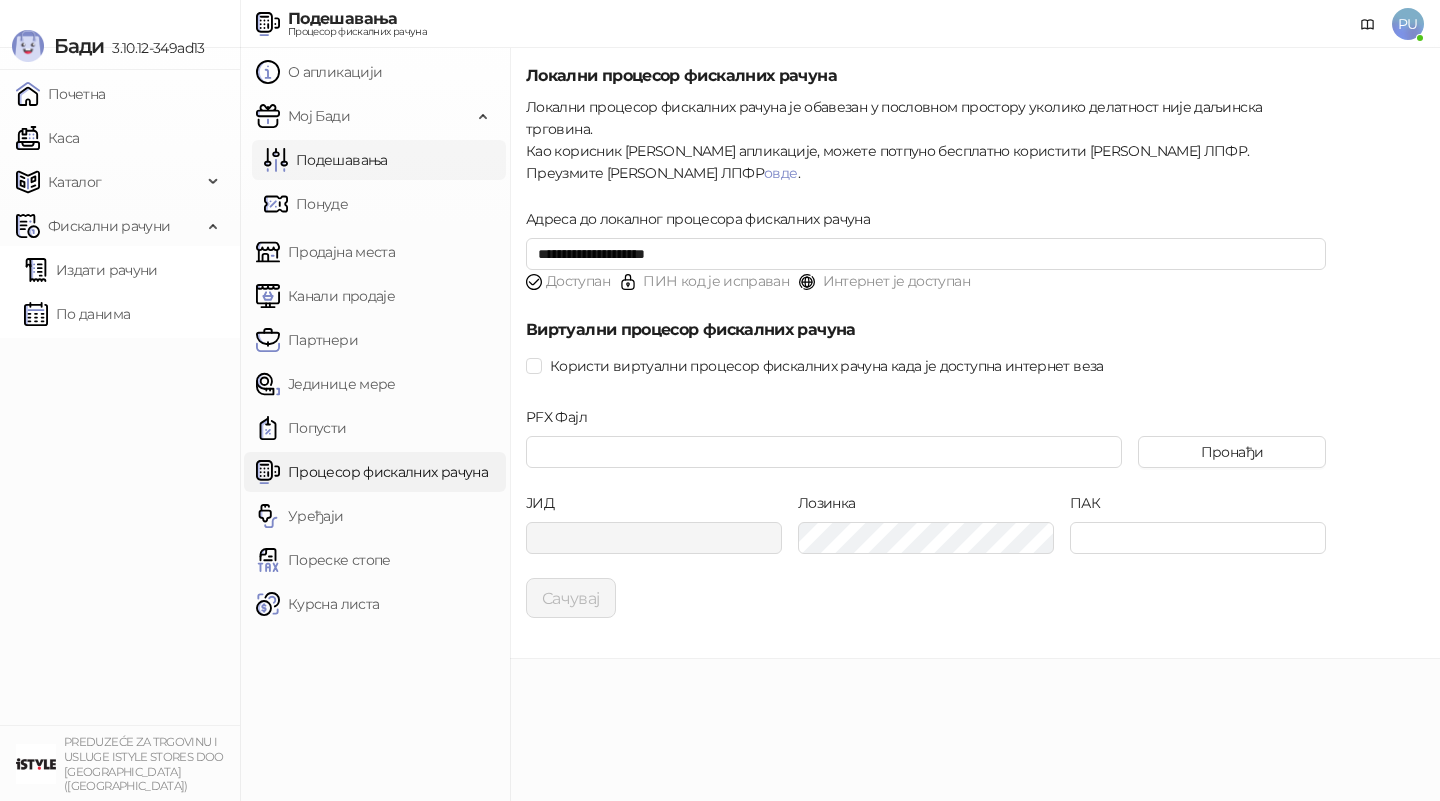 click on "Подешавања" at bounding box center [326, 160] 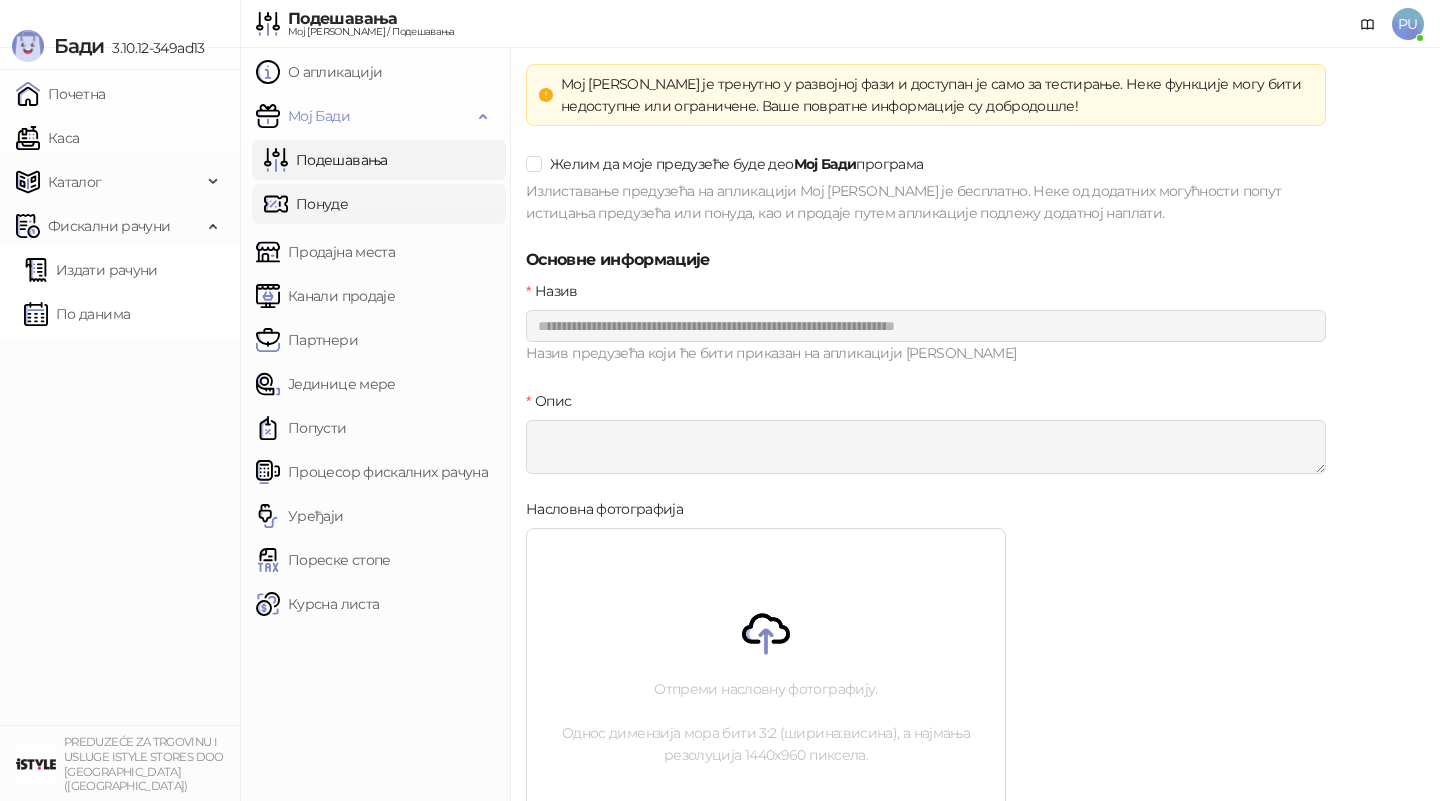 click on "Понуде" at bounding box center (306, 204) 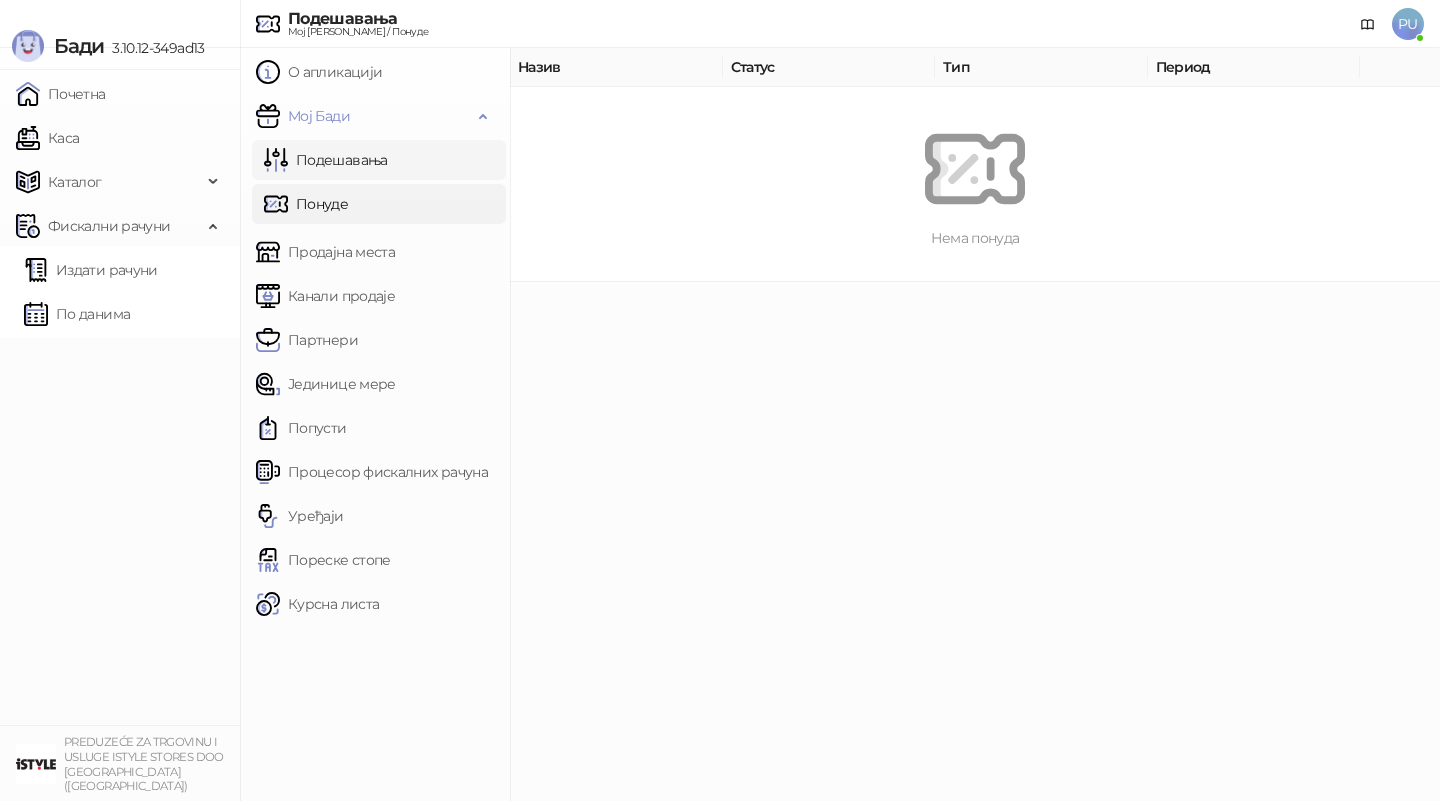 click on "Подешавања" at bounding box center [326, 160] 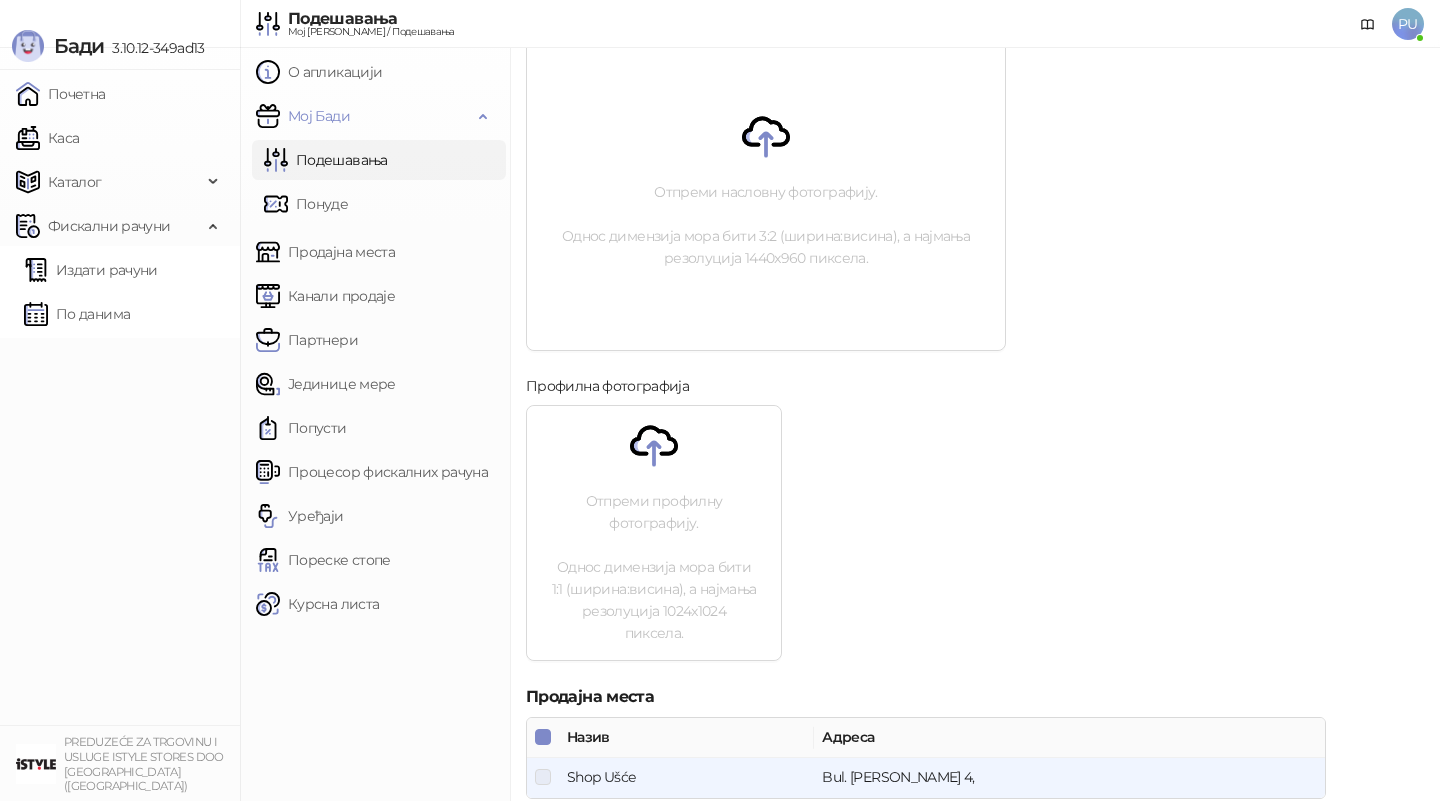 scroll, scrollTop: 718, scrollLeft: 0, axis: vertical 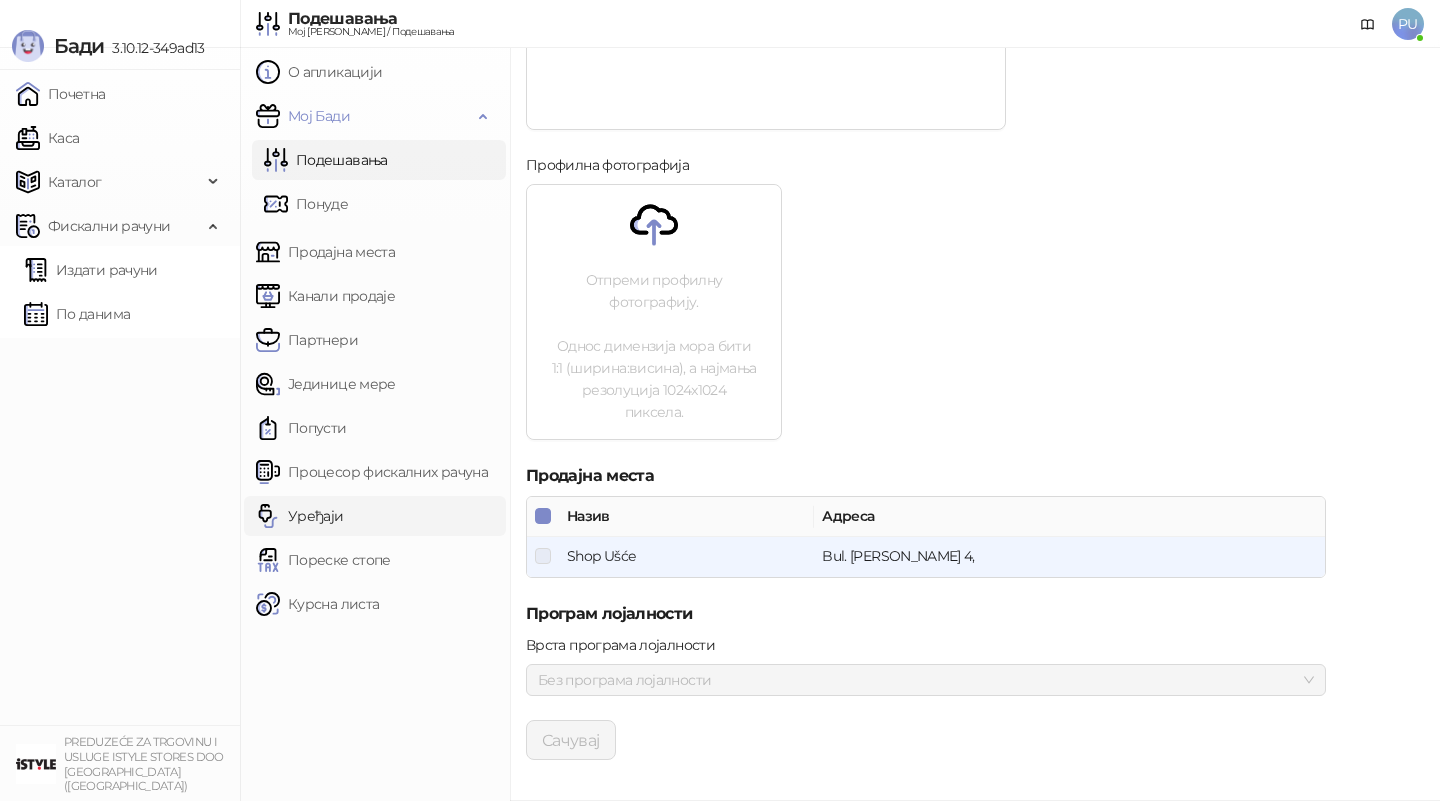click on "Уређаји" at bounding box center [300, 516] 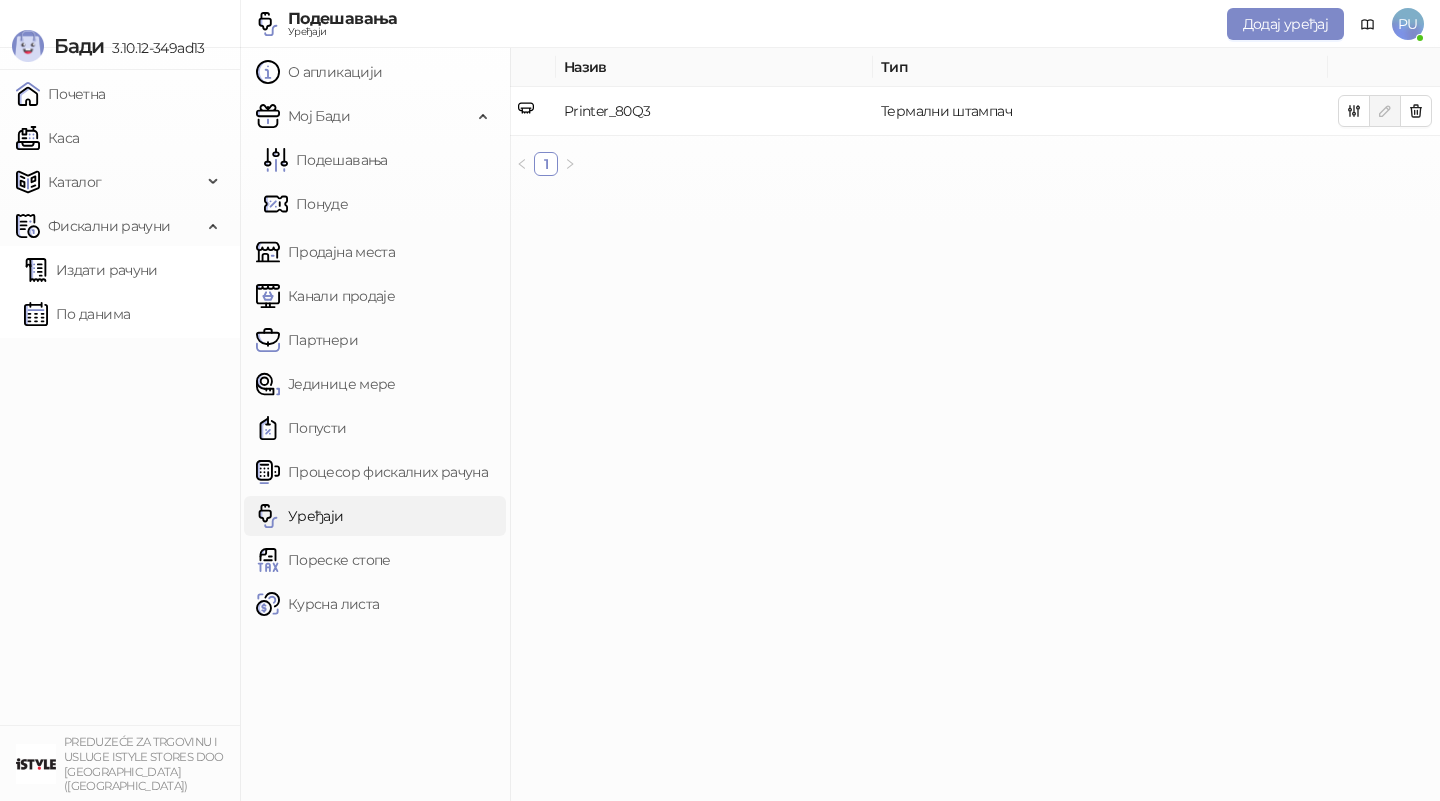 scroll, scrollTop: 0, scrollLeft: 0, axis: both 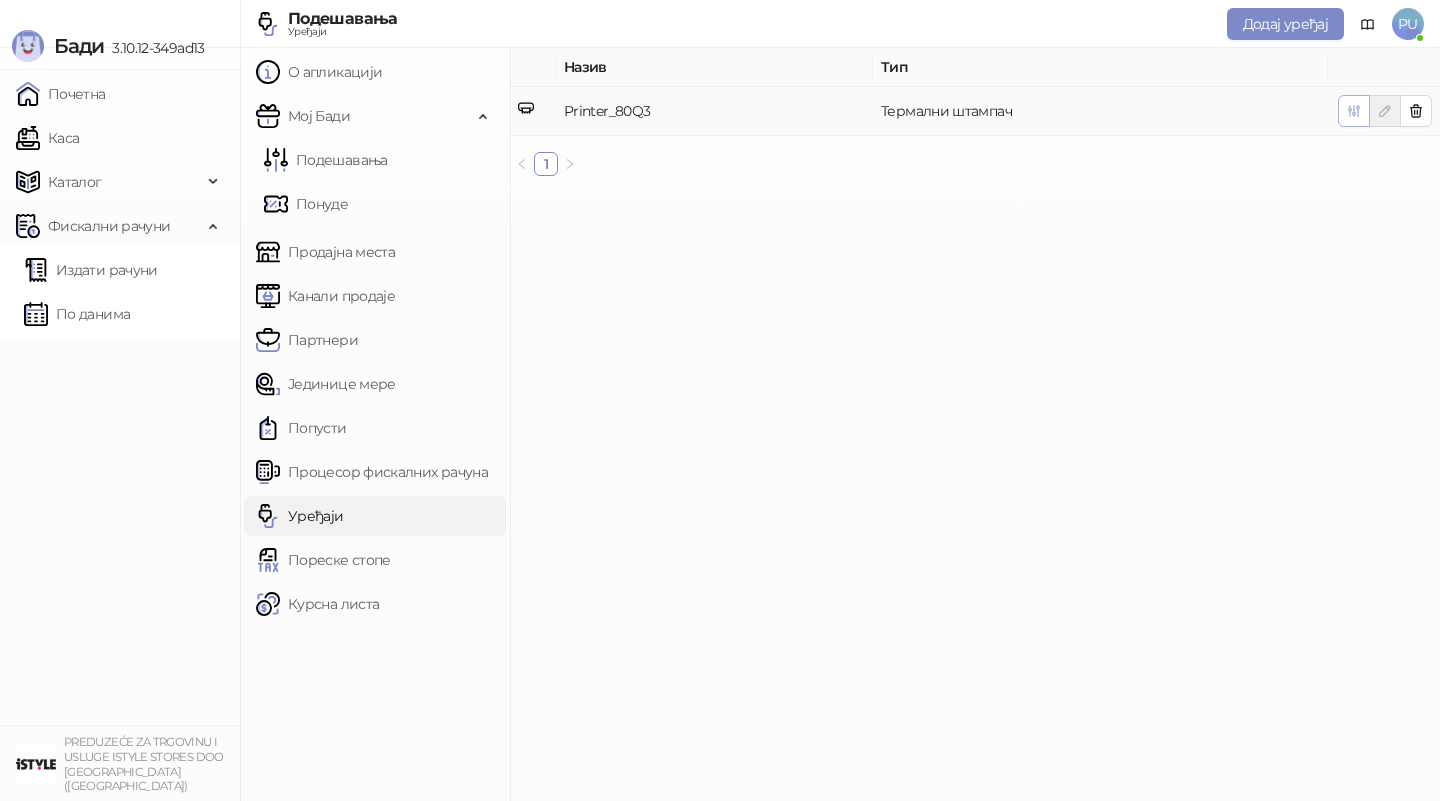 click 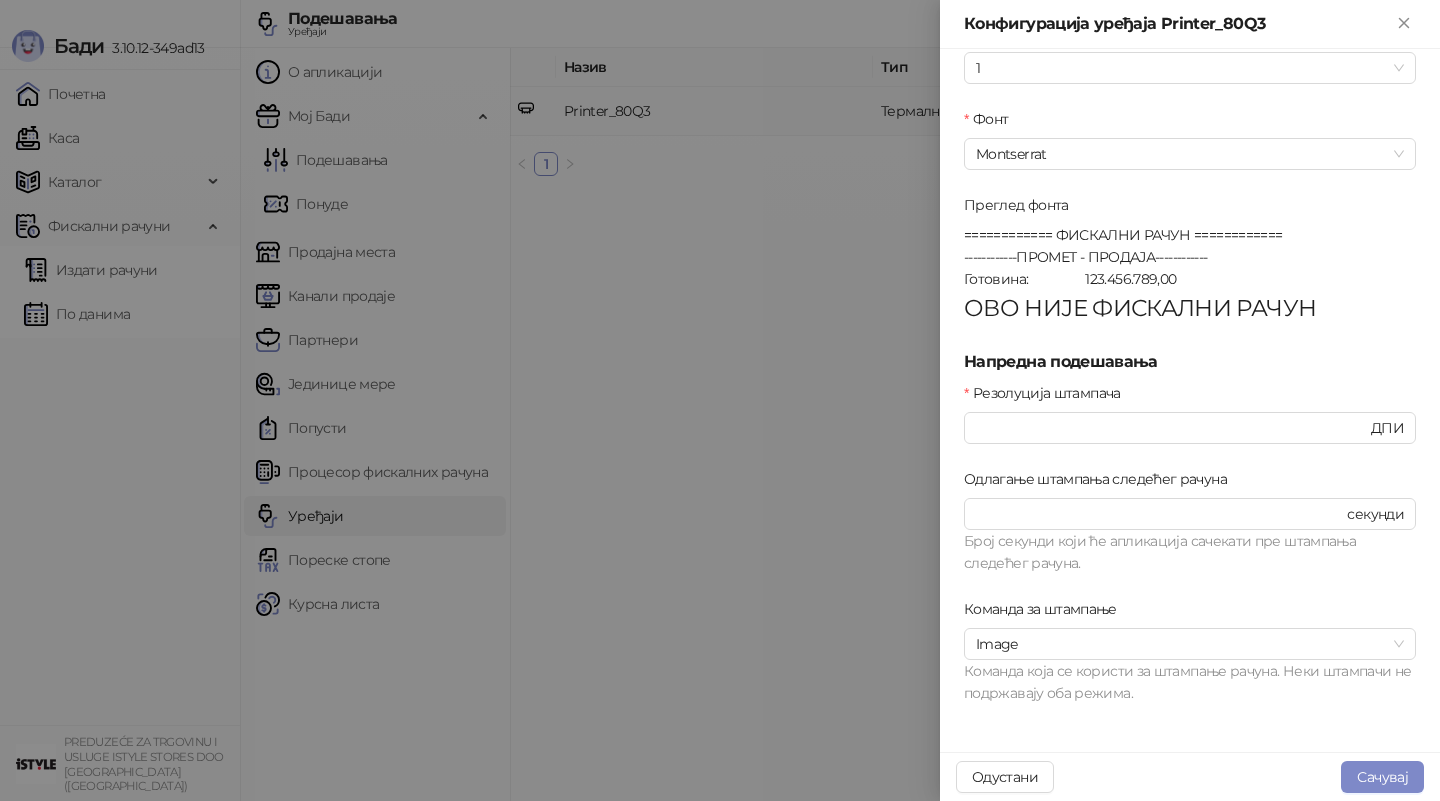 scroll, scrollTop: 0, scrollLeft: 0, axis: both 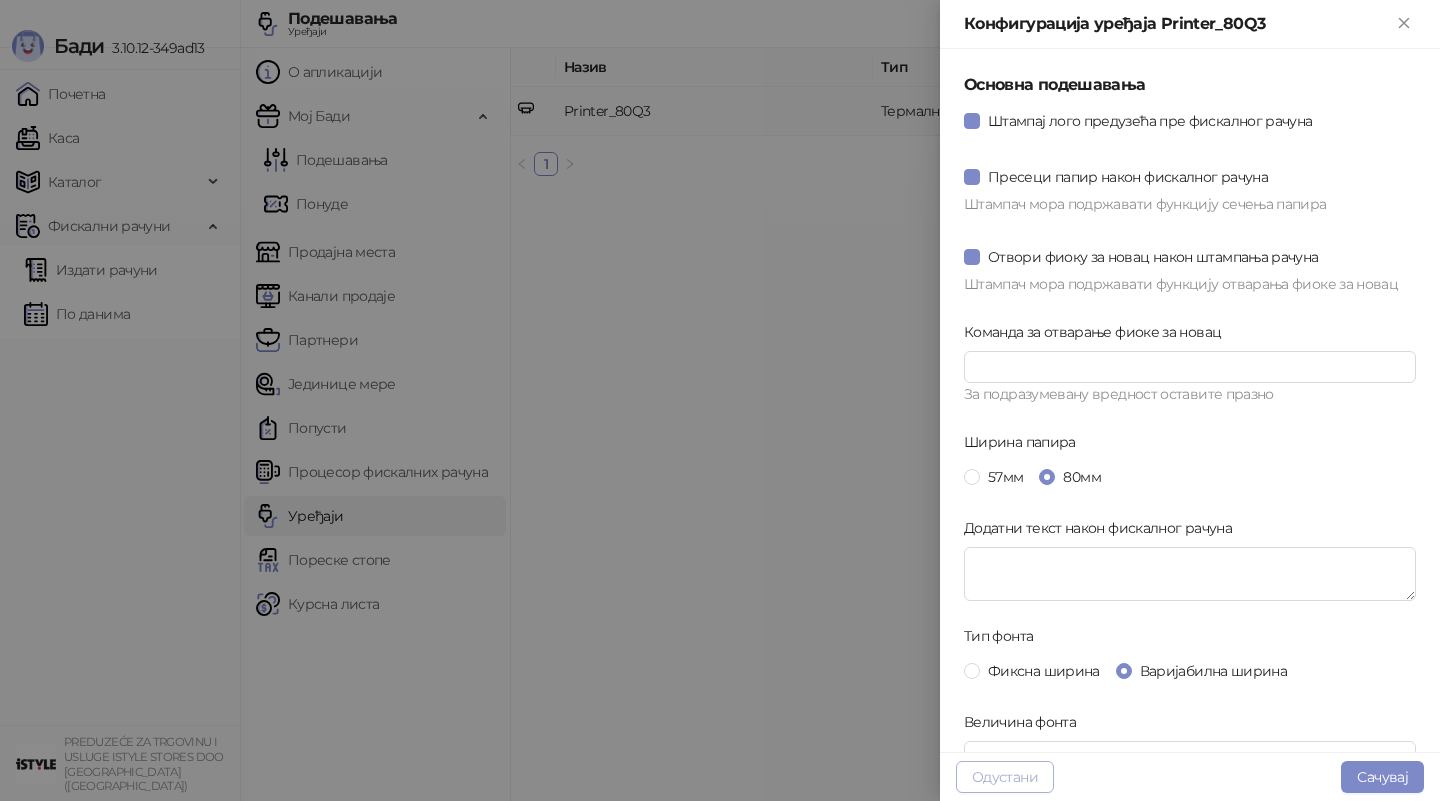 click on "Одустани" at bounding box center (1005, 777) 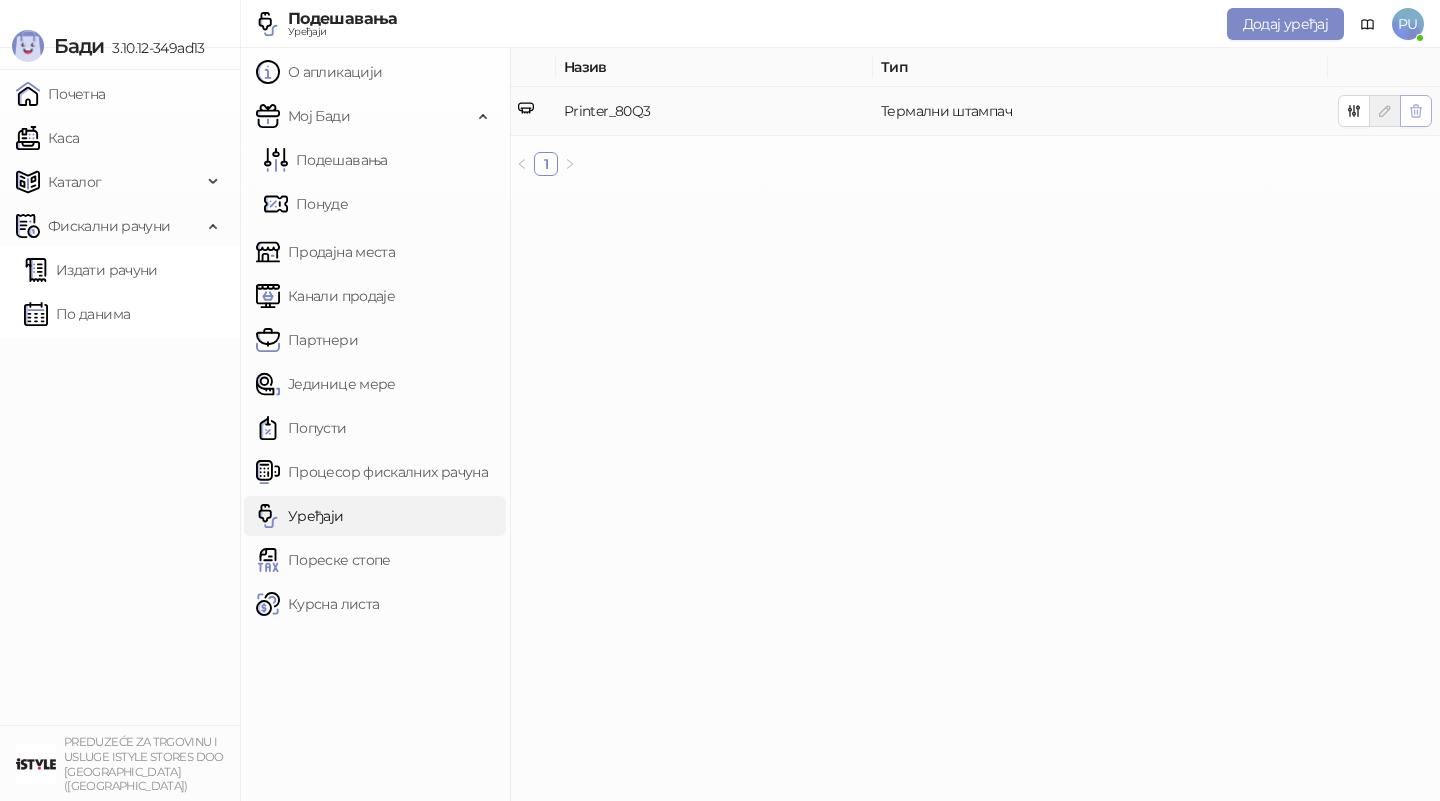 click 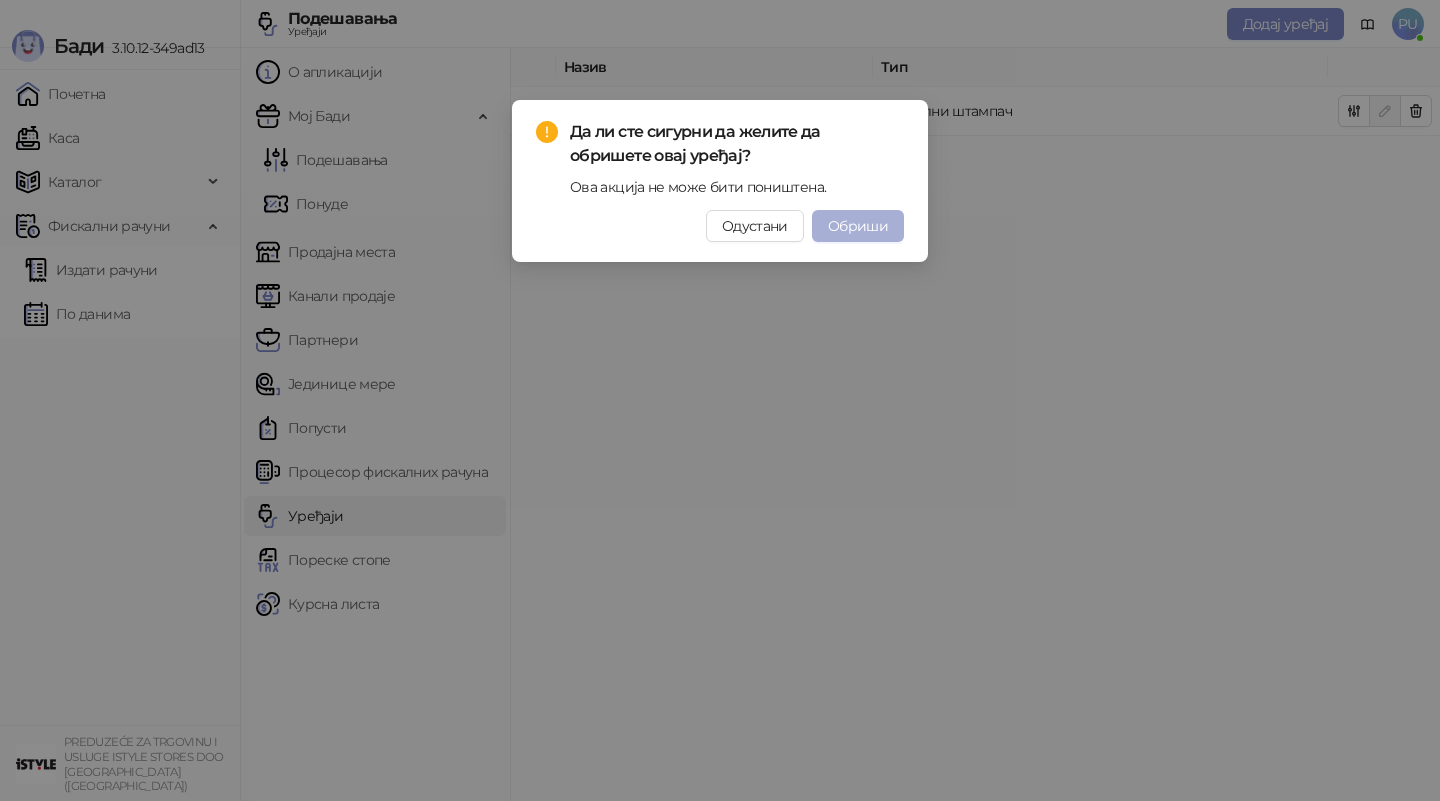 click on "Обриши" at bounding box center [858, 226] 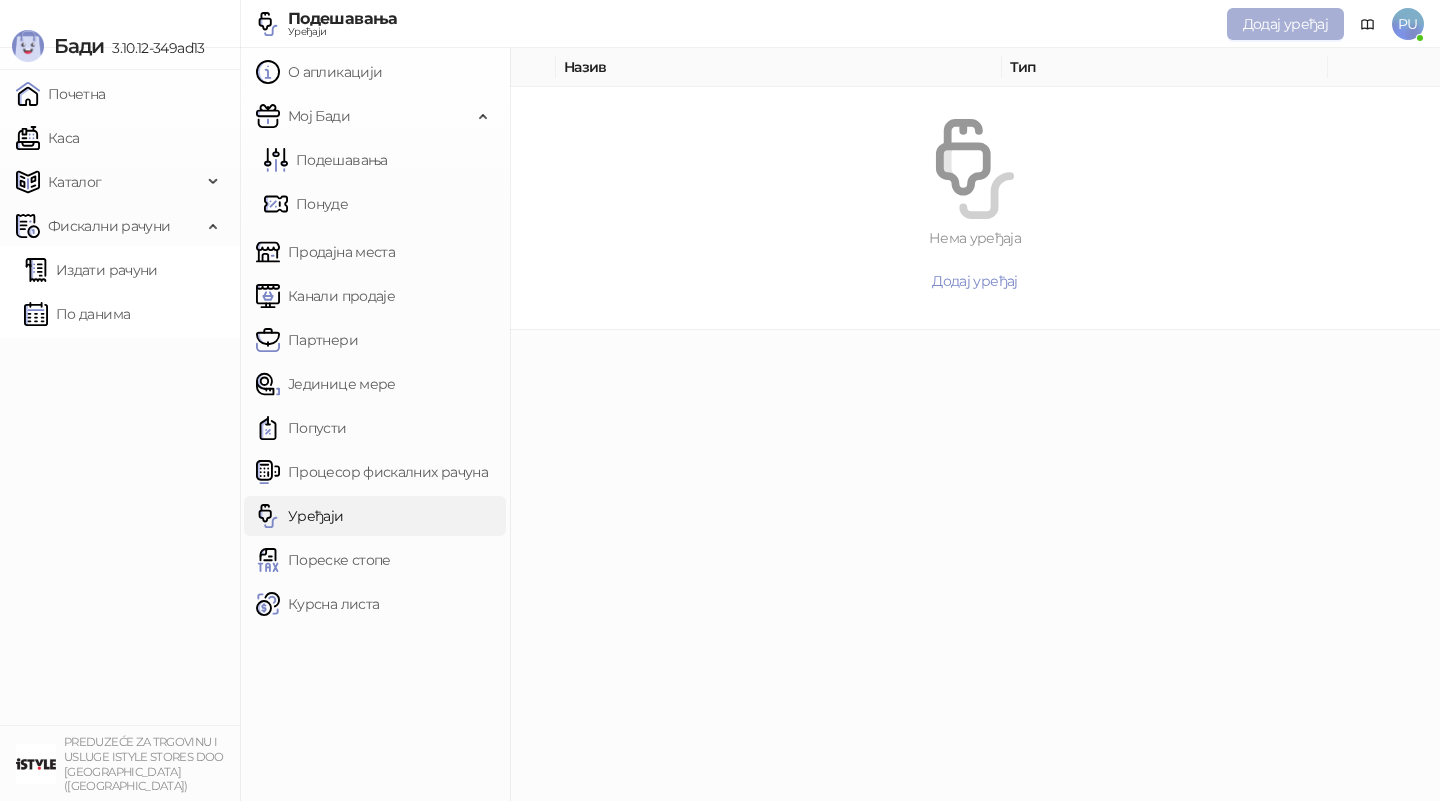 click on "Додај уређај" at bounding box center [1285, 24] 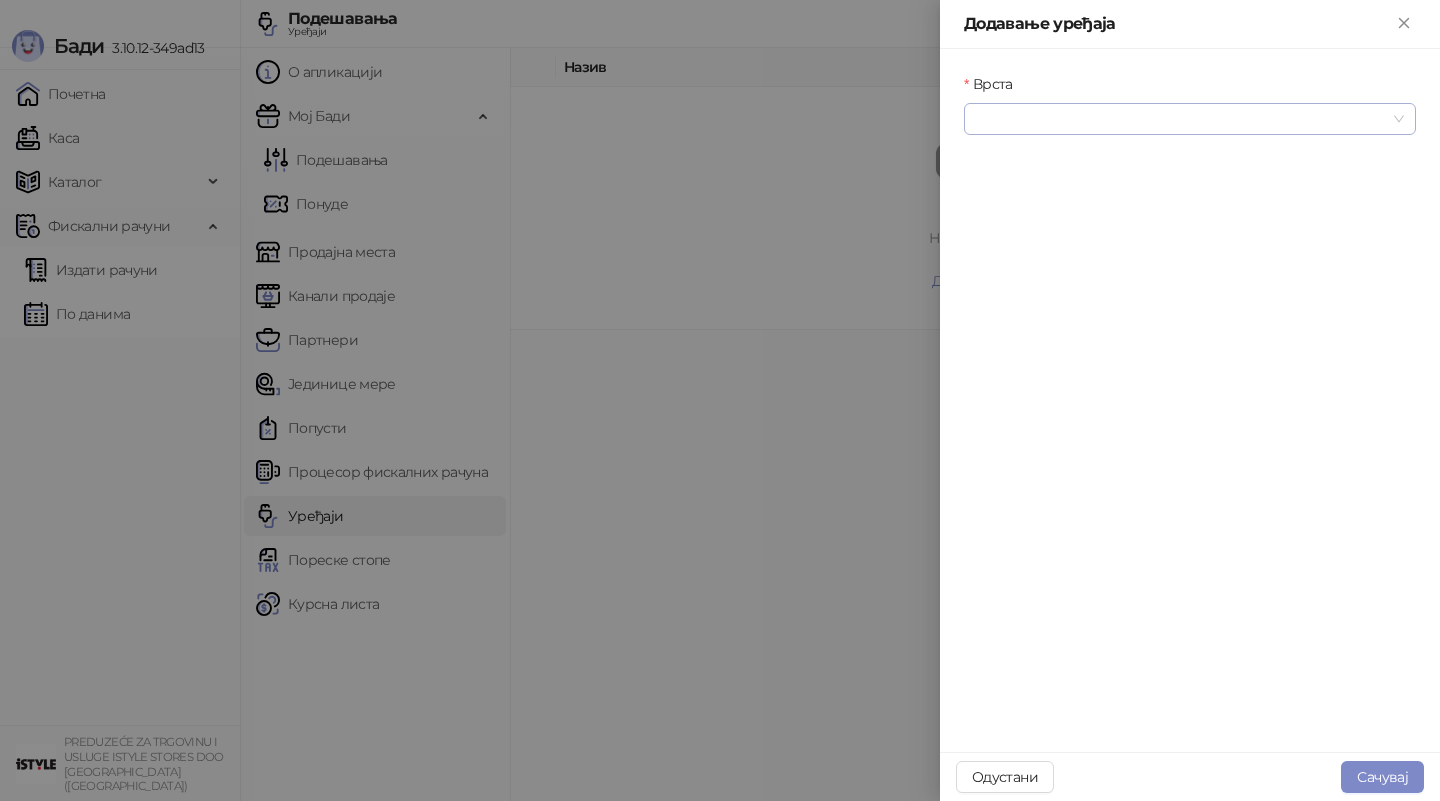 click at bounding box center (1190, 119) 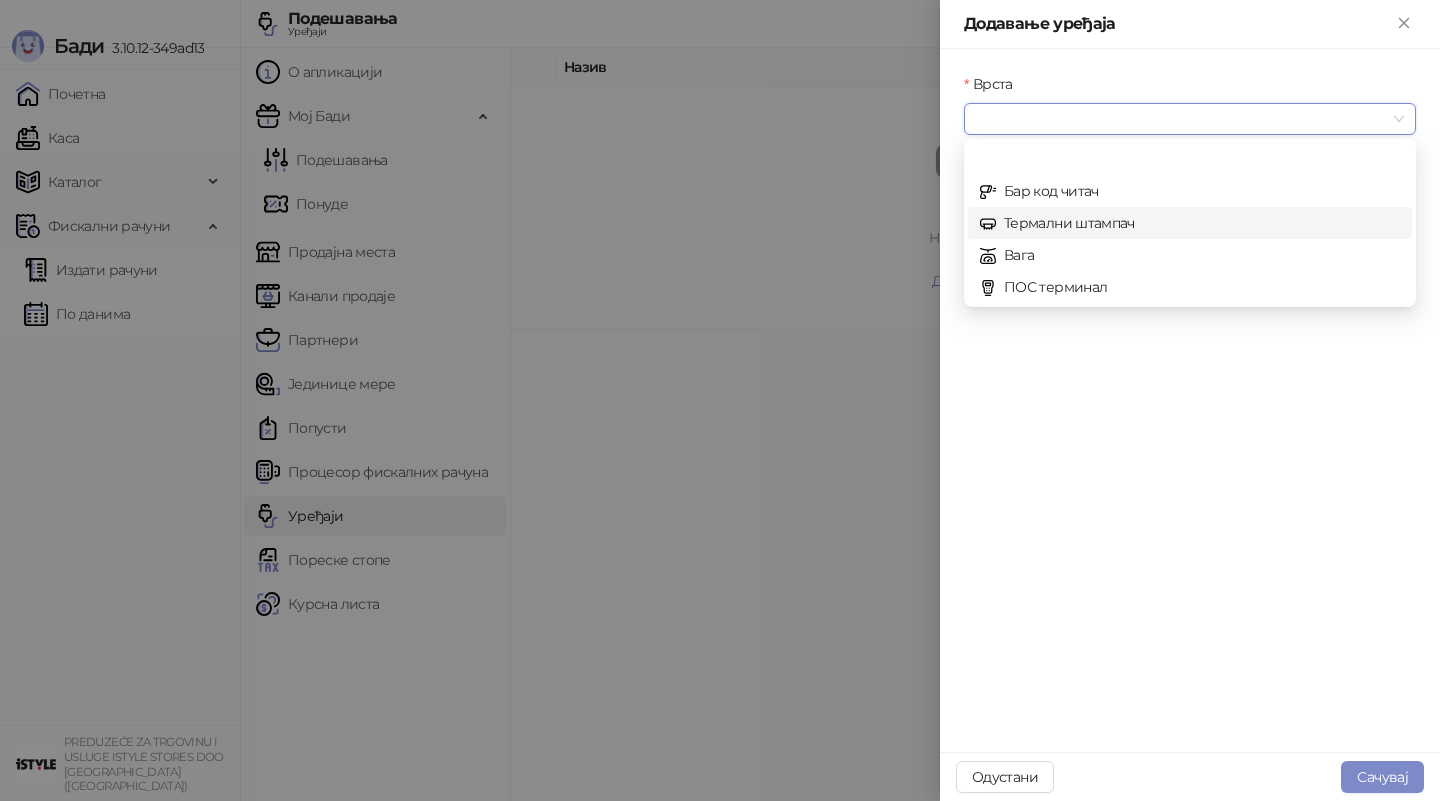 click on "Термални штампач" at bounding box center (1190, 223) 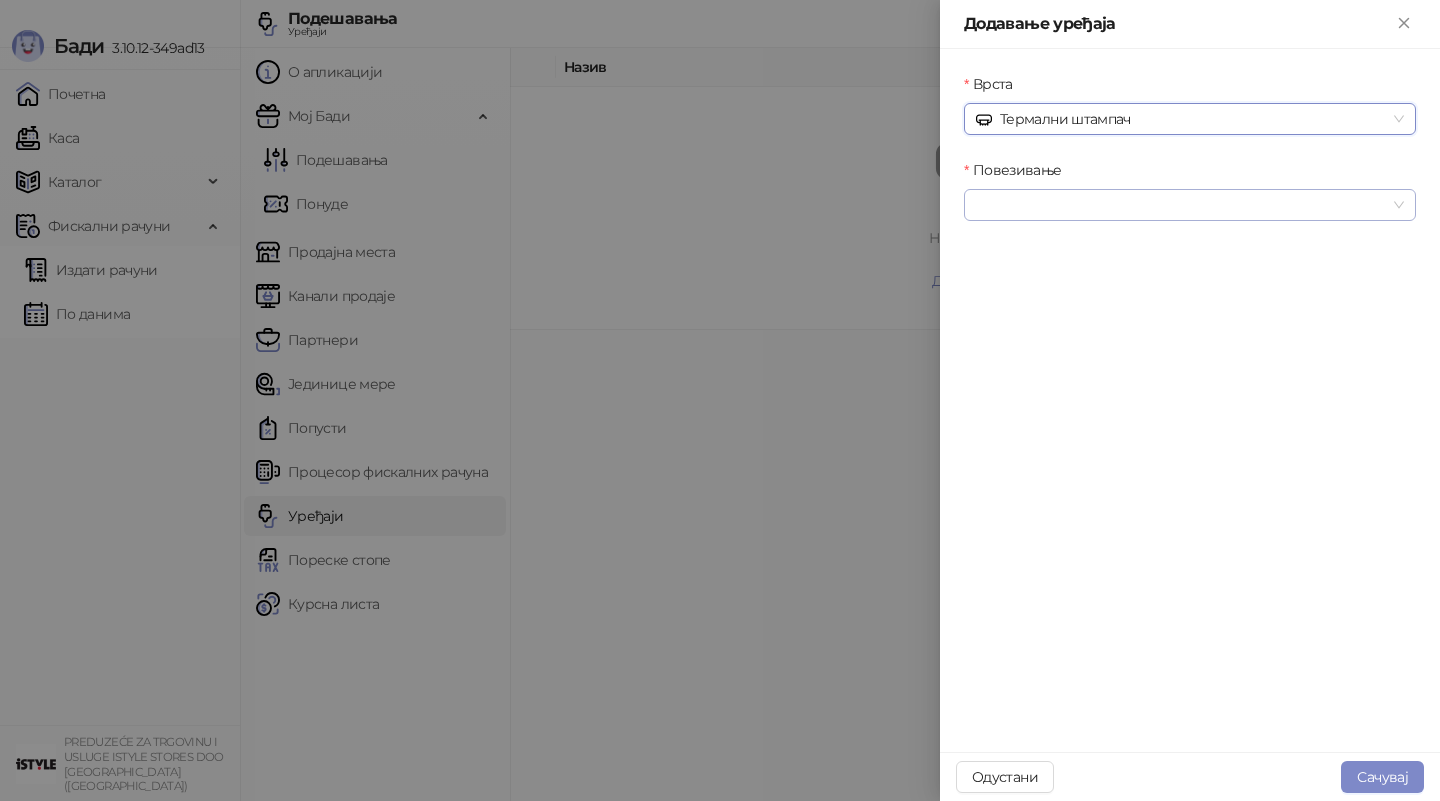 click at bounding box center (1190, 205) 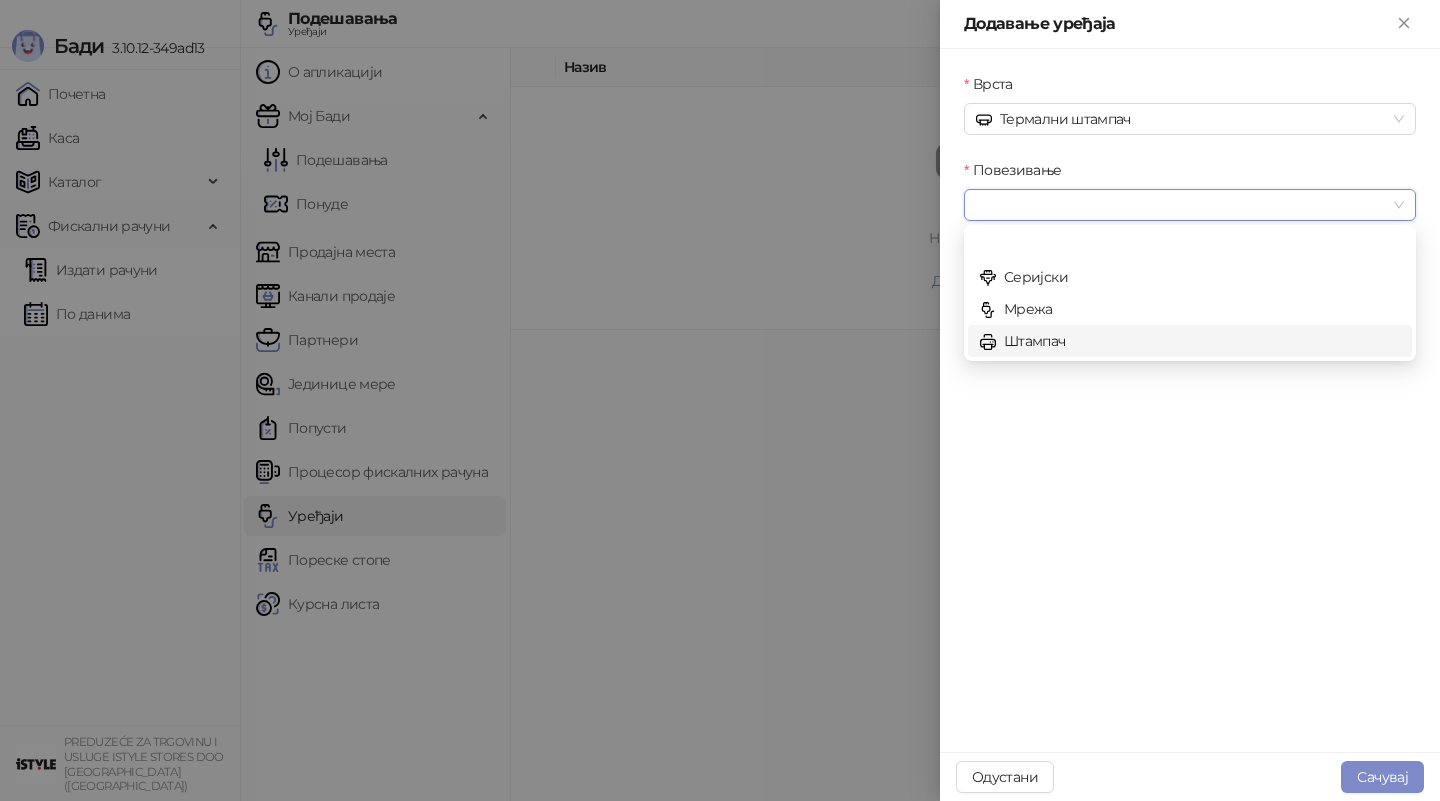 click at bounding box center (720, 400) 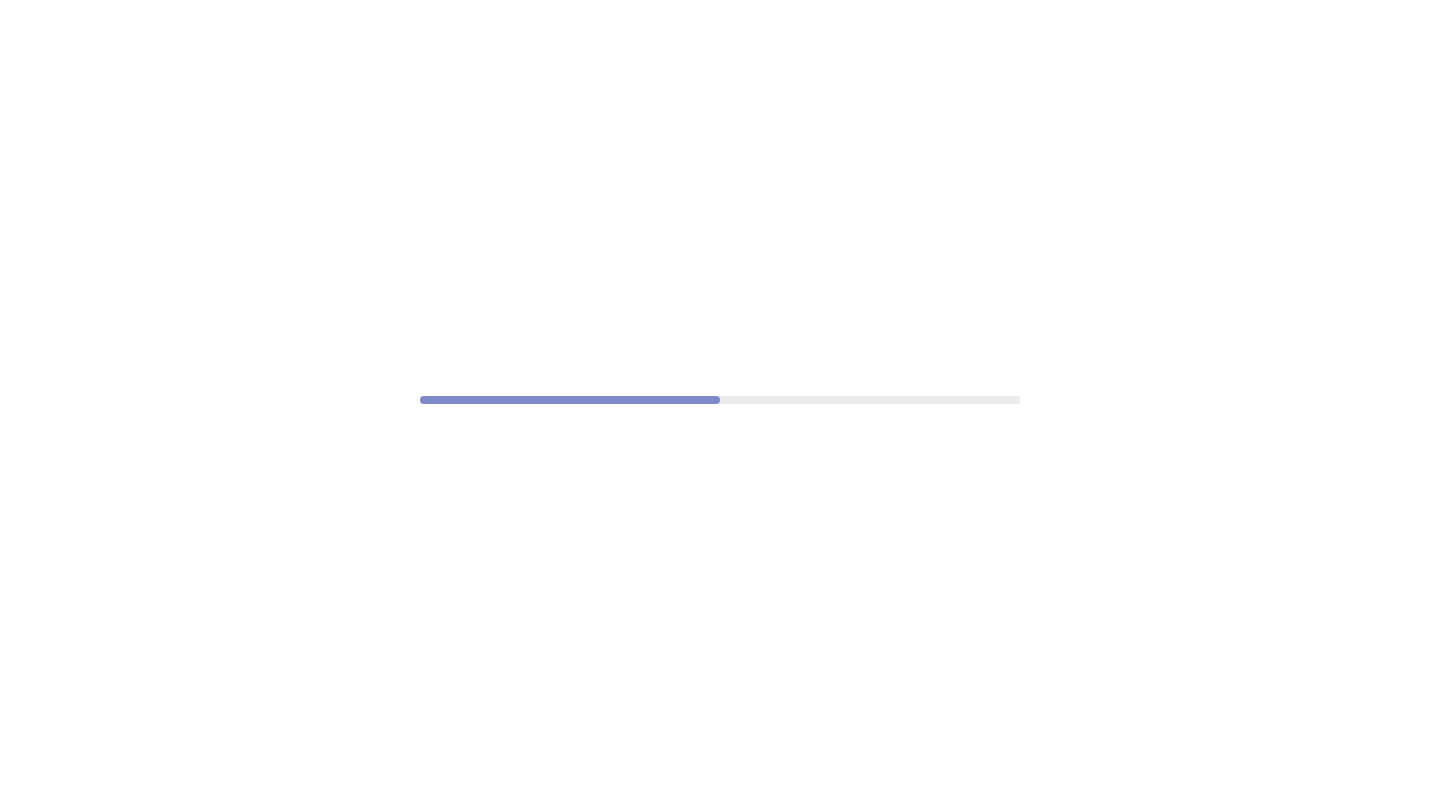 scroll, scrollTop: 0, scrollLeft: 0, axis: both 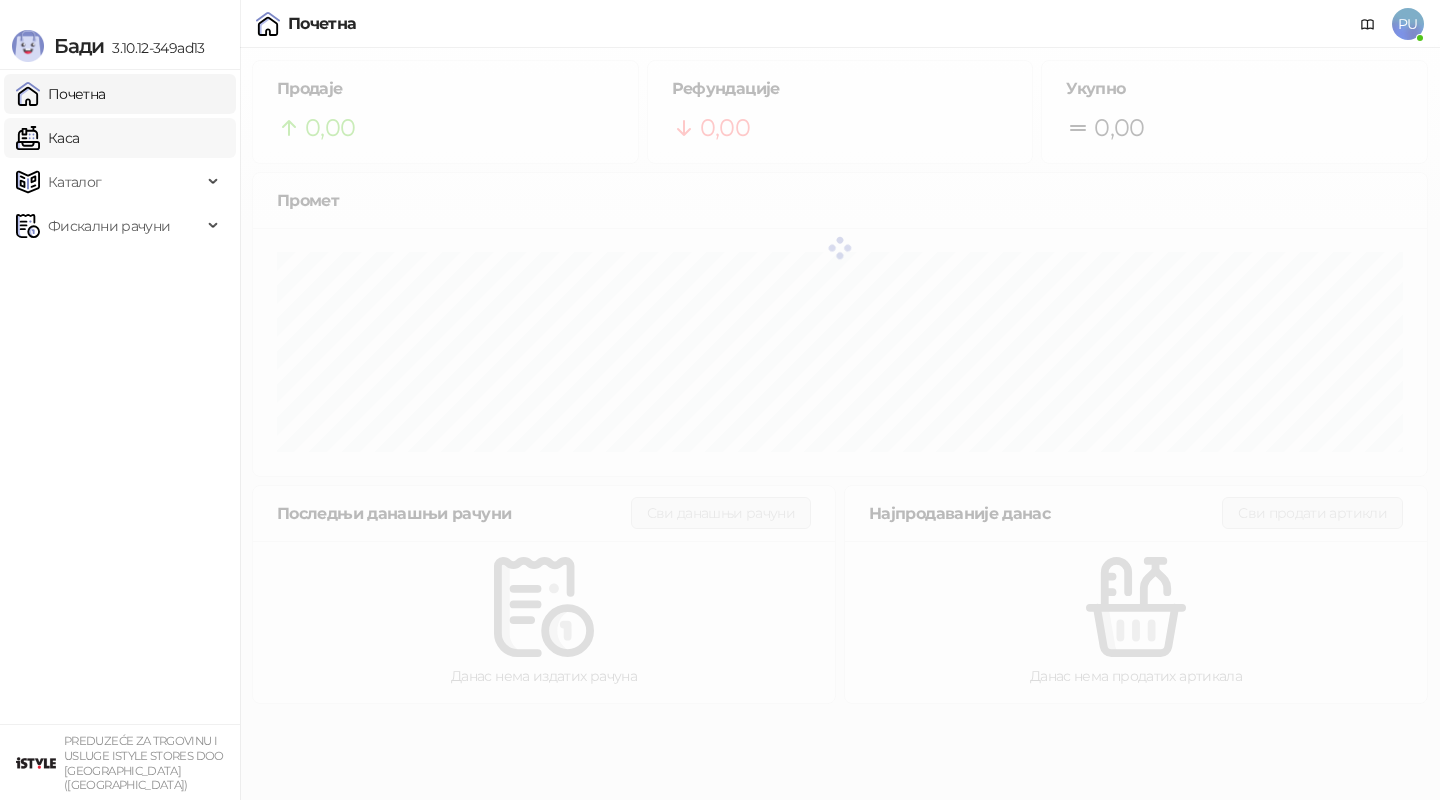 click on "Каса" at bounding box center [47, 138] 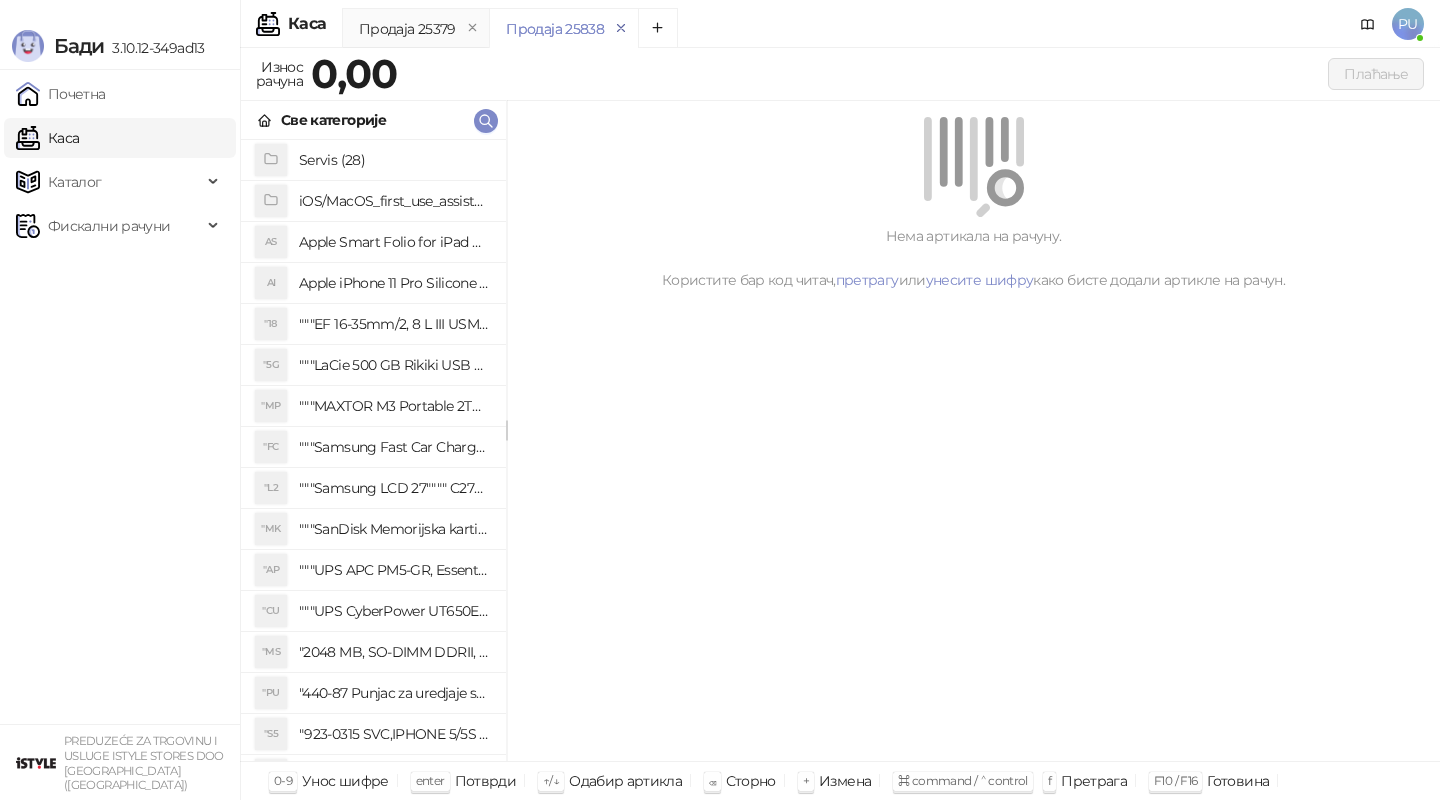 click 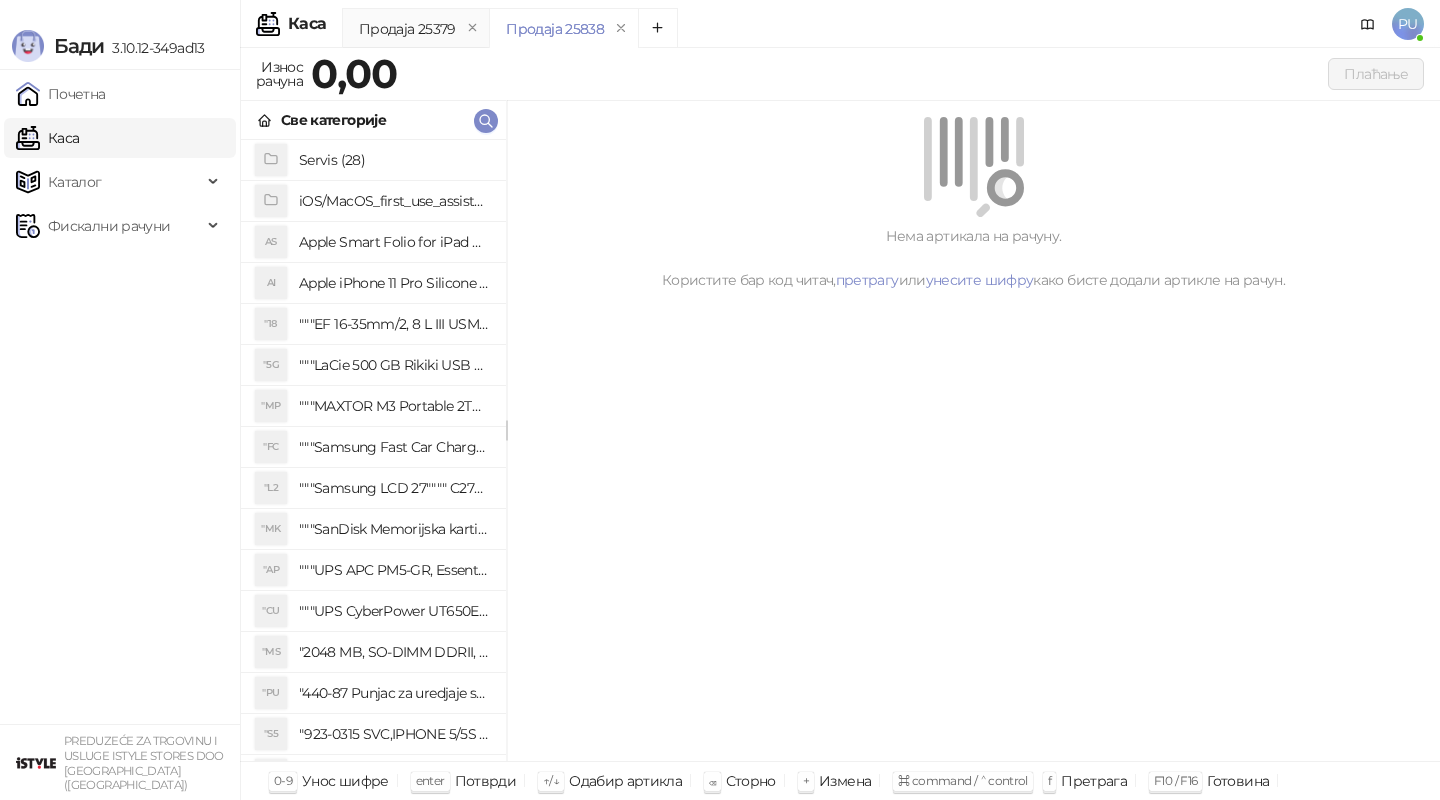click on "Продаја 25379 Продаја 25838" at bounding box center [823, 31] 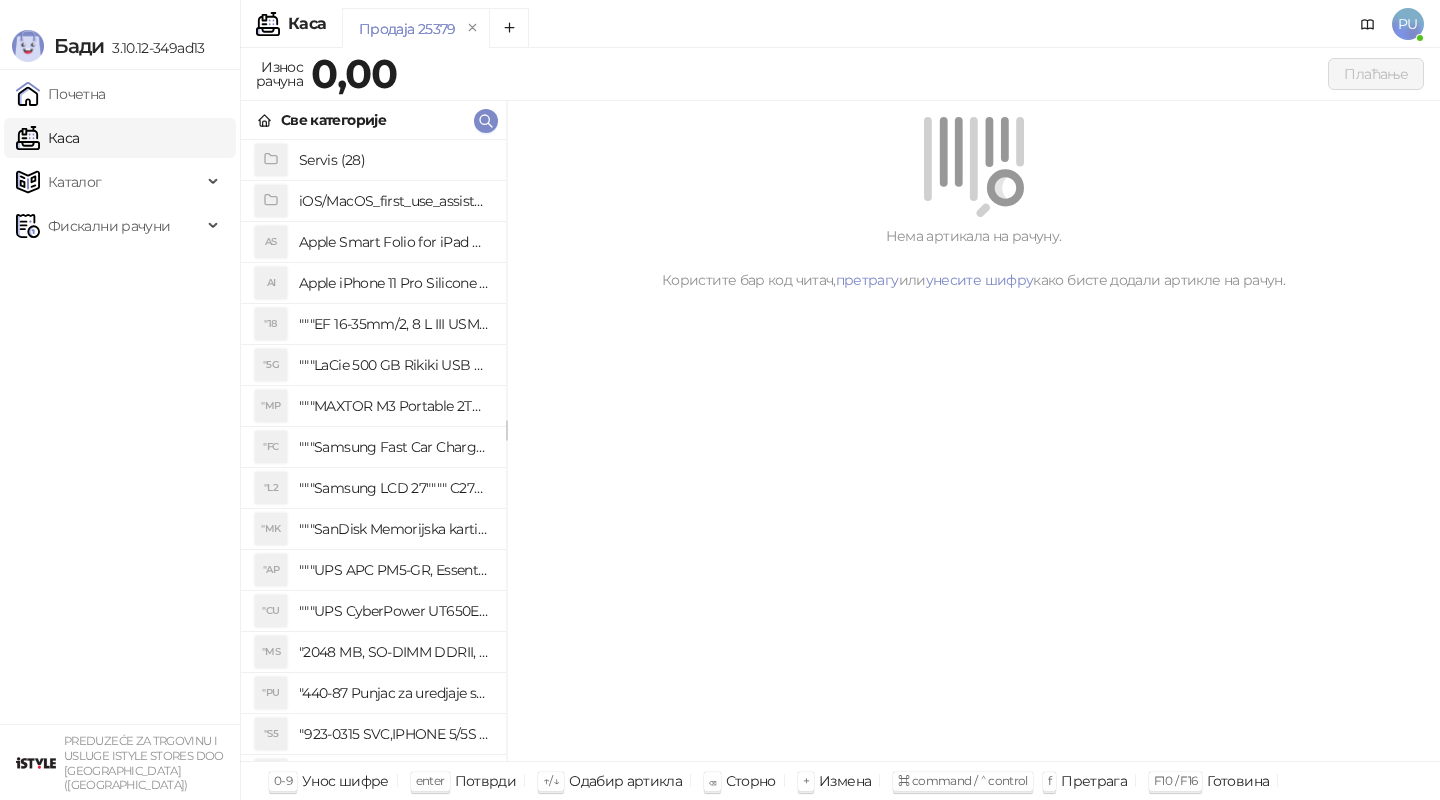 click on "PU" at bounding box center [1408, 24] 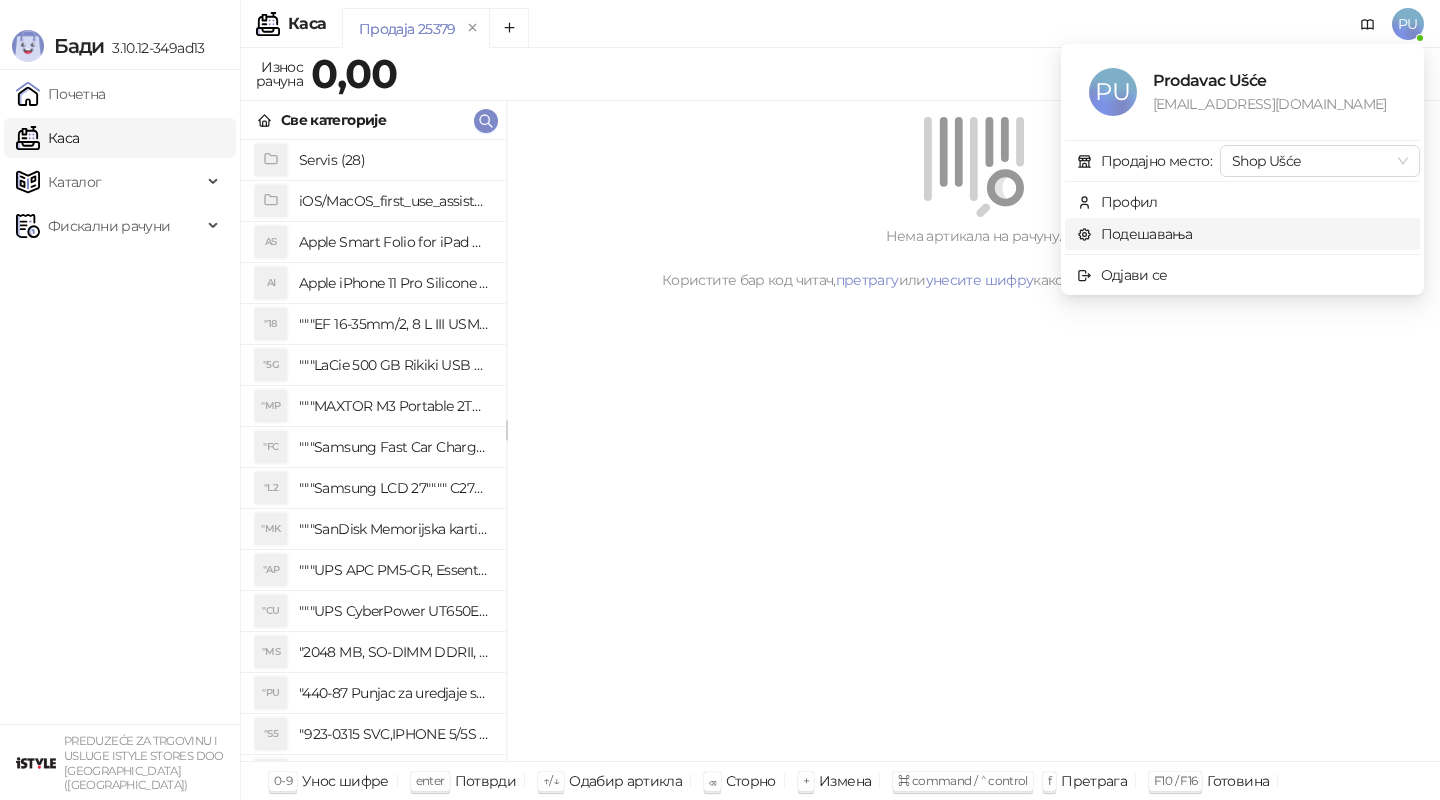 click on "Подешавања" at bounding box center (1135, 234) 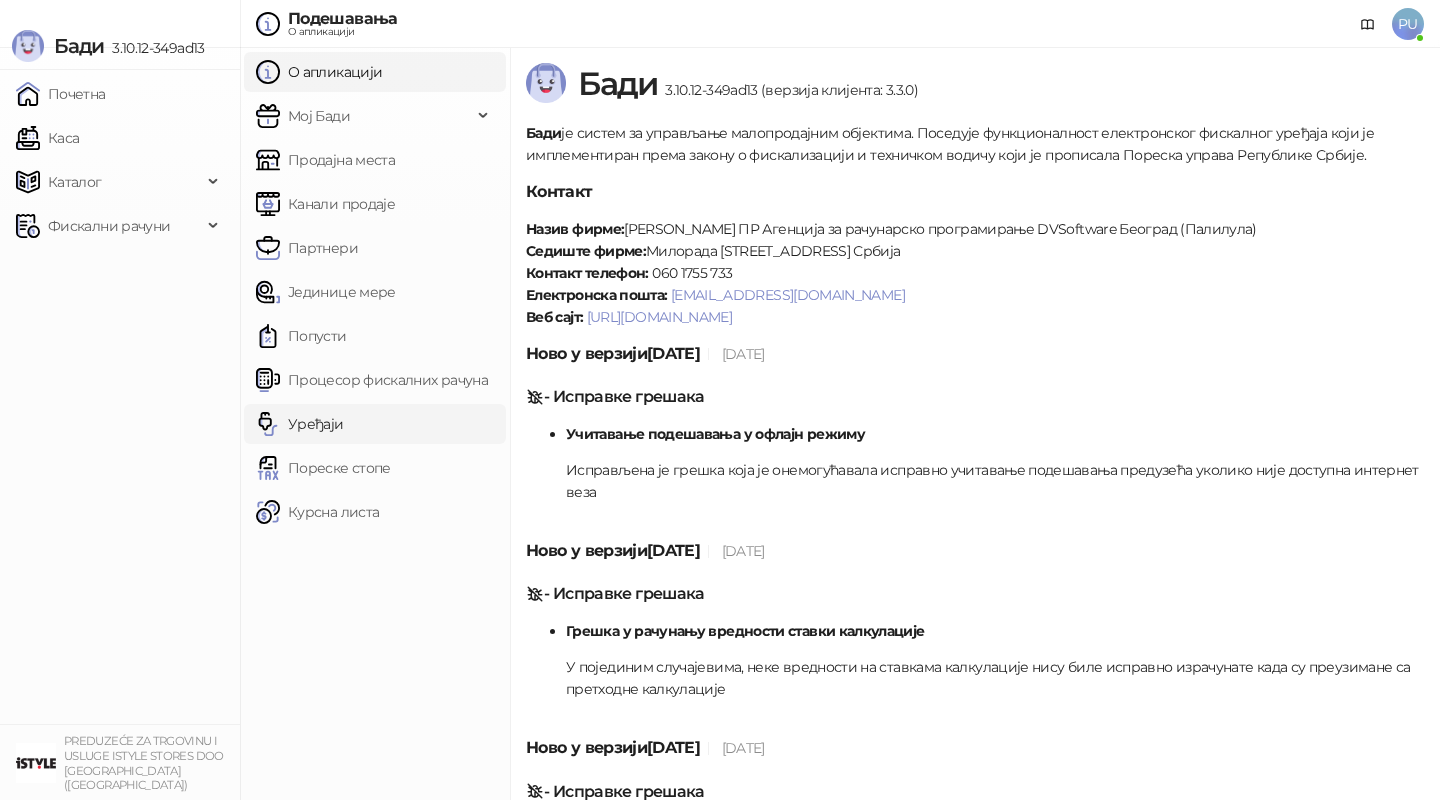 click on "Уређаји" at bounding box center (300, 424) 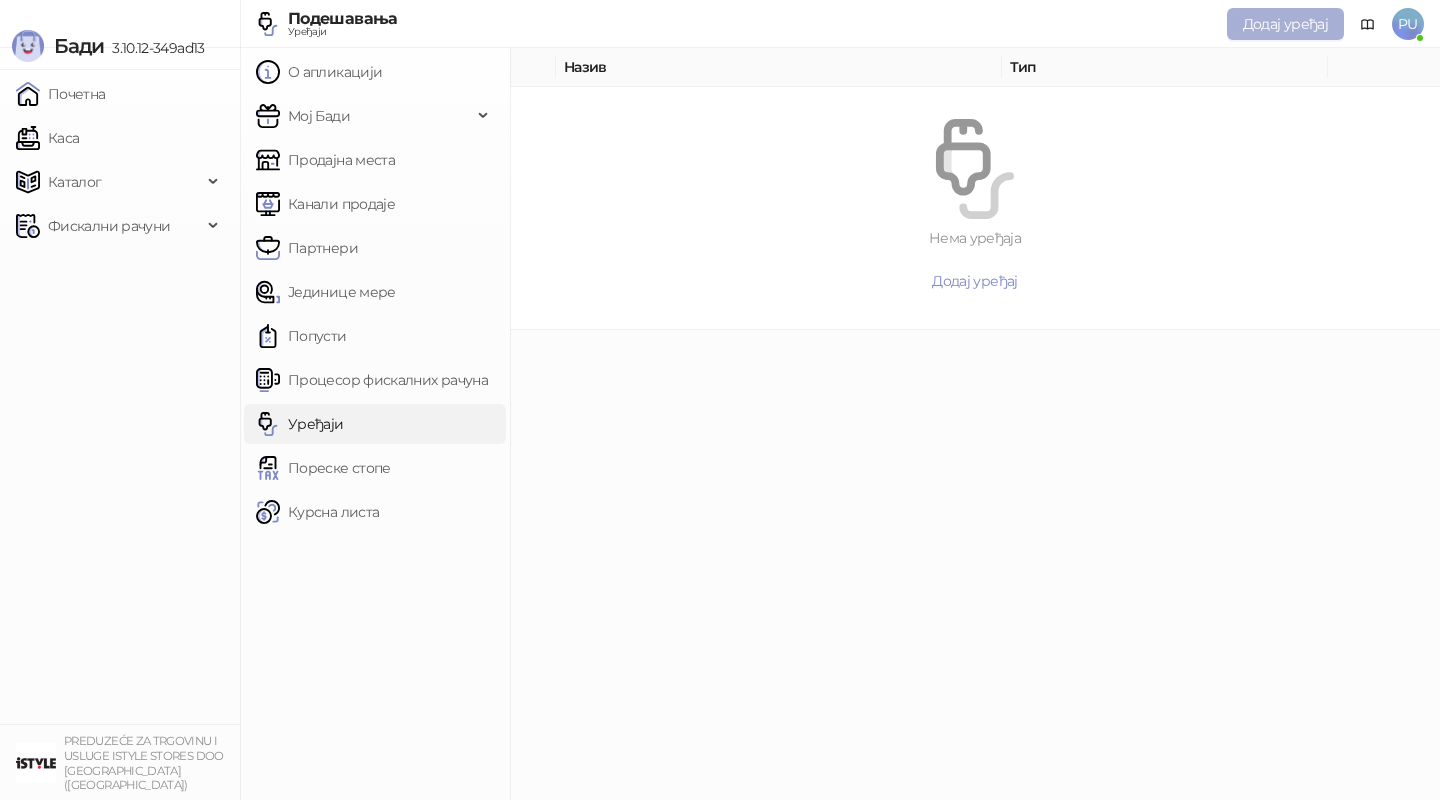 click on "Додај уређај" at bounding box center (1285, 24) 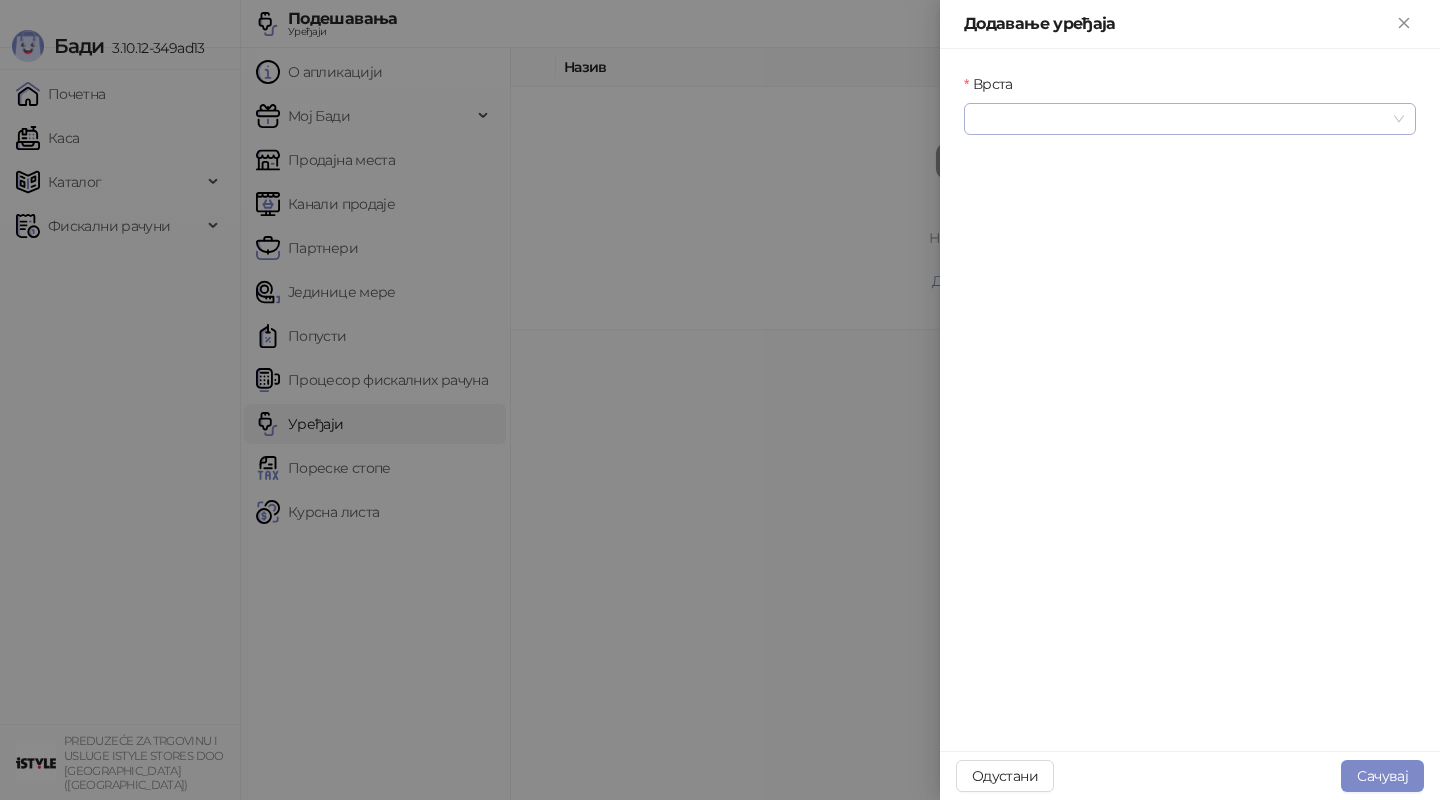 click at bounding box center (1190, 119) 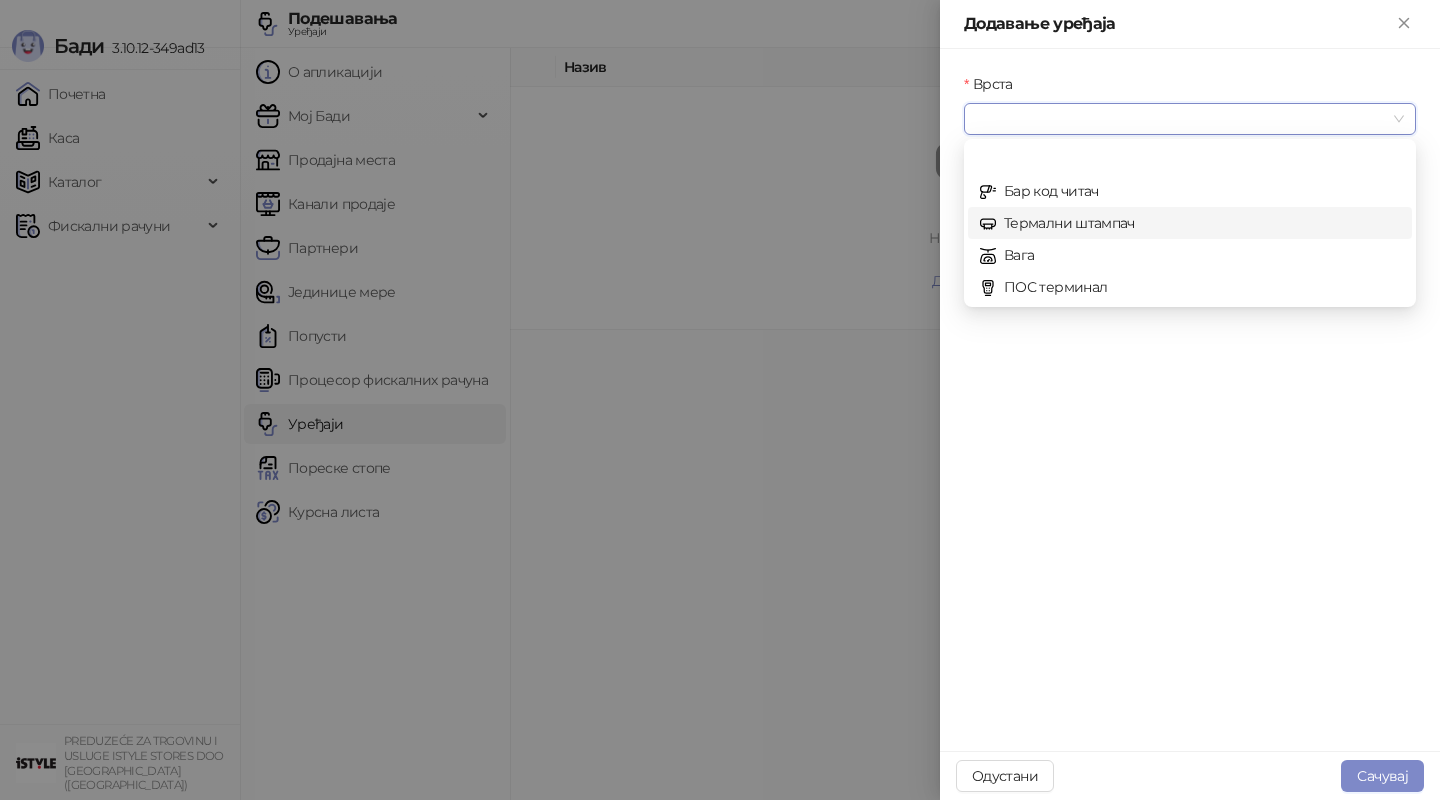 click on "Термални штампач" at bounding box center (1190, 223) 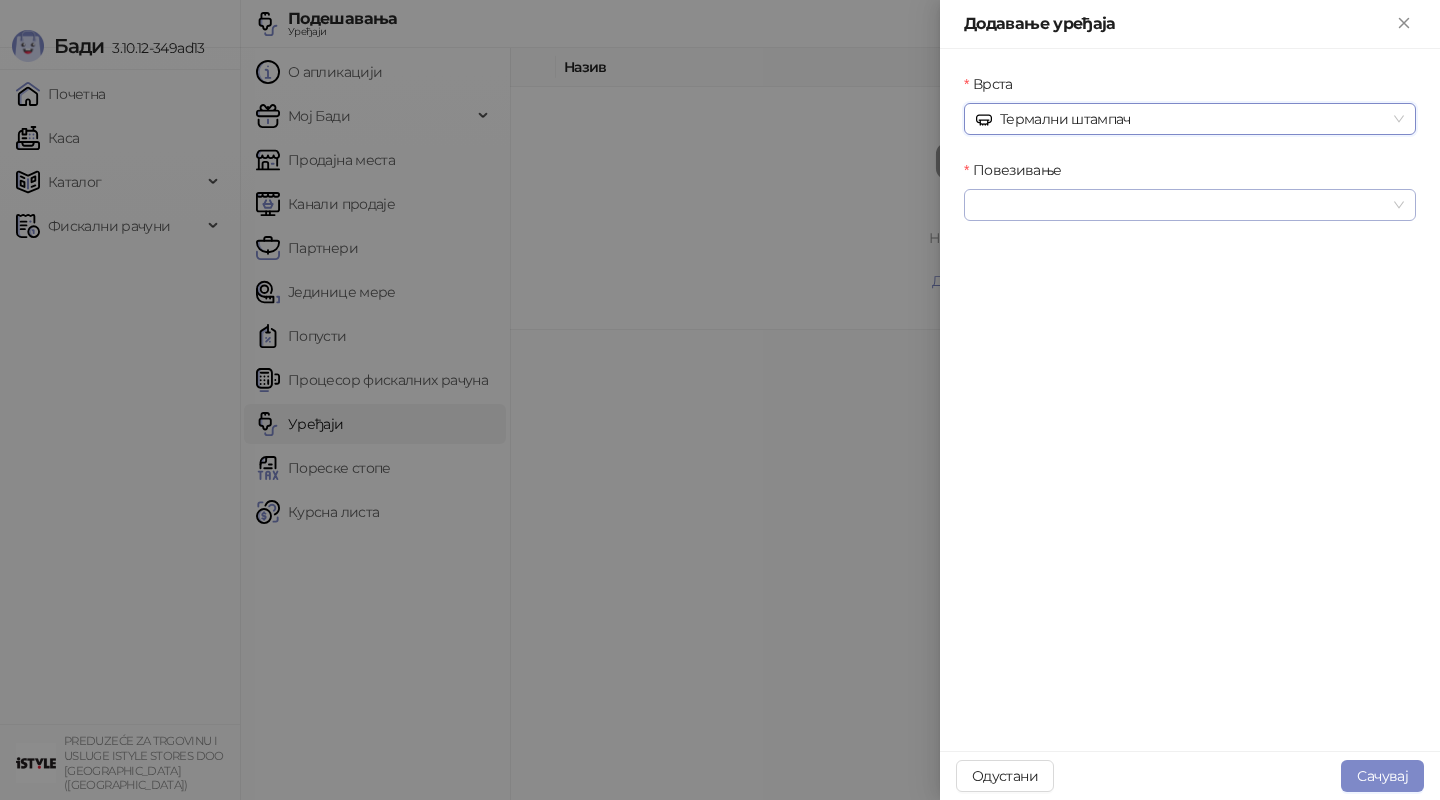click at bounding box center [1190, 205] 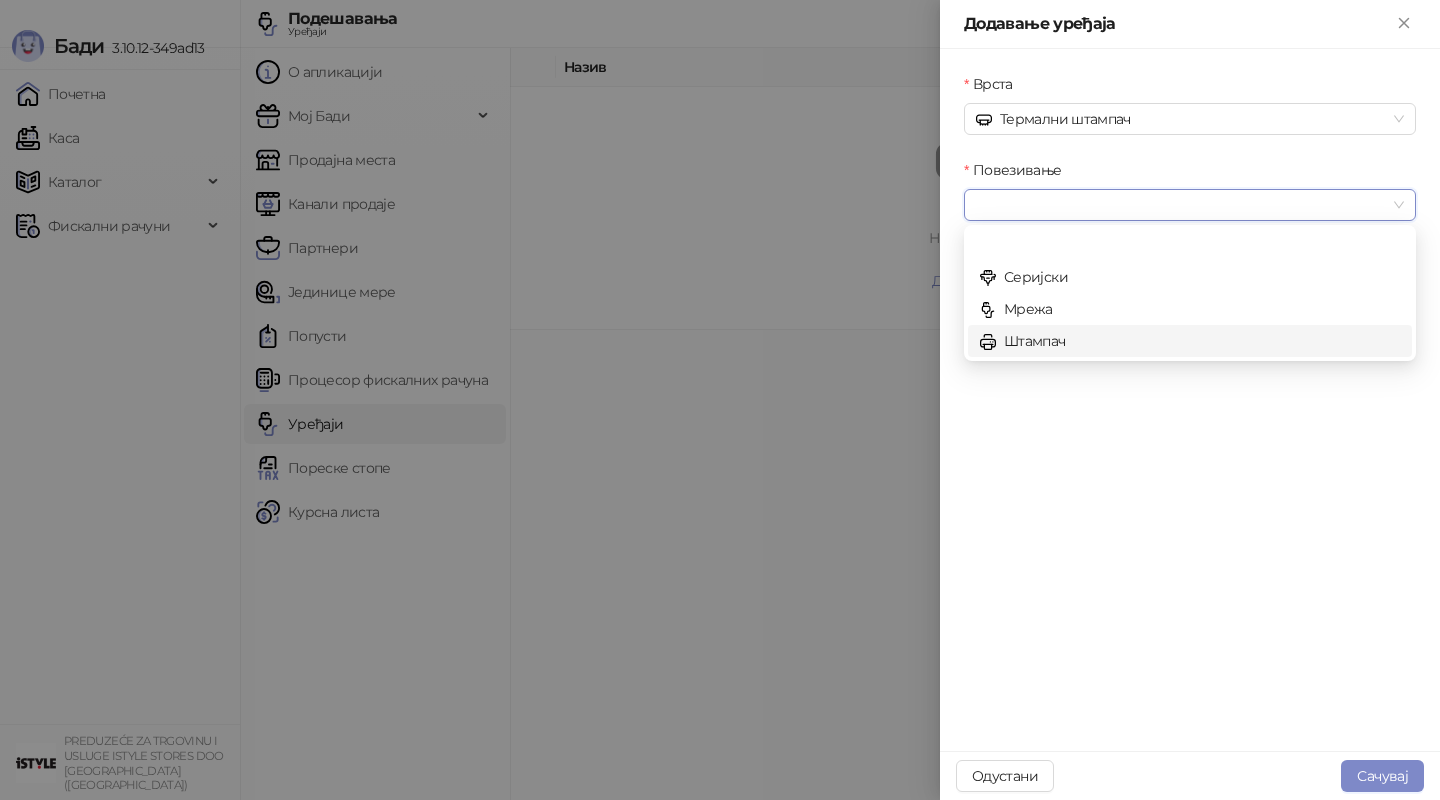 click on "Штампач" at bounding box center (1190, 341) 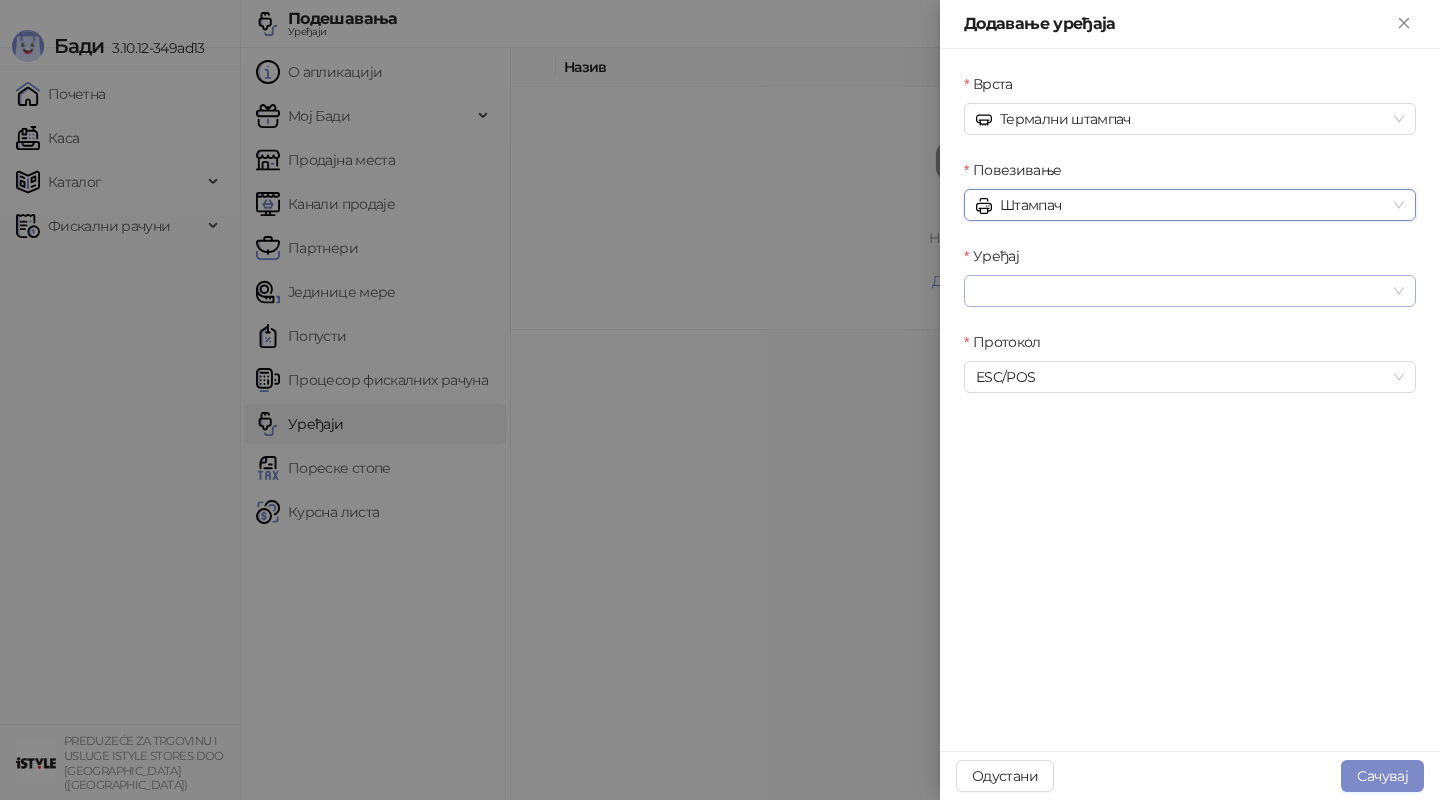 click at bounding box center (1190, 291) 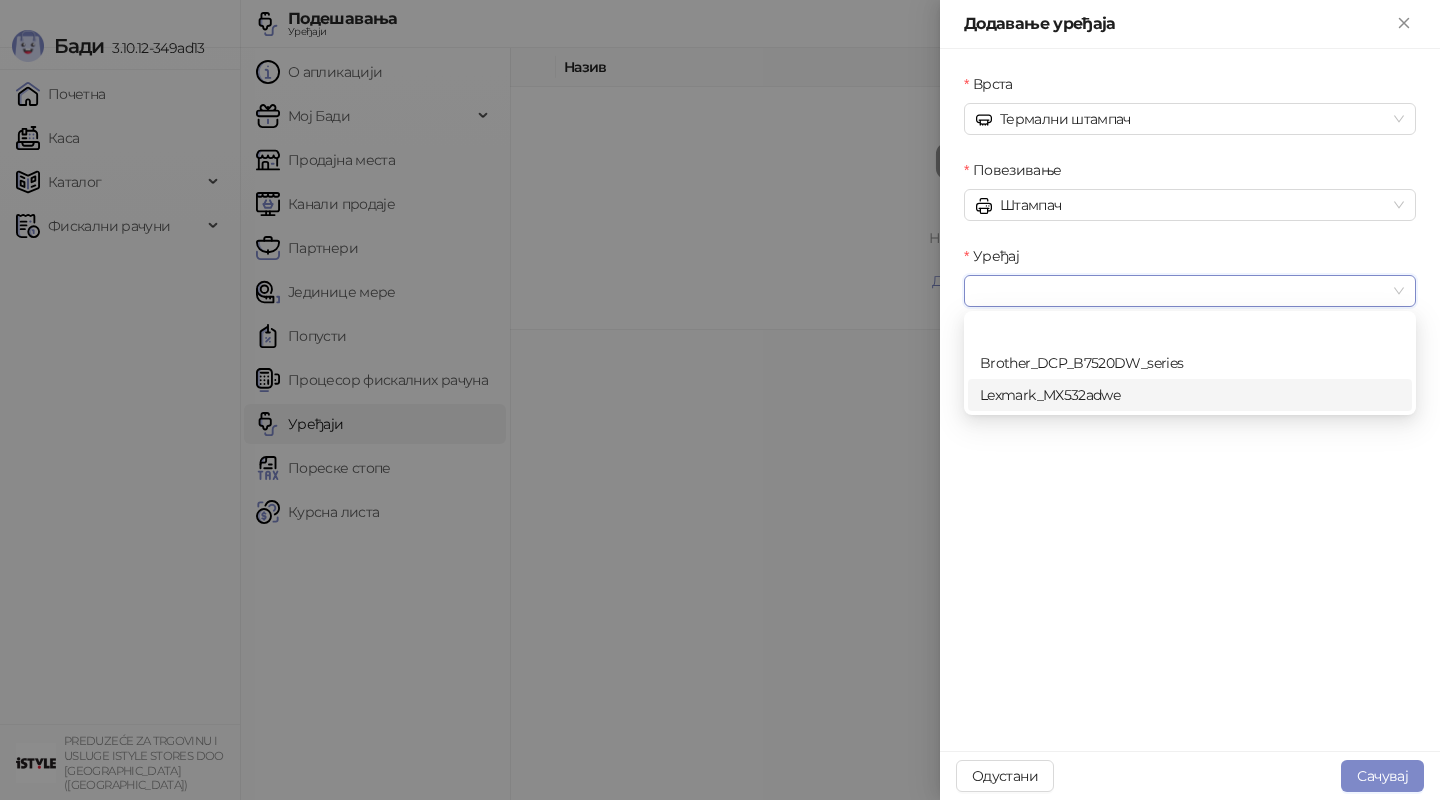 click on "Врста Термални штампач Повезивање Штампач Уређај Протокол ESC/POS" at bounding box center (1190, 400) 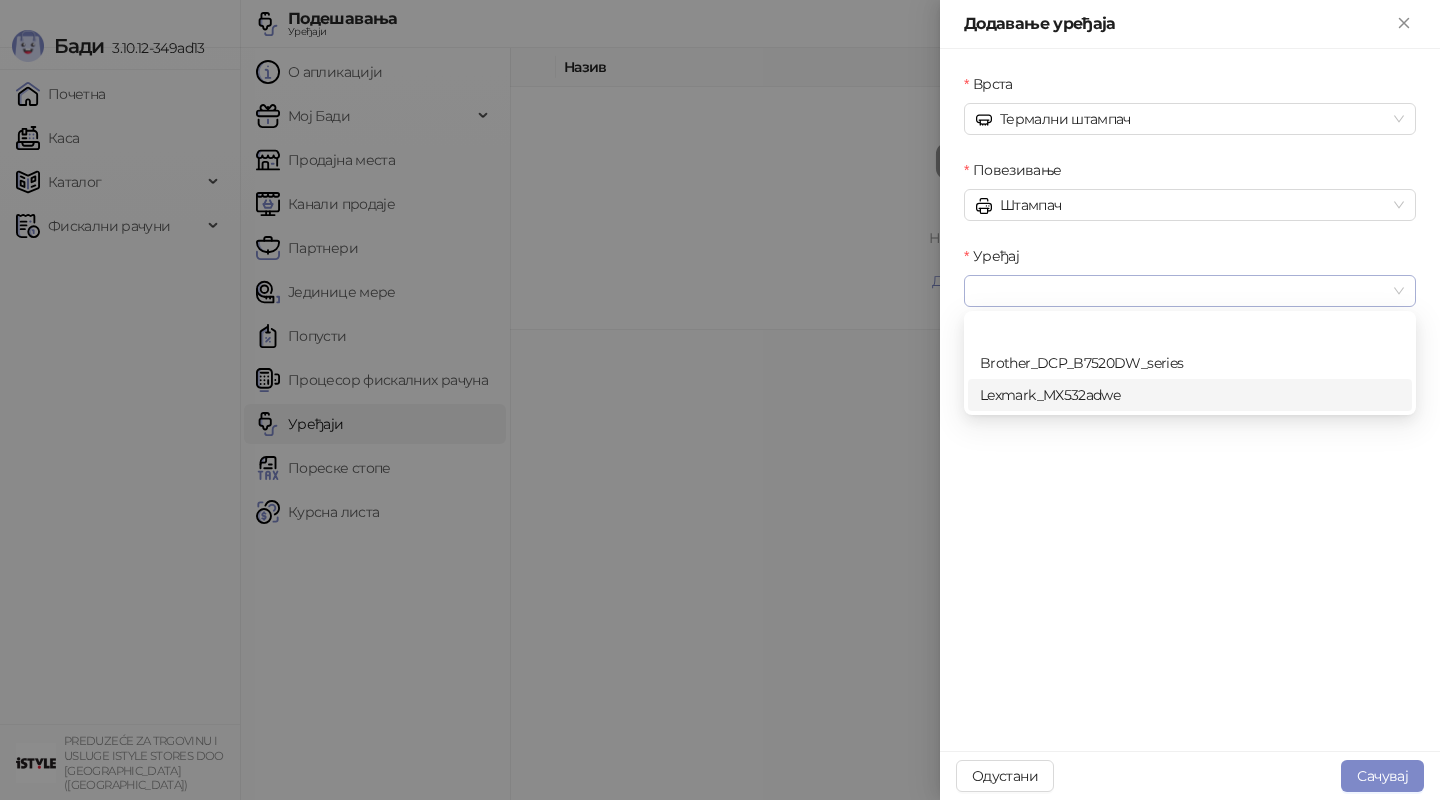 click at bounding box center (1190, 291) 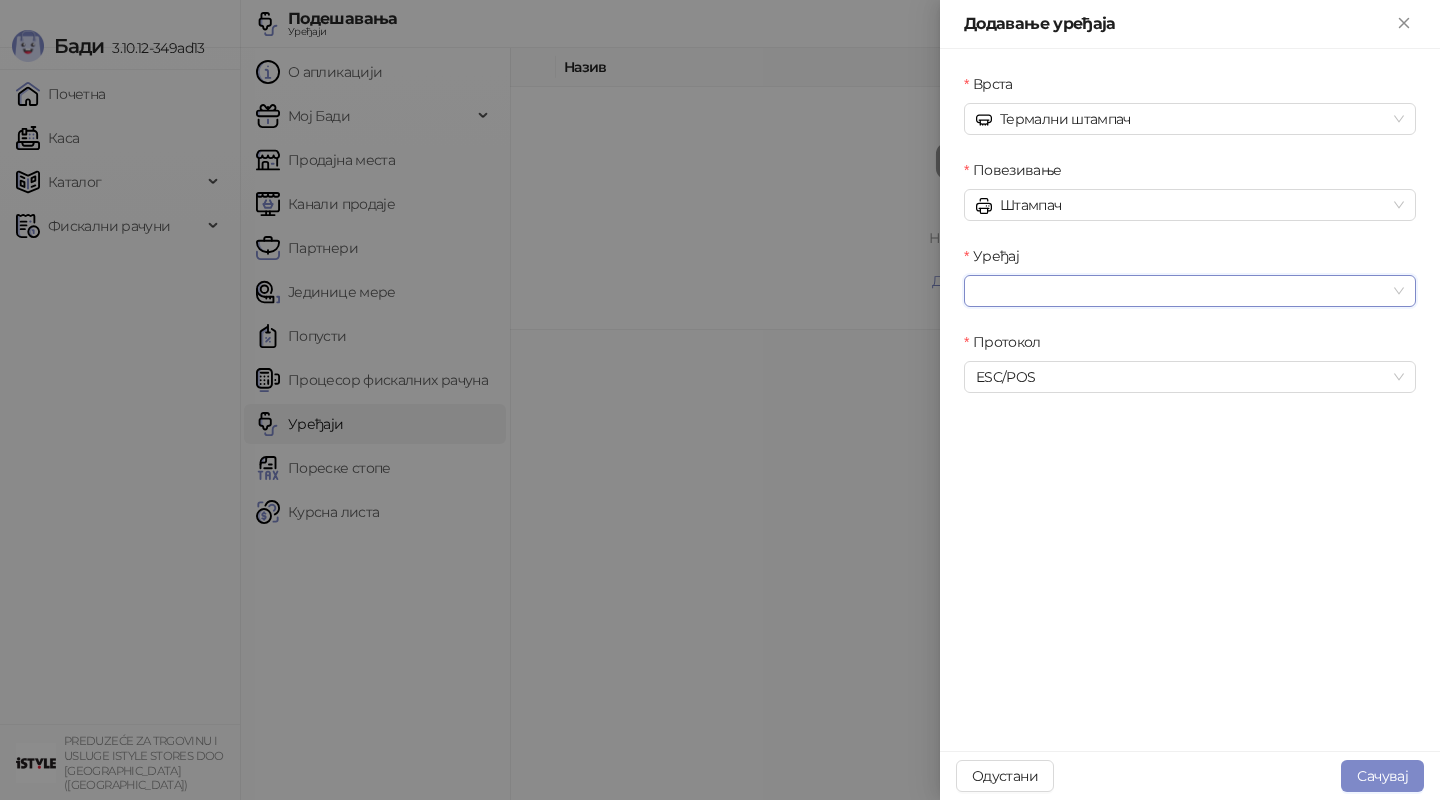 click at bounding box center (1190, 291) 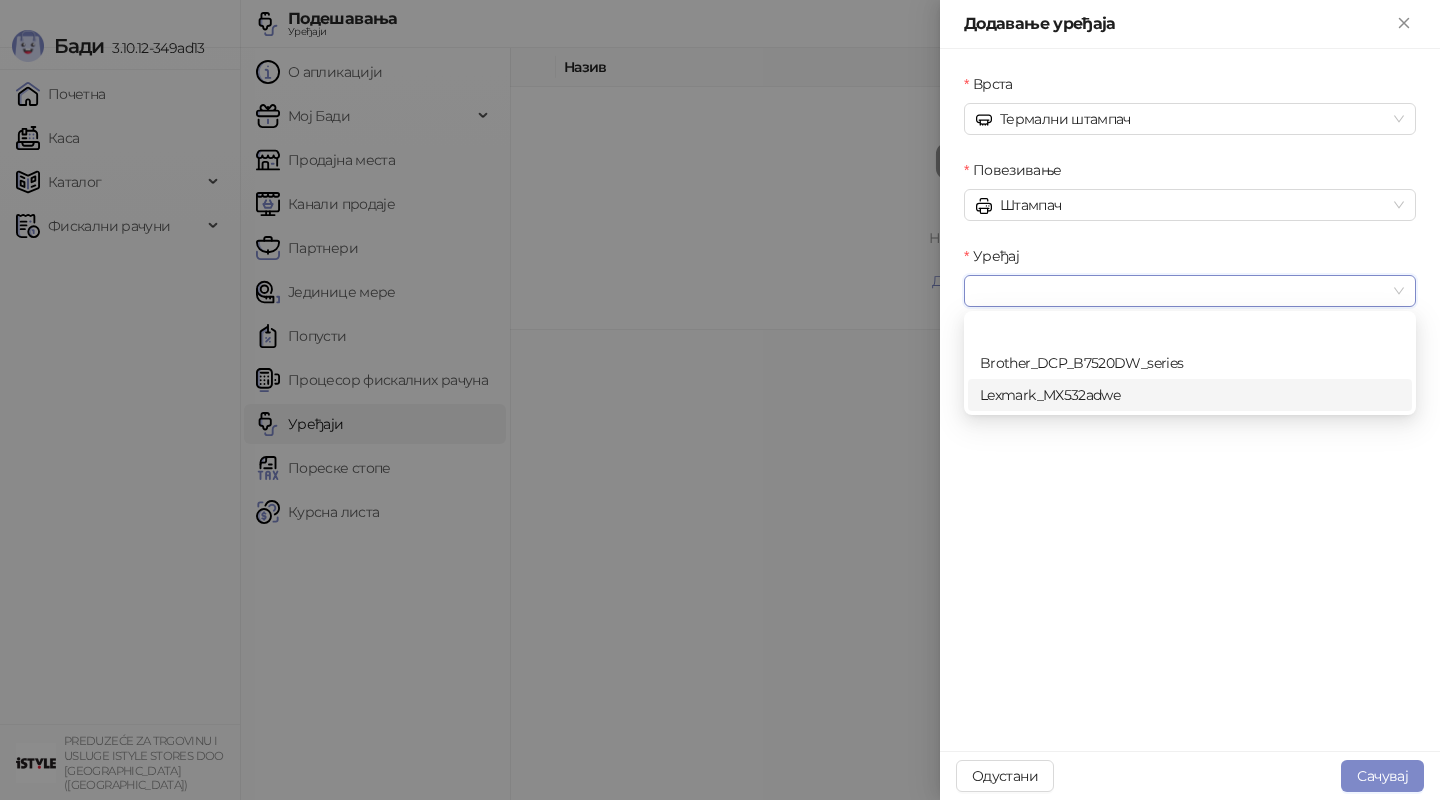 click at bounding box center (1190, 291) 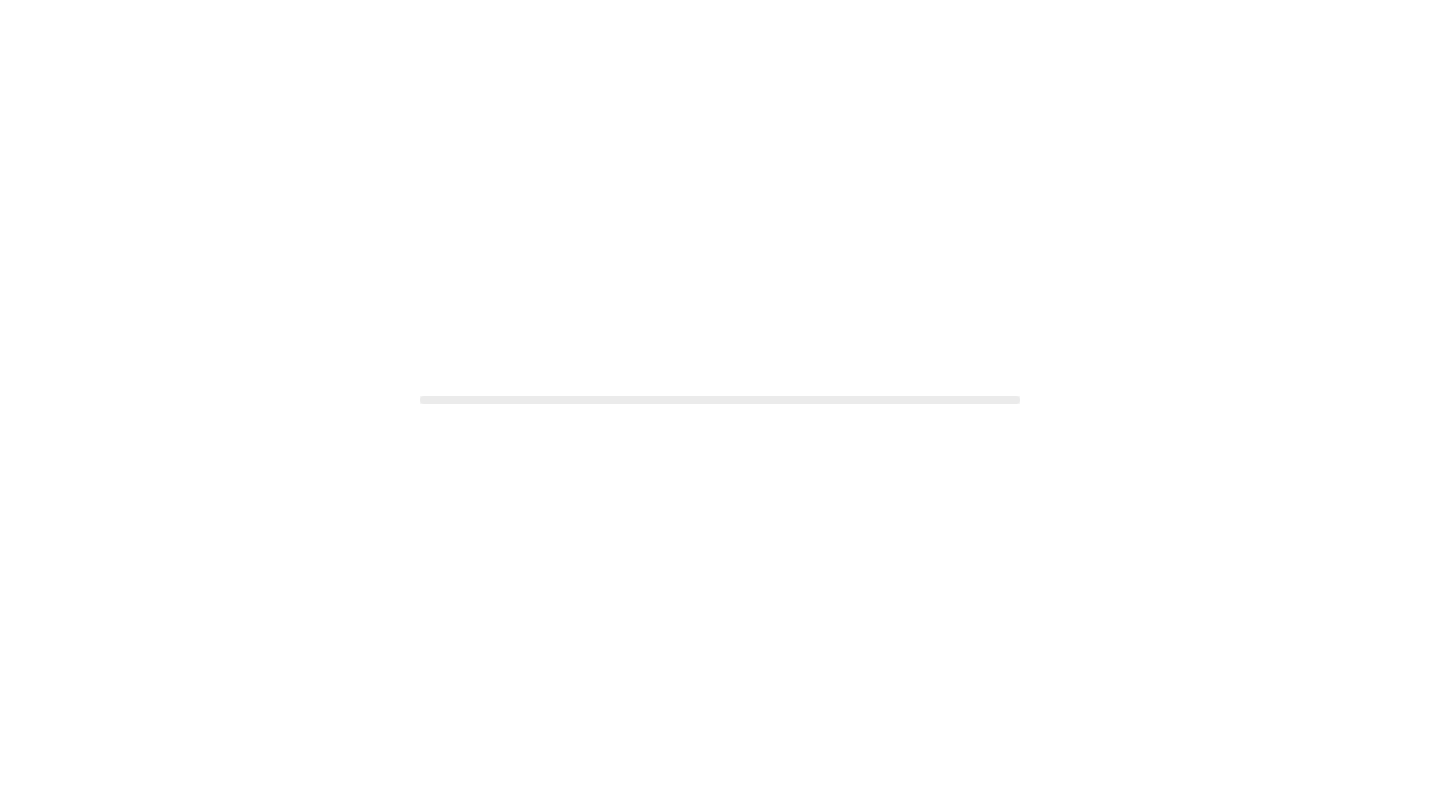 scroll, scrollTop: 0, scrollLeft: 0, axis: both 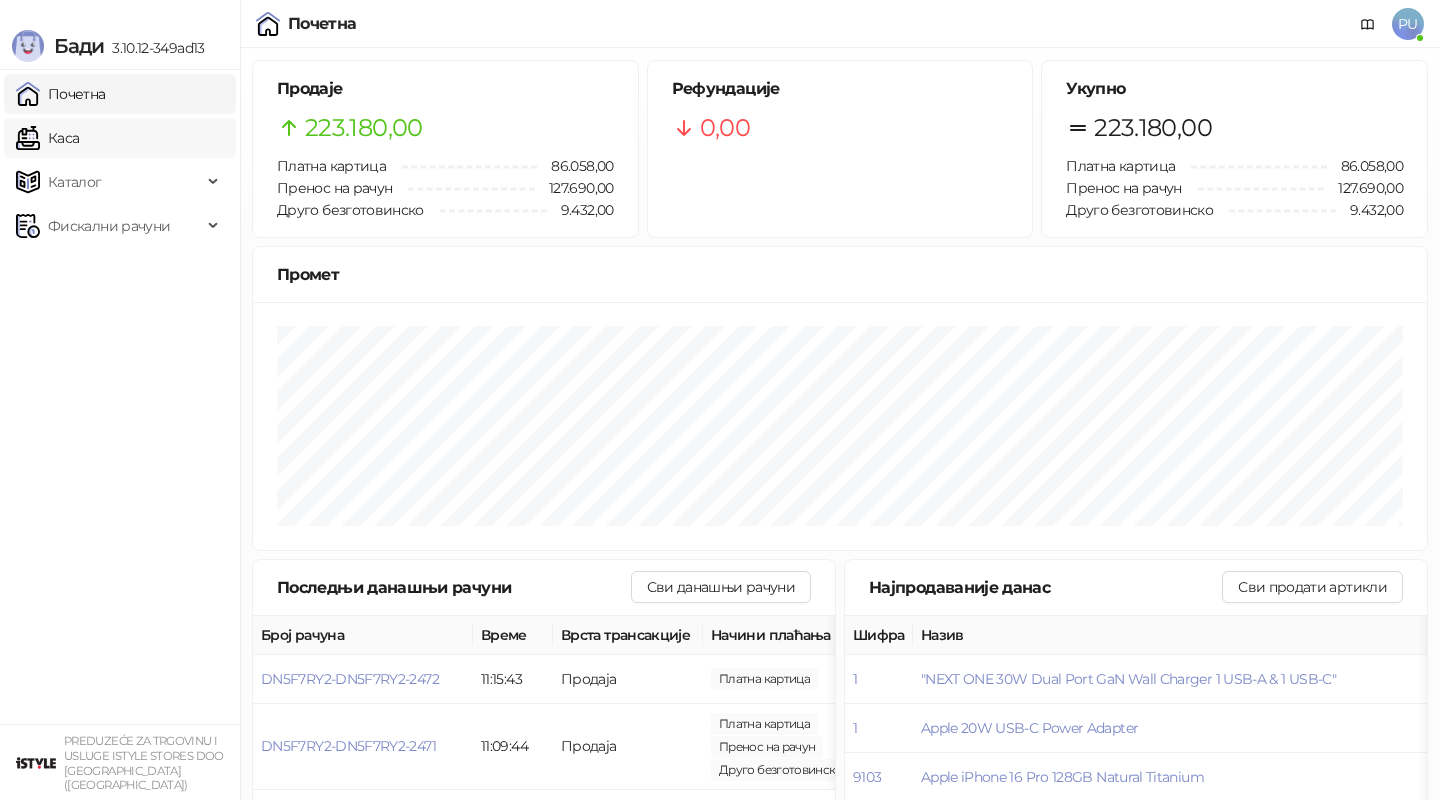 click on "Каса" at bounding box center (47, 138) 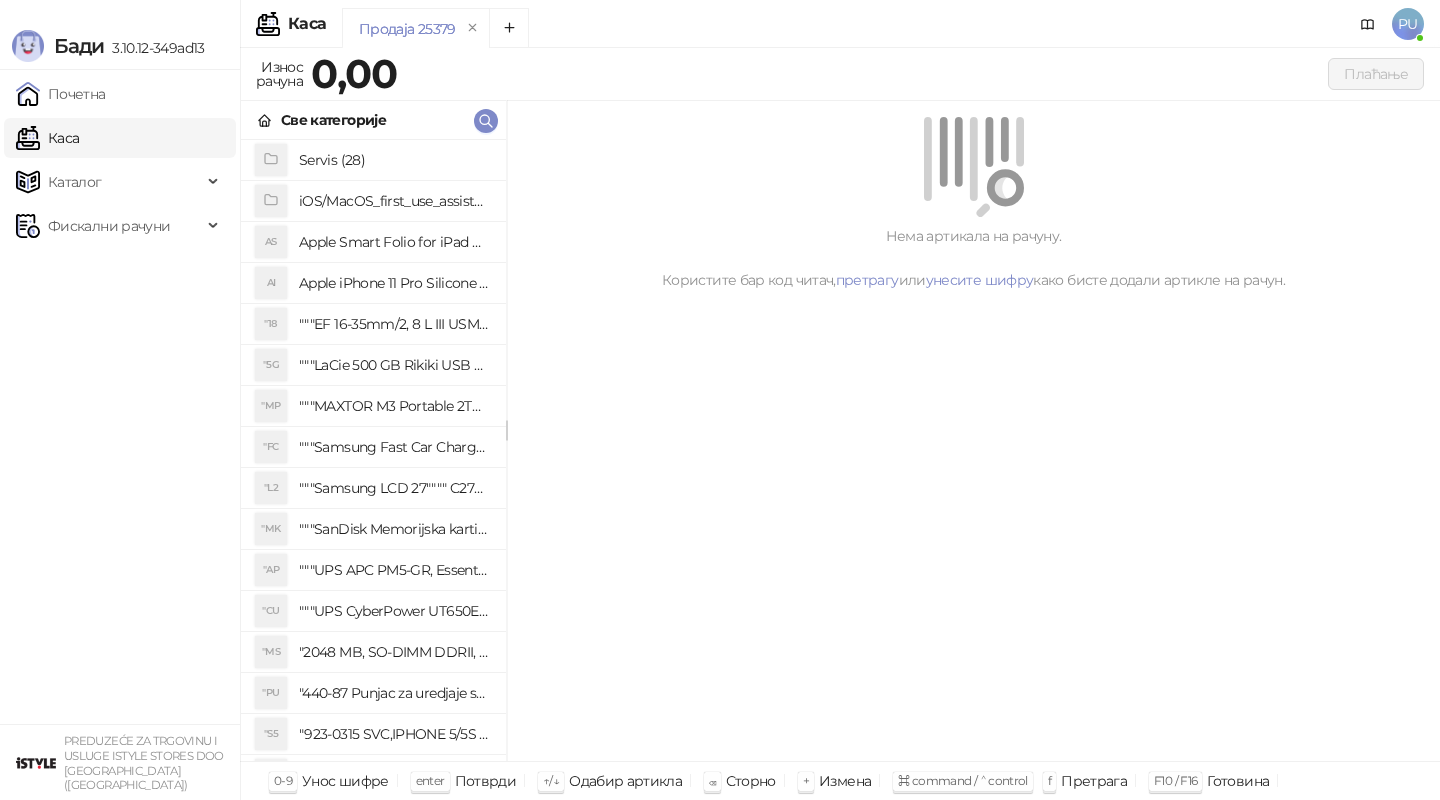 click on "PU" at bounding box center [1408, 24] 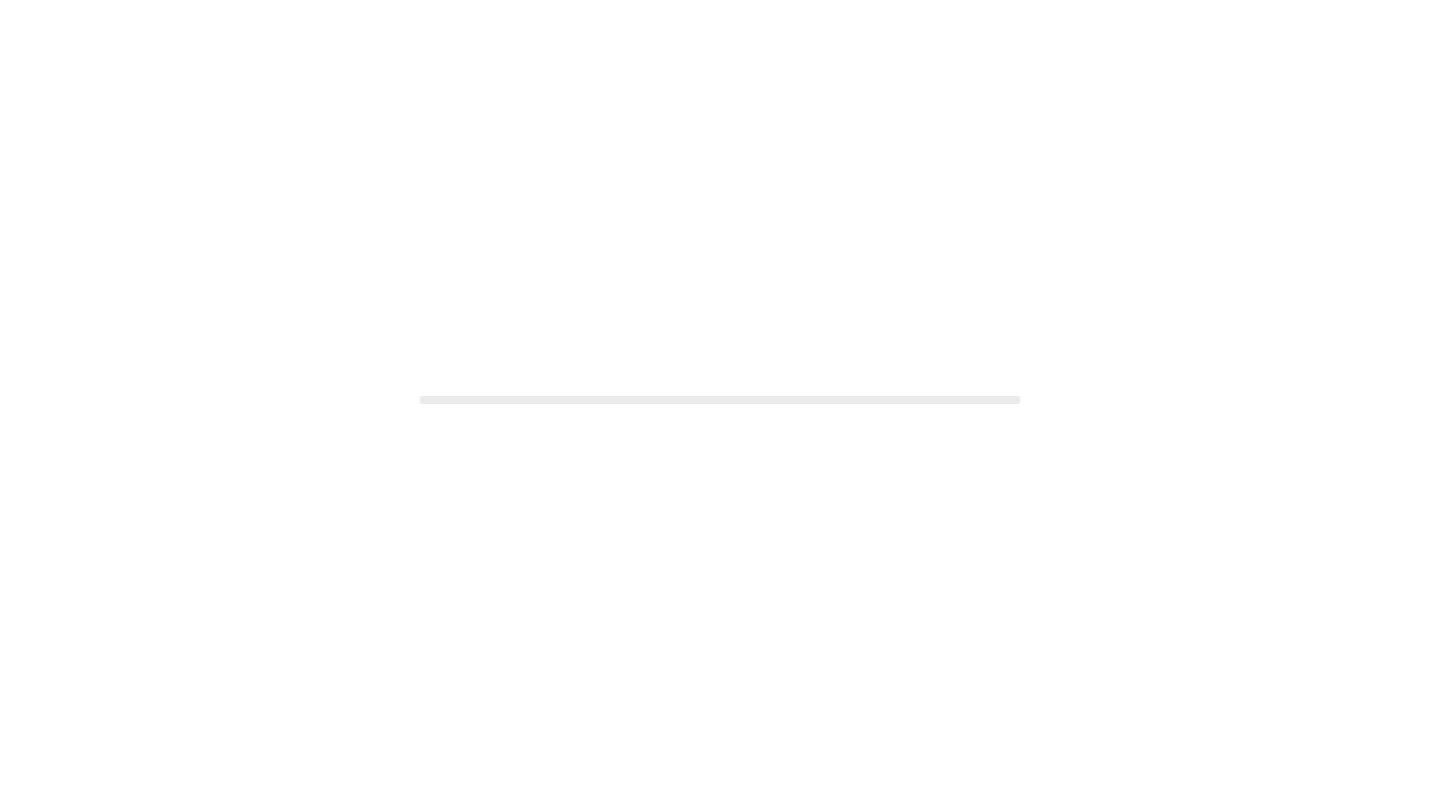 scroll, scrollTop: 0, scrollLeft: 0, axis: both 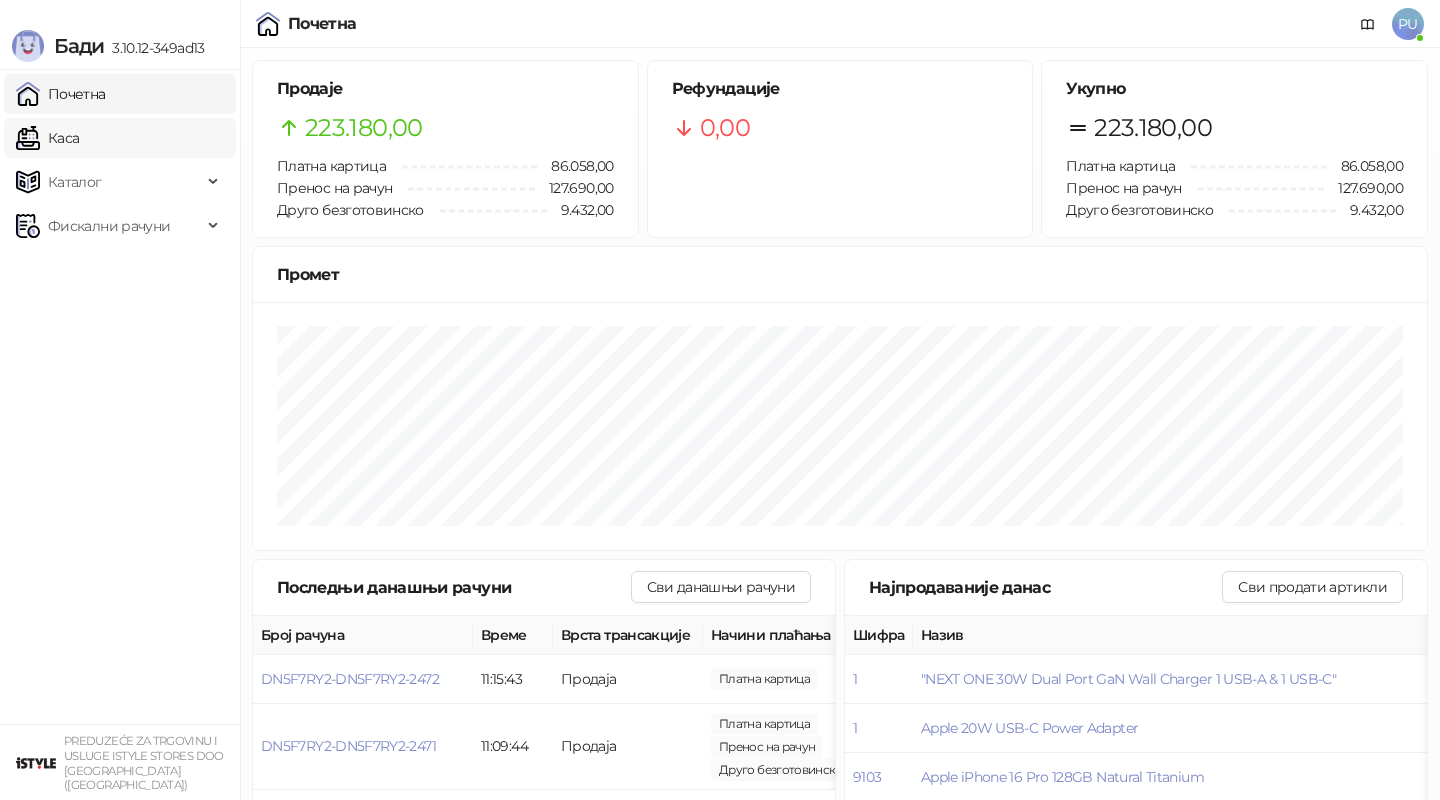 click on "Каса" at bounding box center [47, 138] 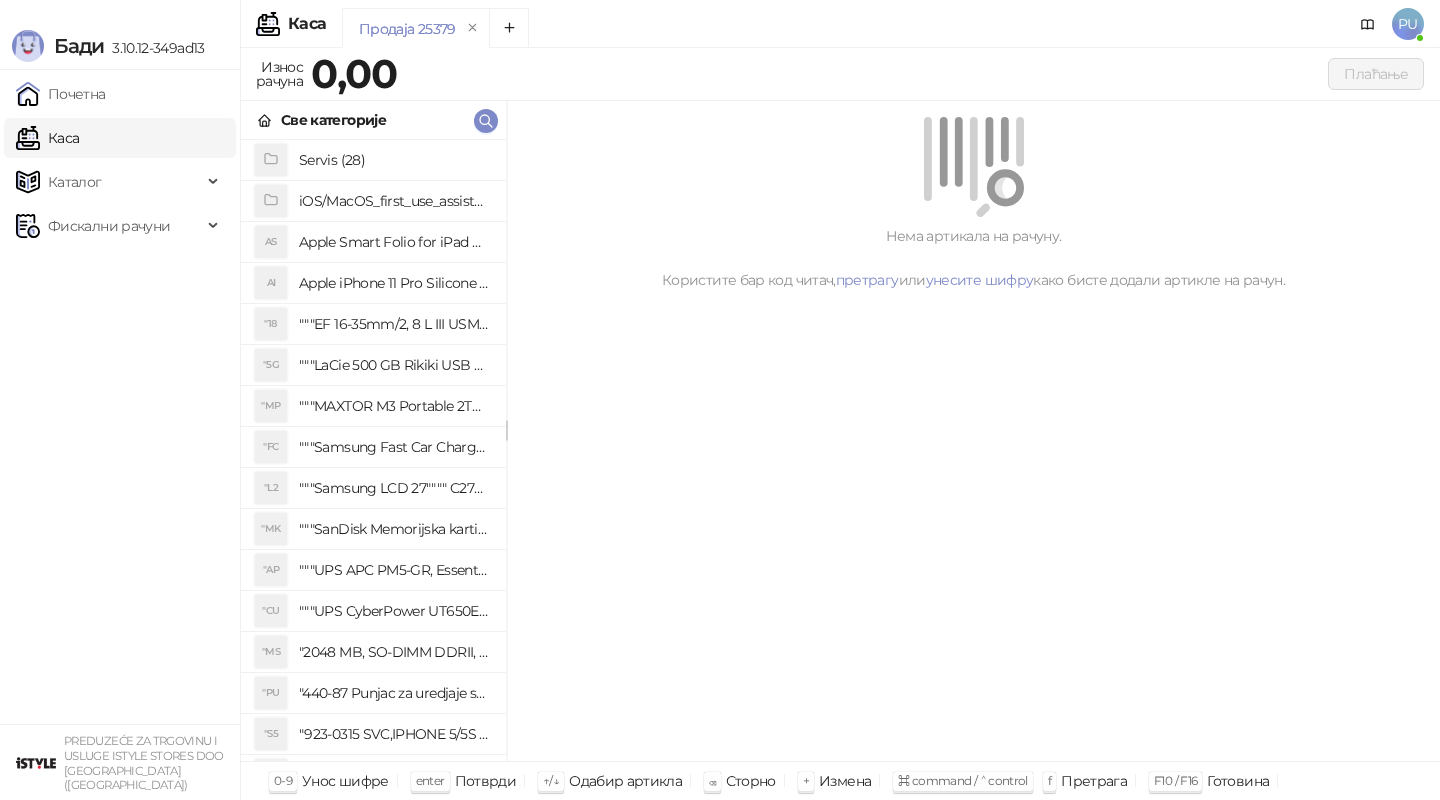click on "PU" at bounding box center (1408, 24) 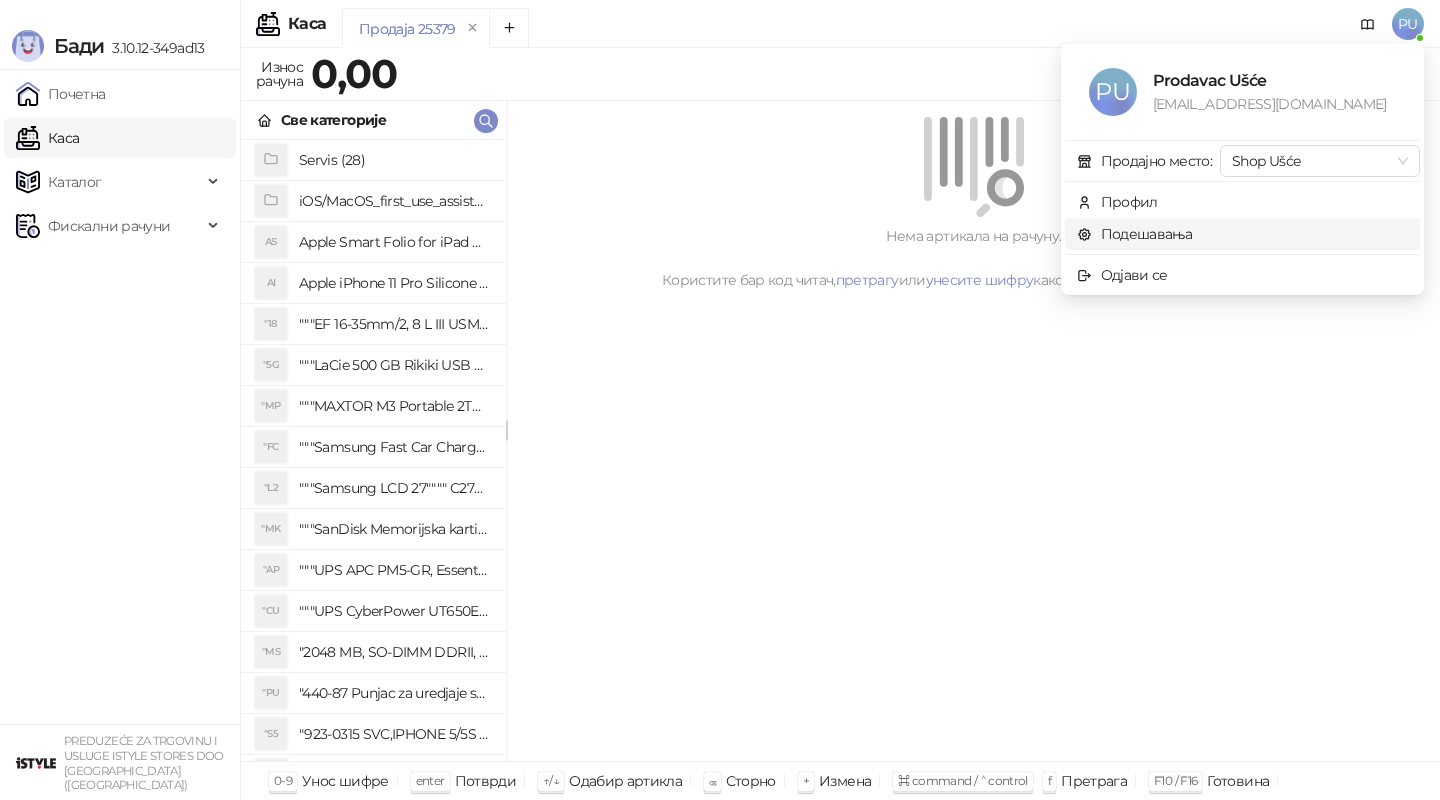 click on "Подешавања" at bounding box center (1135, 234) 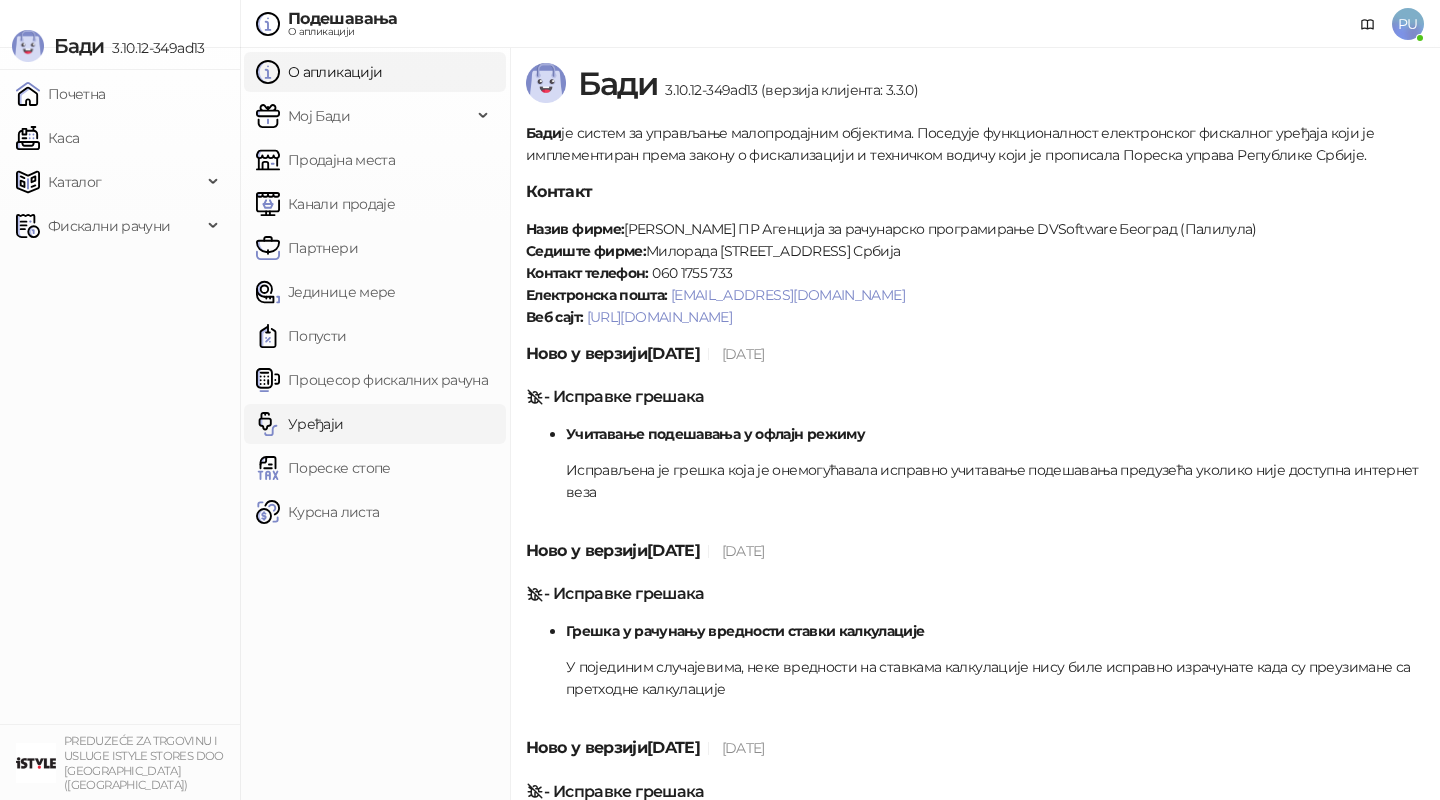 click on "Уређаји" at bounding box center (300, 424) 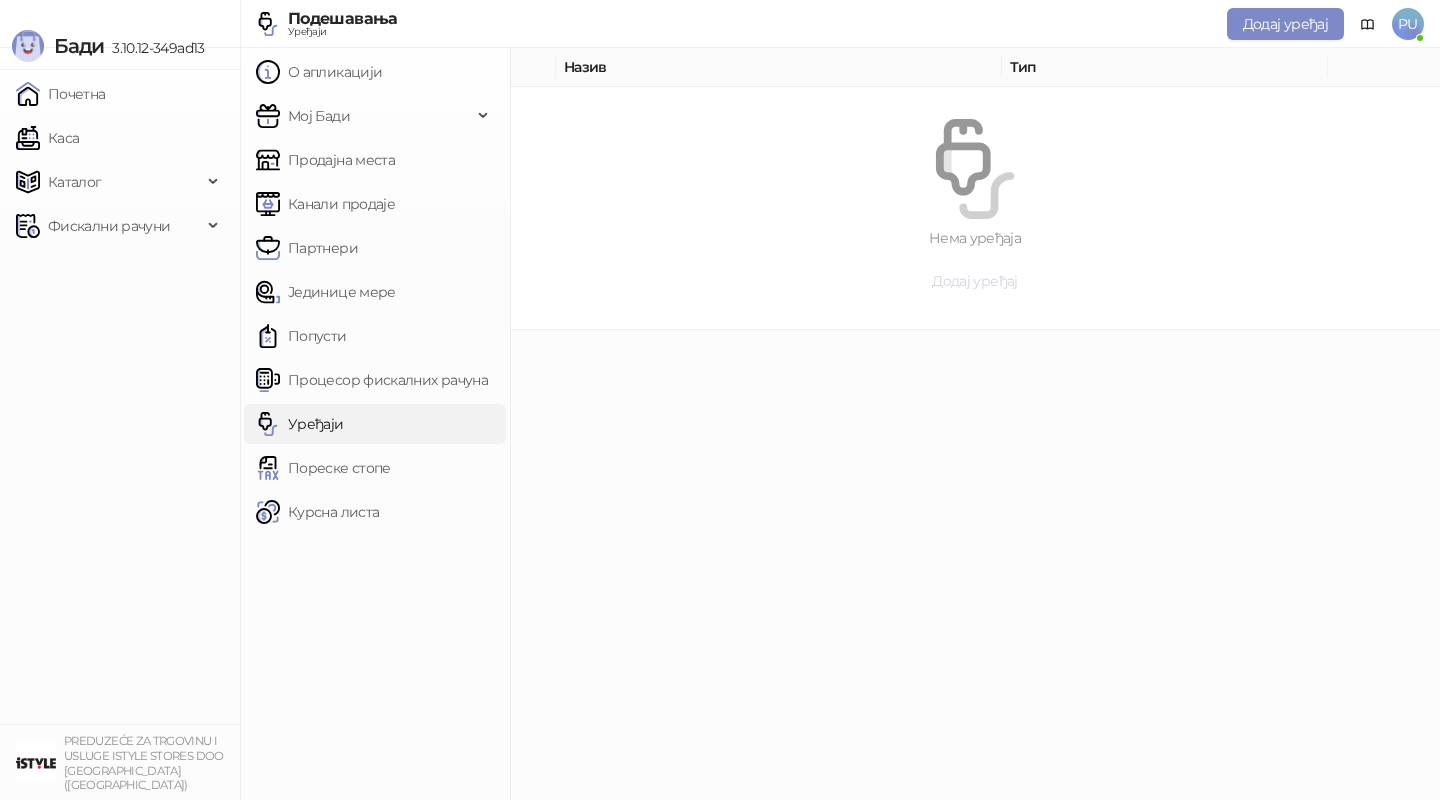 click on "Додај уређај" at bounding box center (974, 281) 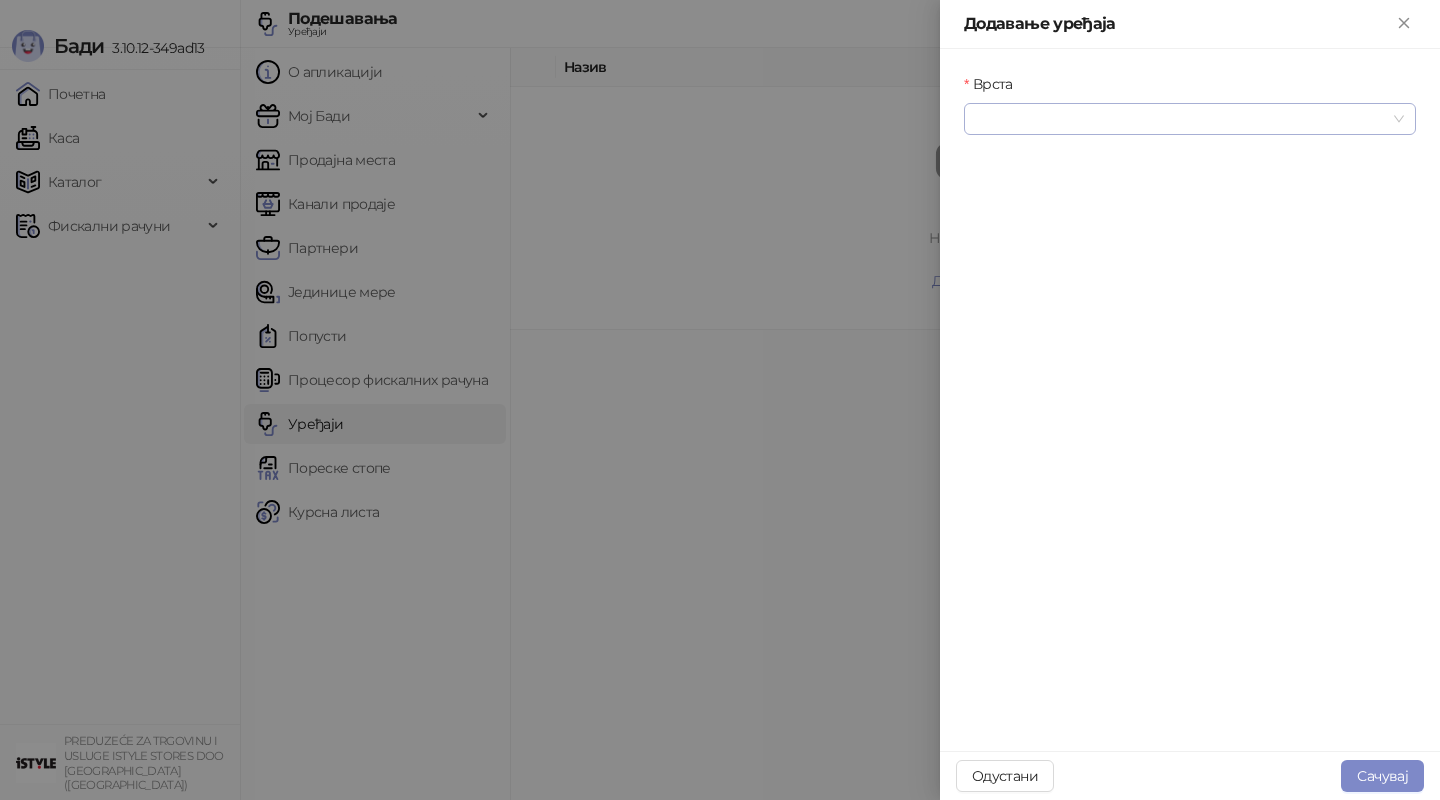 click at bounding box center [1190, 119] 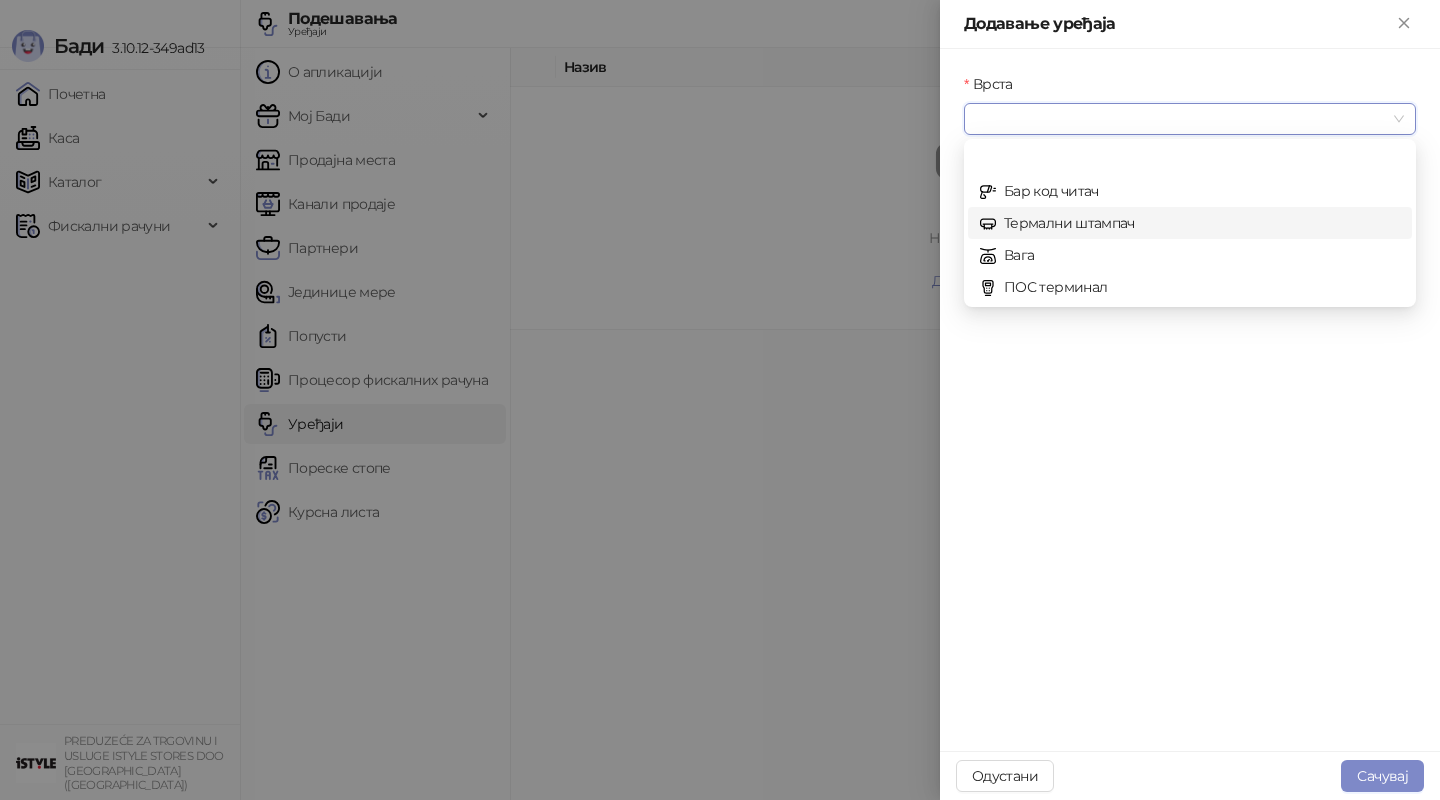 click on "Термални штампач" at bounding box center (1190, 223) 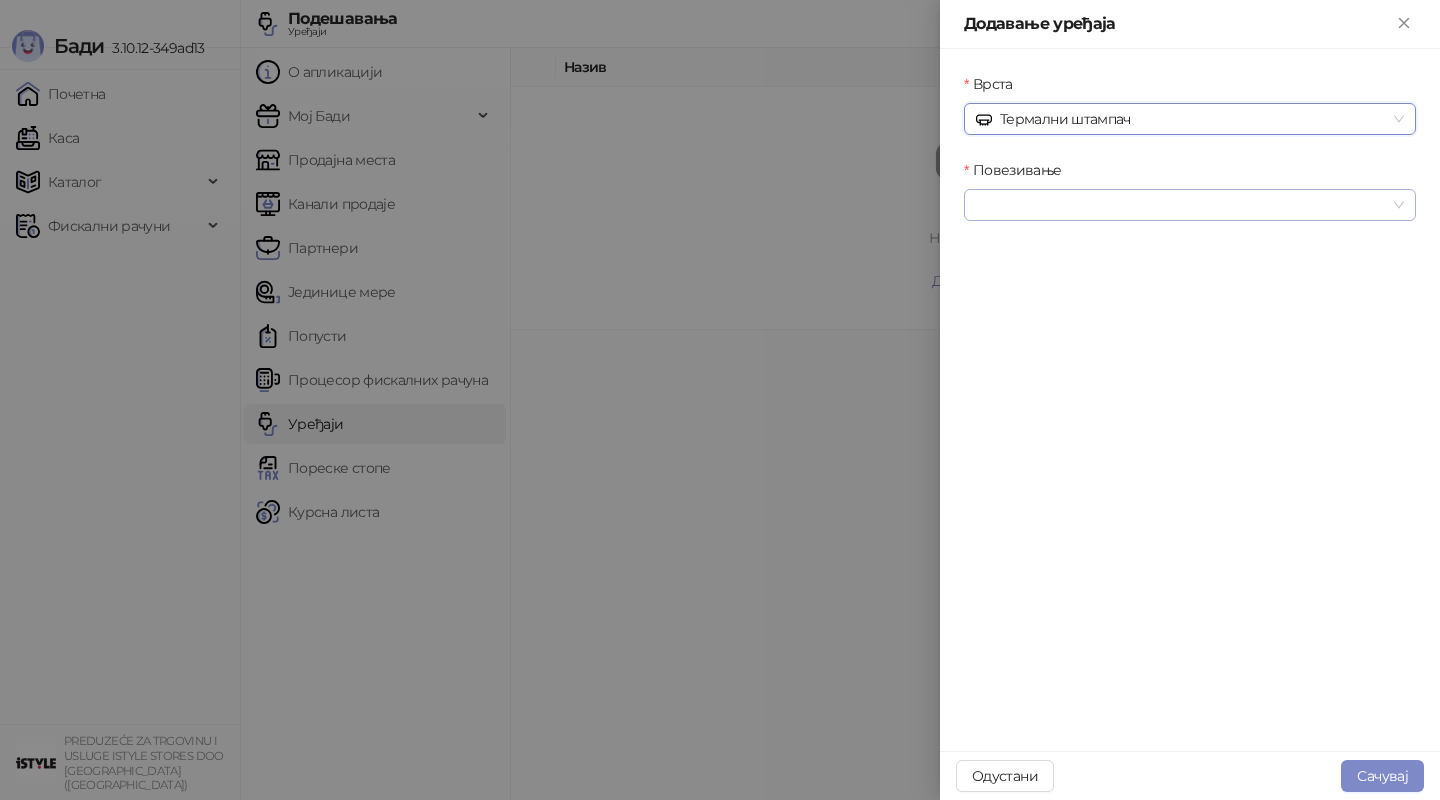 click at bounding box center (1190, 205) 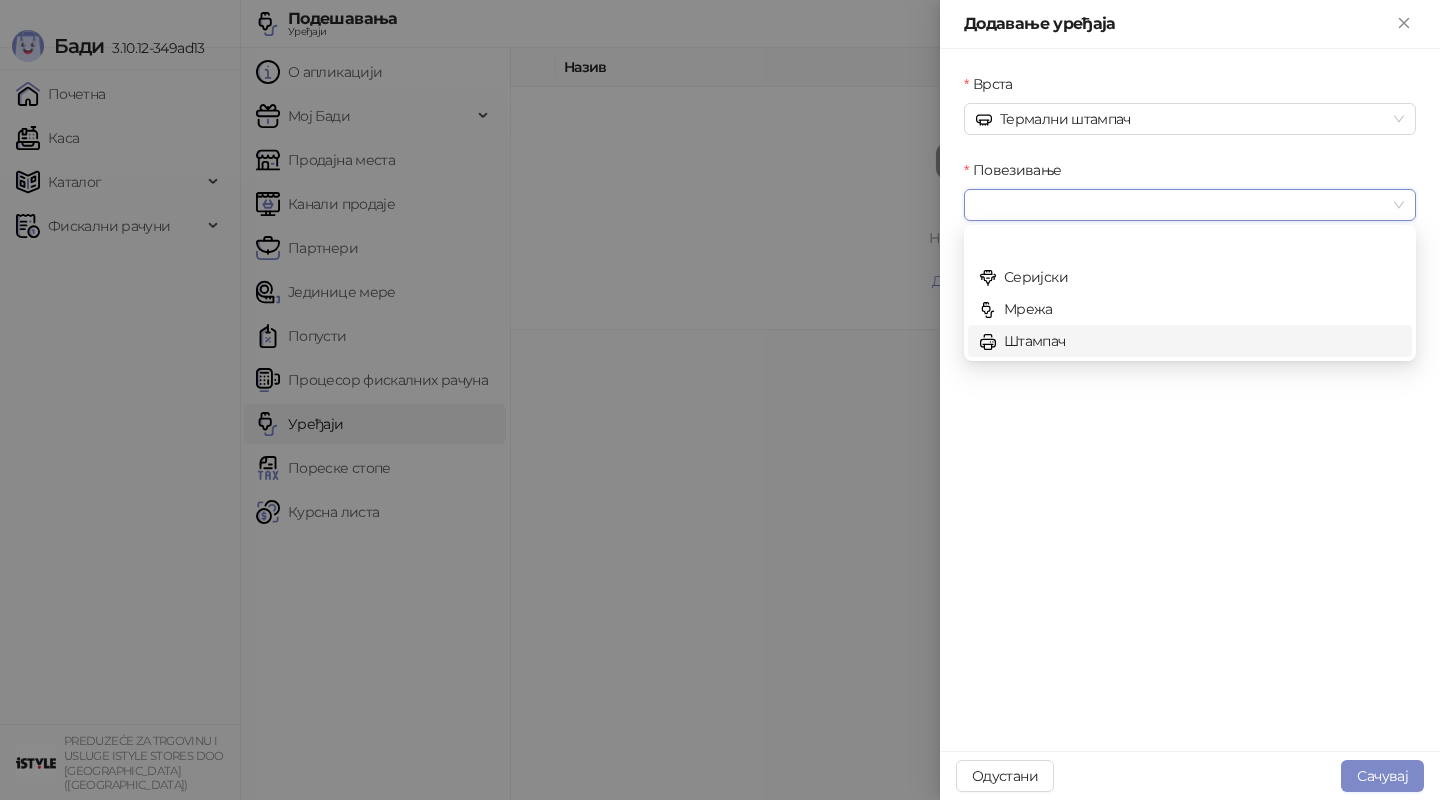 click on "Штампач" at bounding box center [1190, 341] 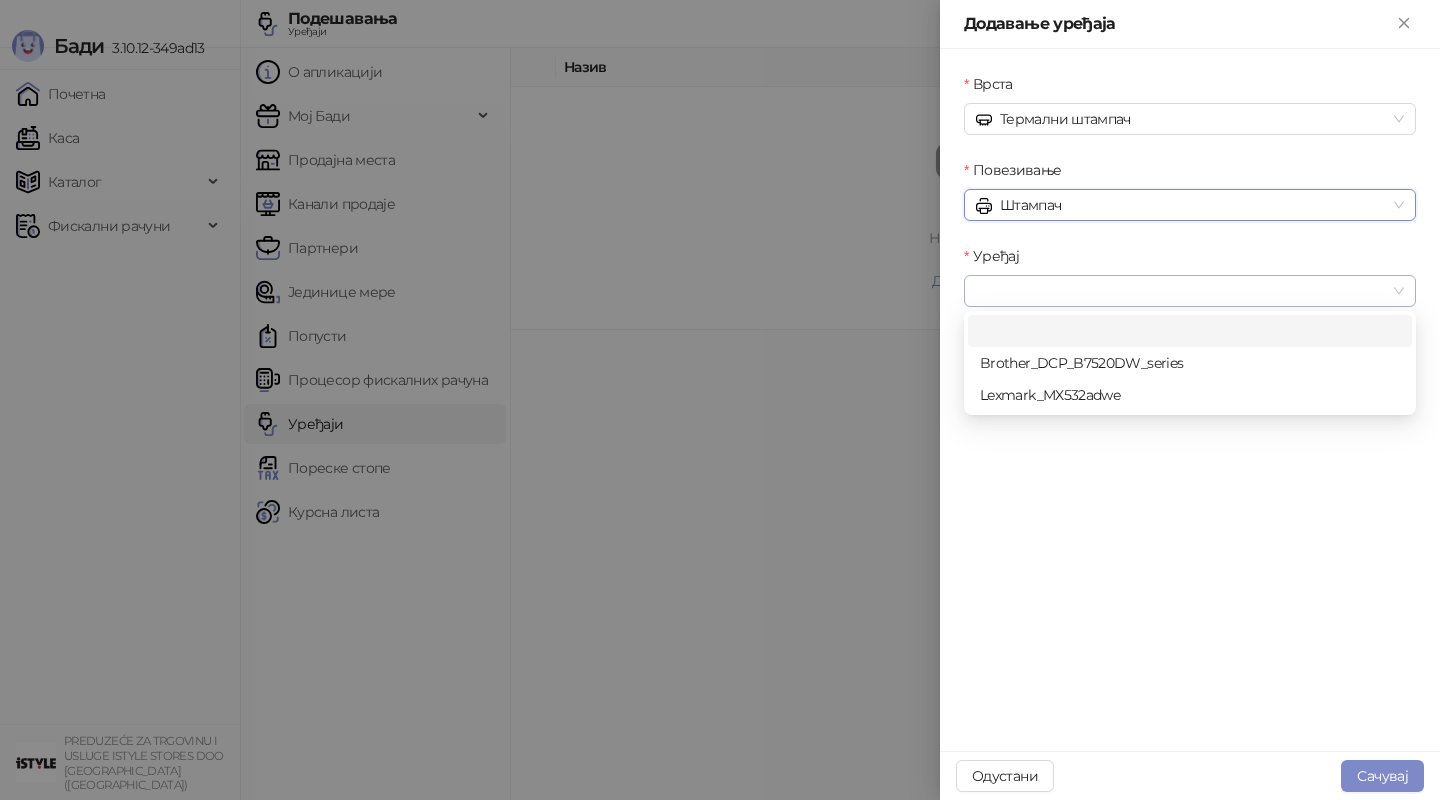 click at bounding box center [1190, 291] 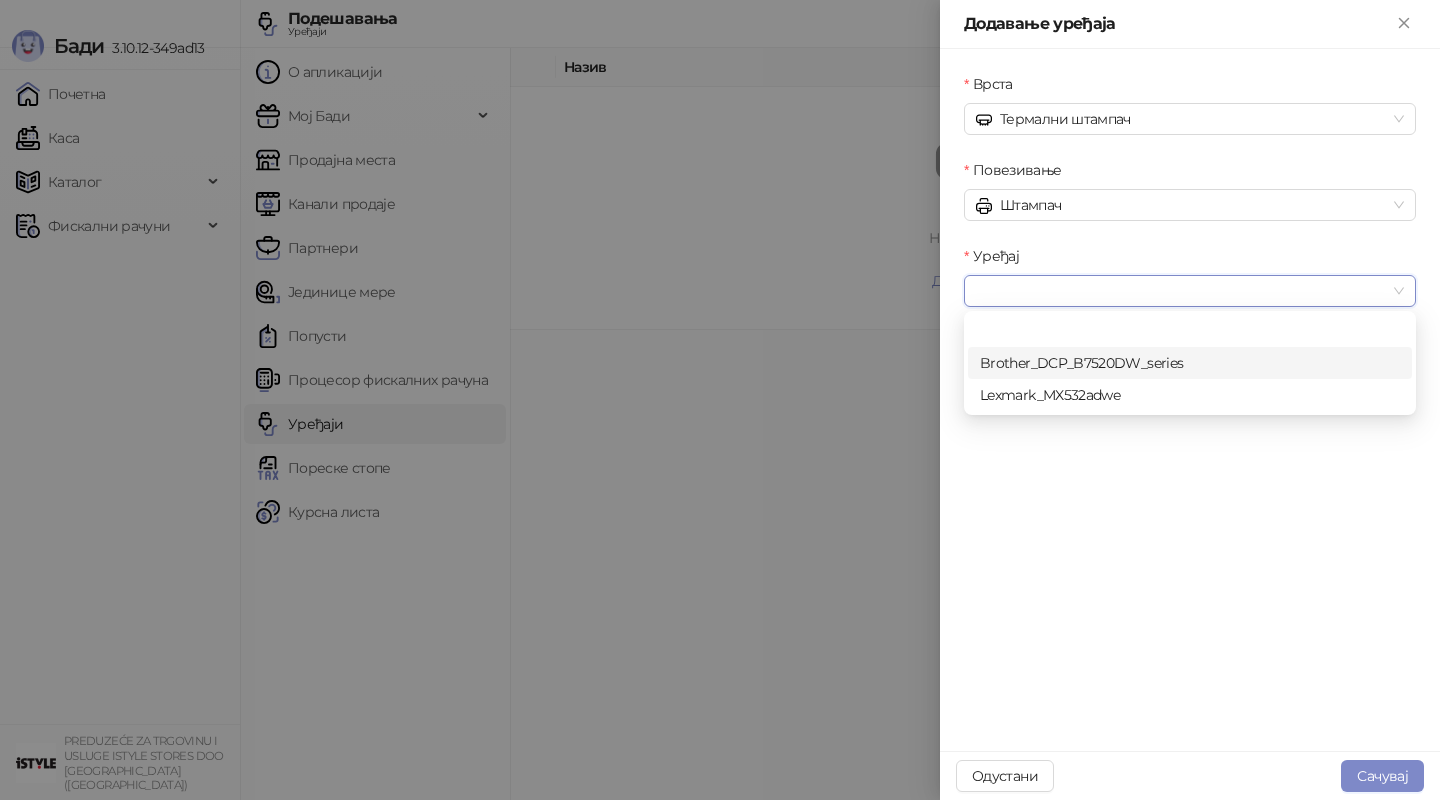 click on "Врста Термални штампач Повезивање Штампач Уређај Протокол ESC/POS" at bounding box center [1190, 400] 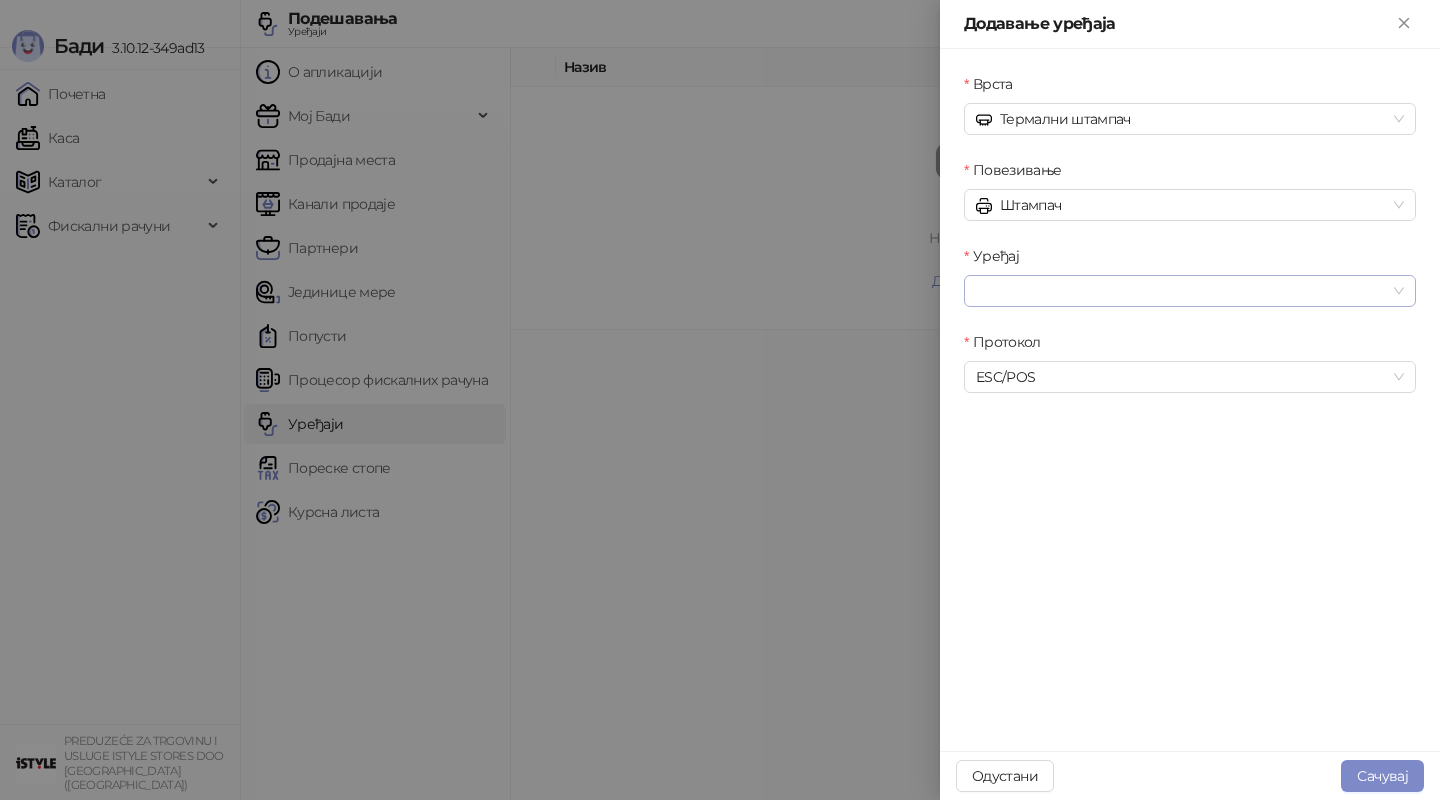 click on "Уређај" at bounding box center (1181, 291) 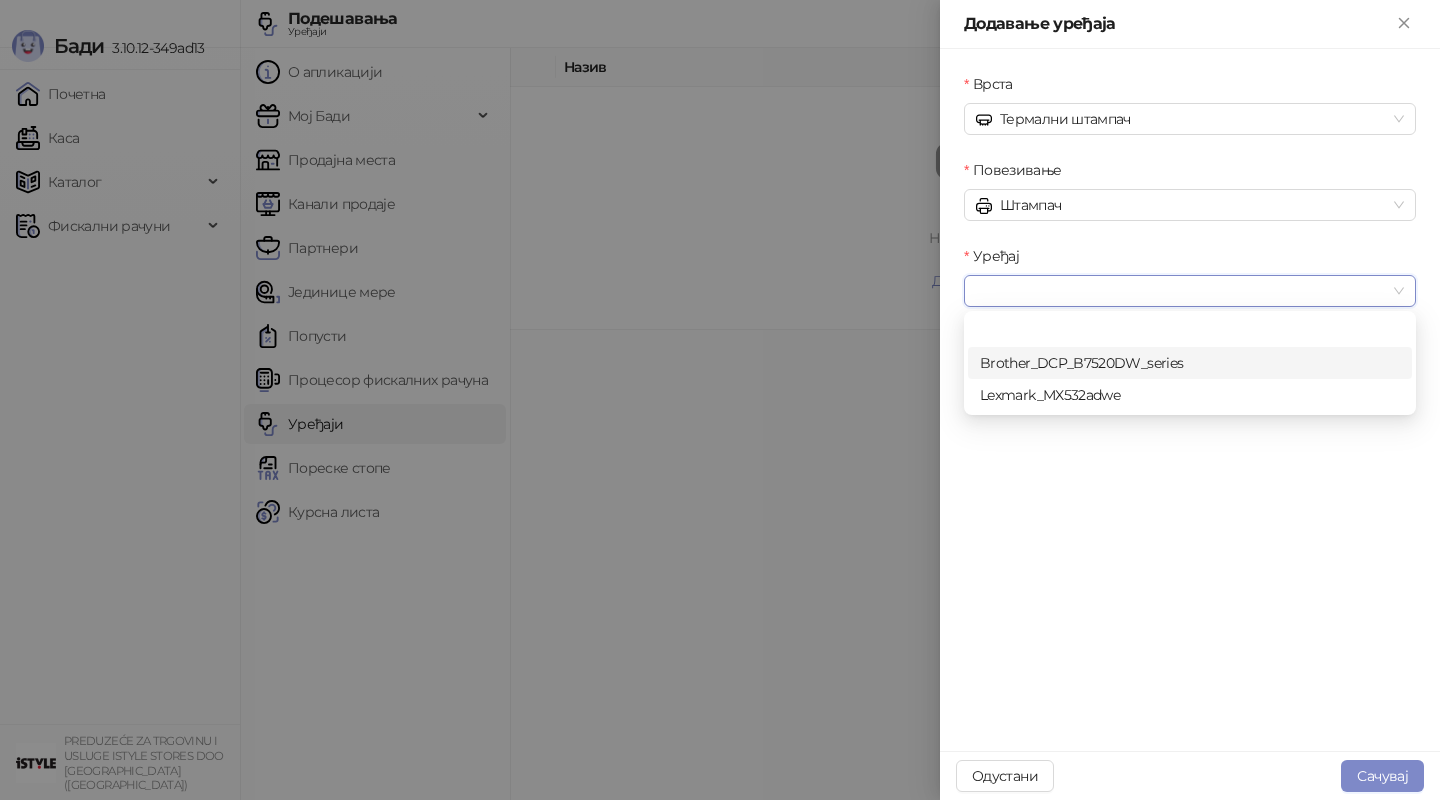 click on "Врста Термални штампач Повезивање Штампач Уређај Протокол ESC/POS" at bounding box center [1190, 400] 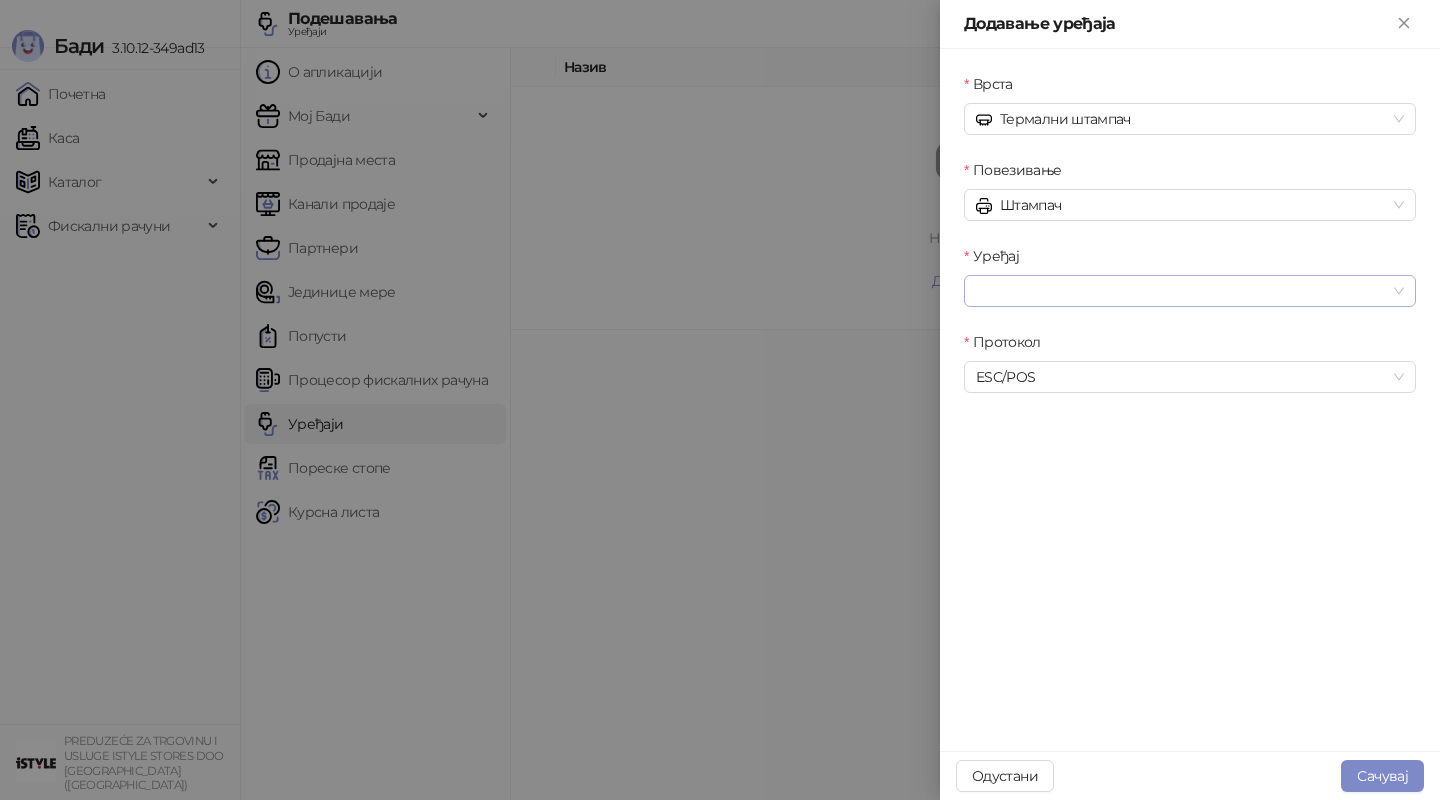 click at bounding box center (1190, 291) 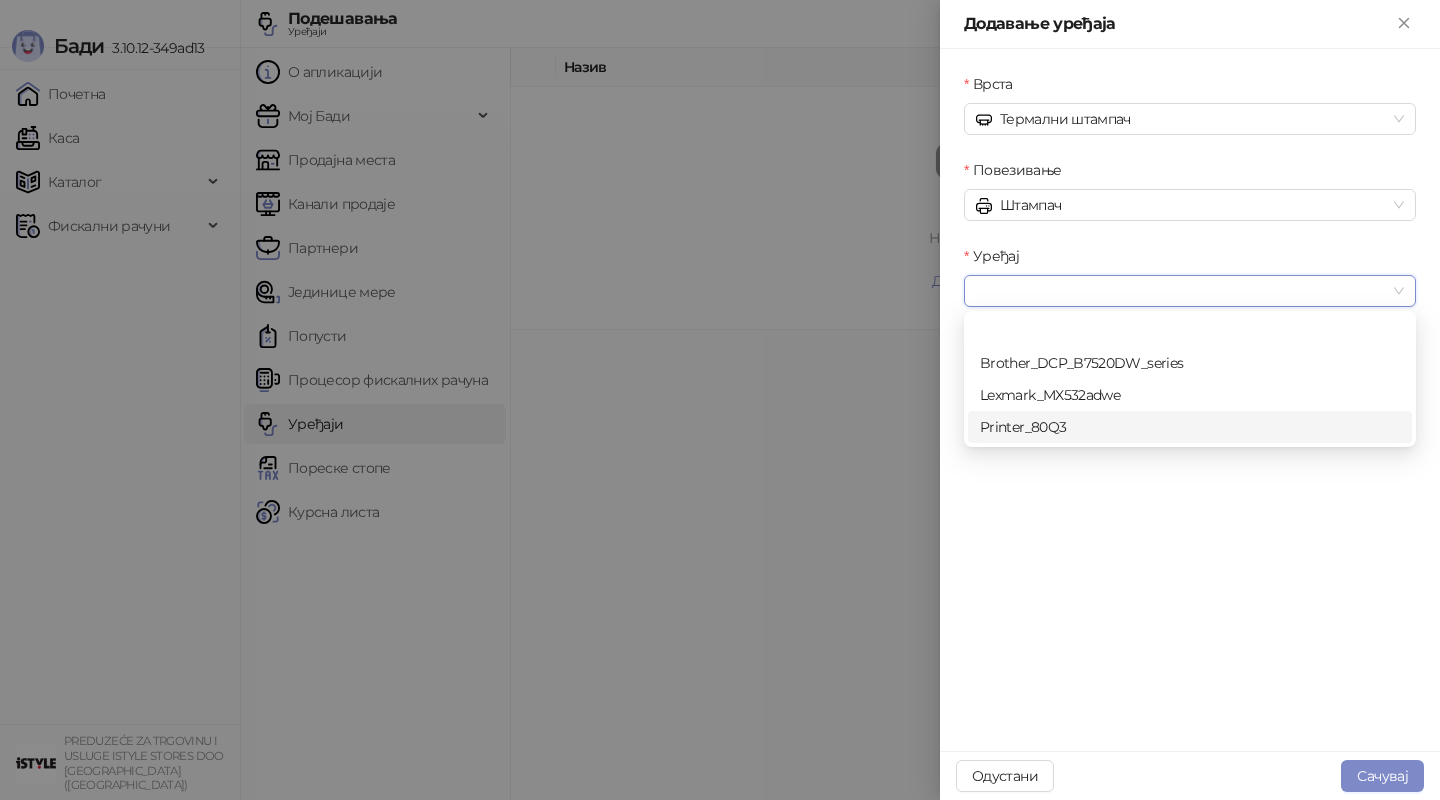 click on "Printer_80Q3" at bounding box center [1190, 427] 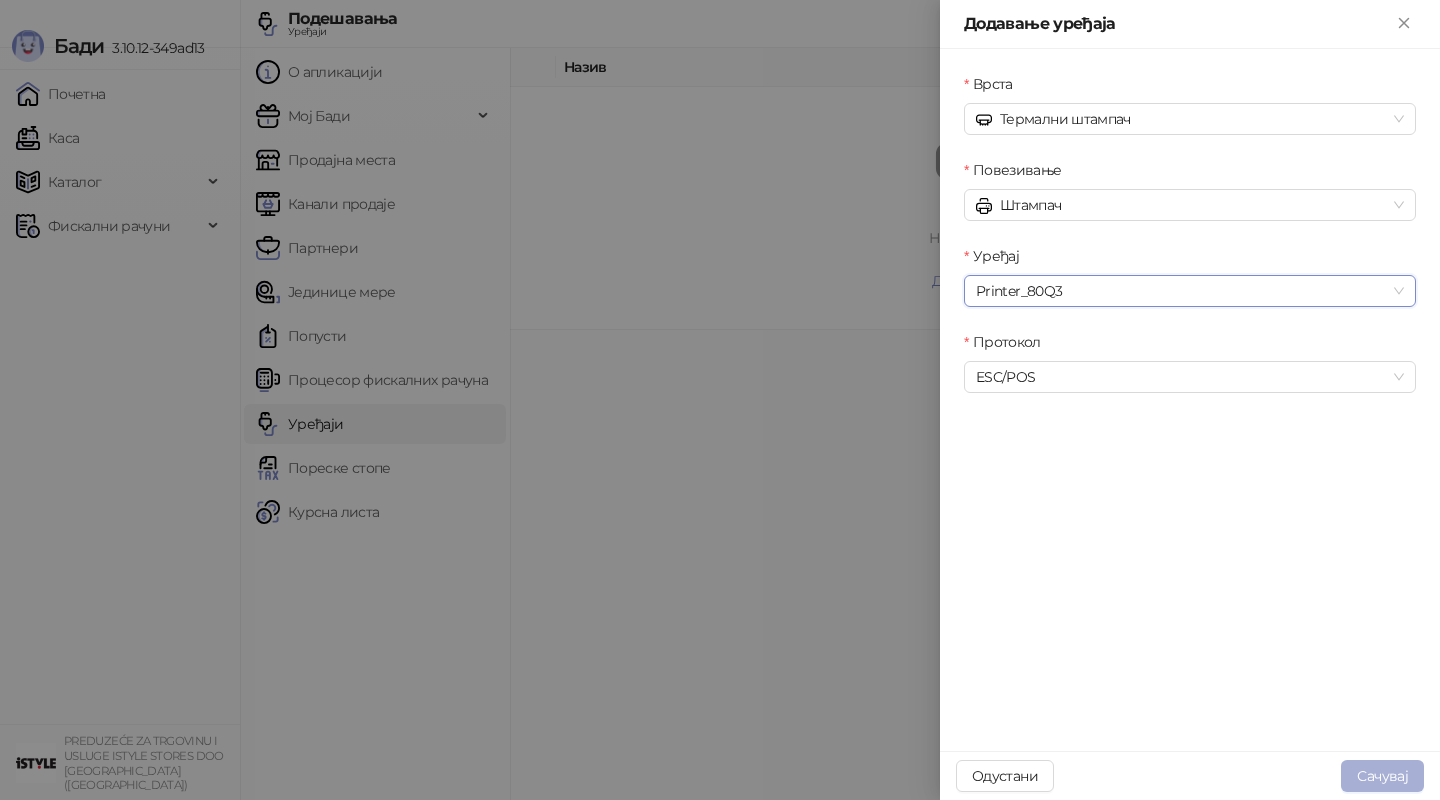 click on "Сачувај" at bounding box center (1382, 776) 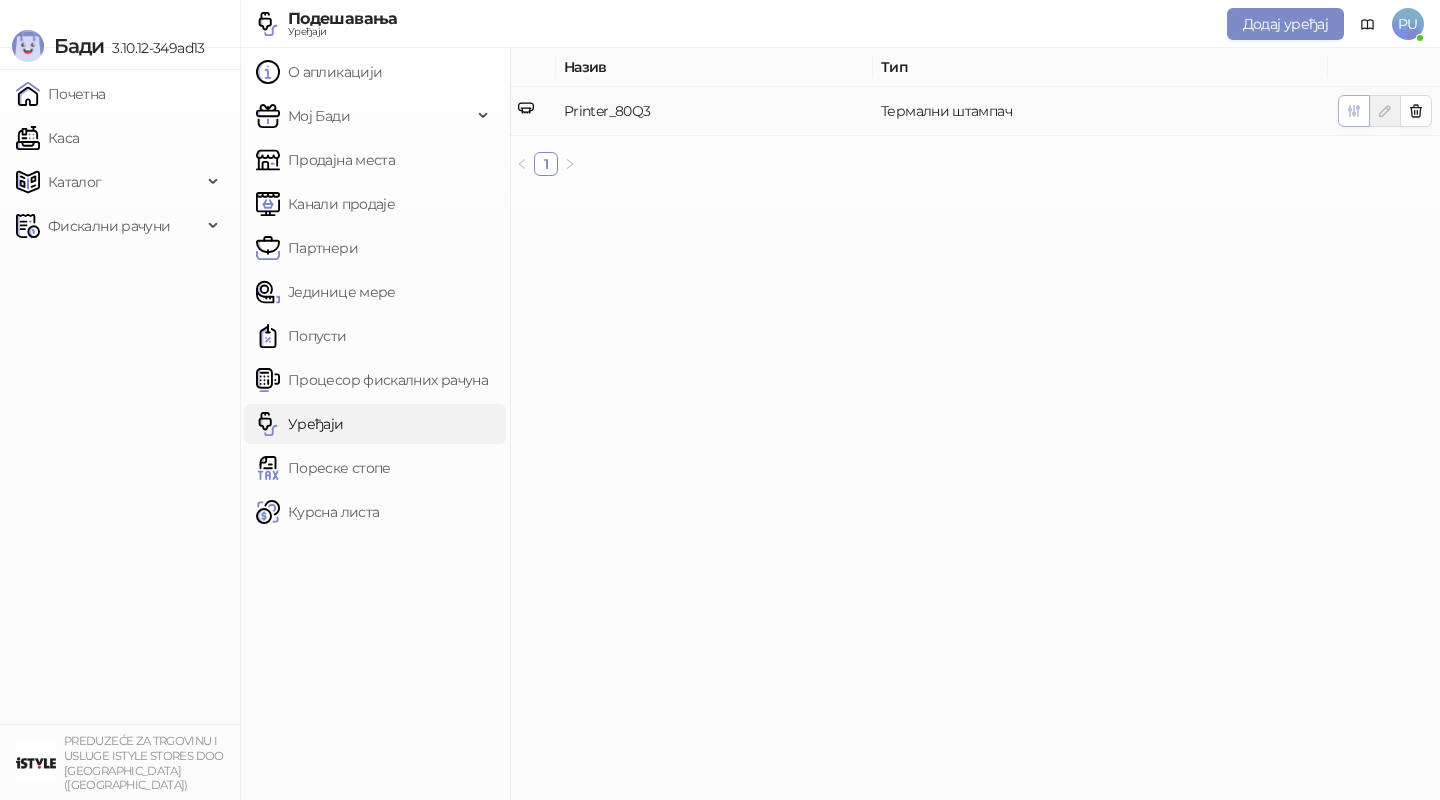 click at bounding box center (1354, 111) 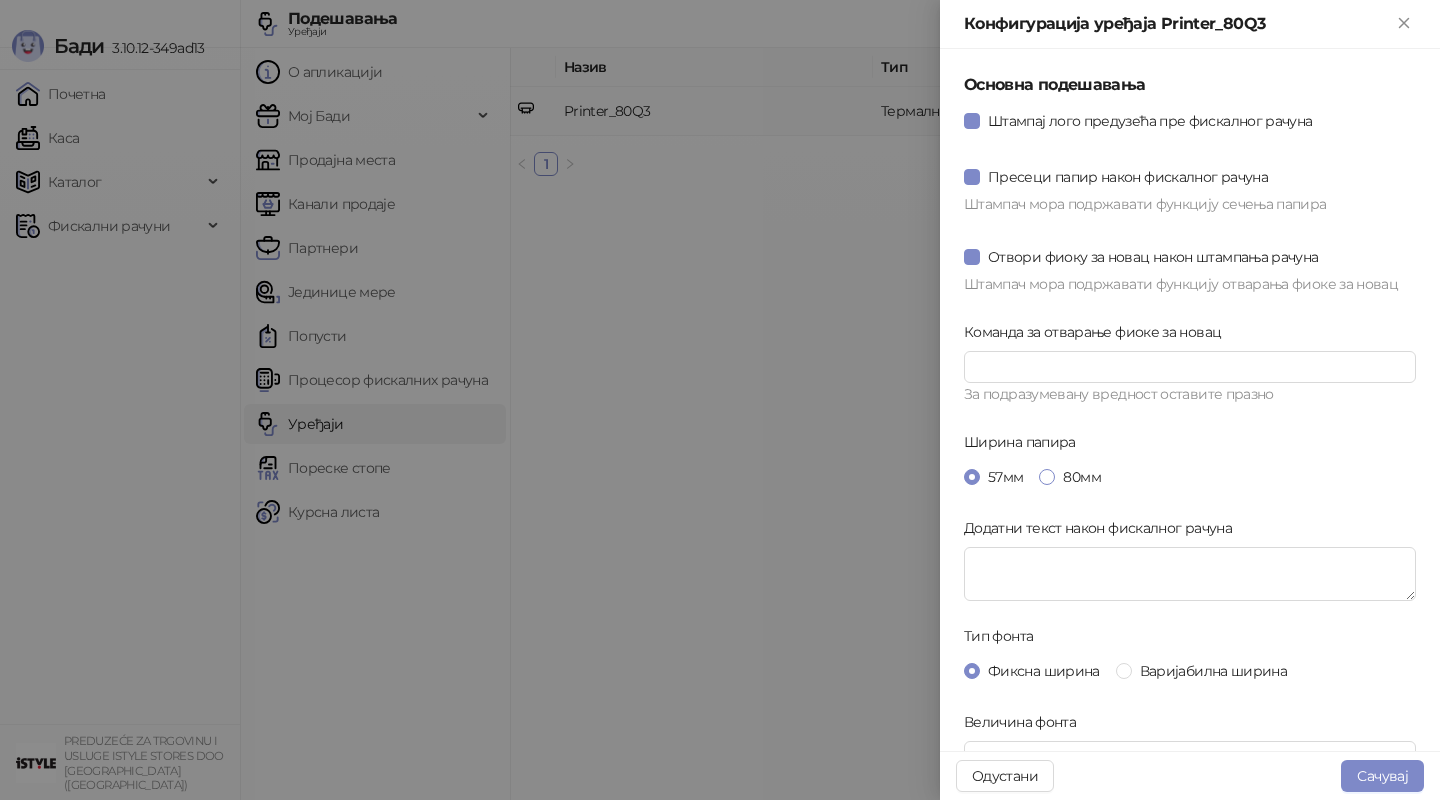 click on "80мм" at bounding box center [1081, 477] 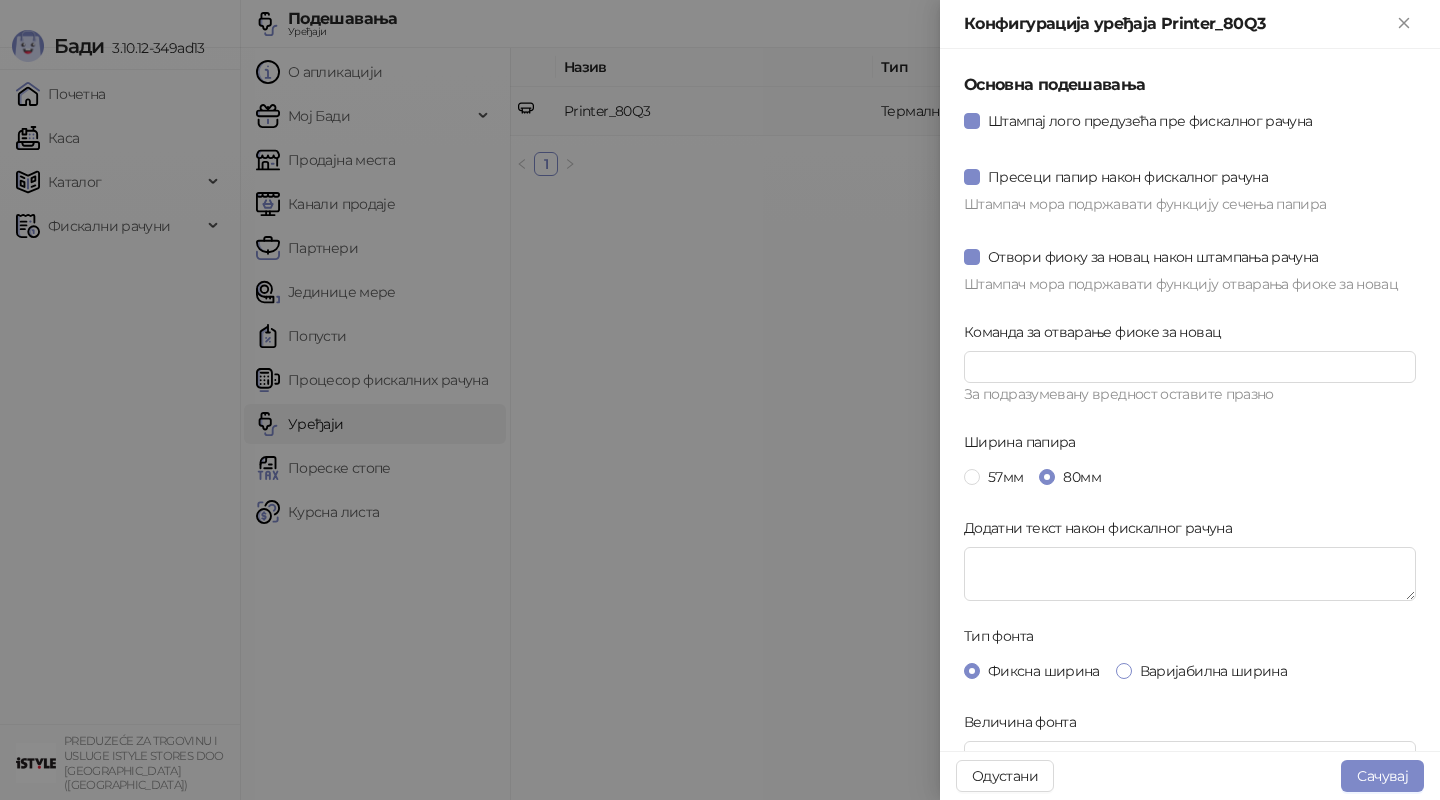 click on "Варијабилна ширина" at bounding box center (1213, 671) 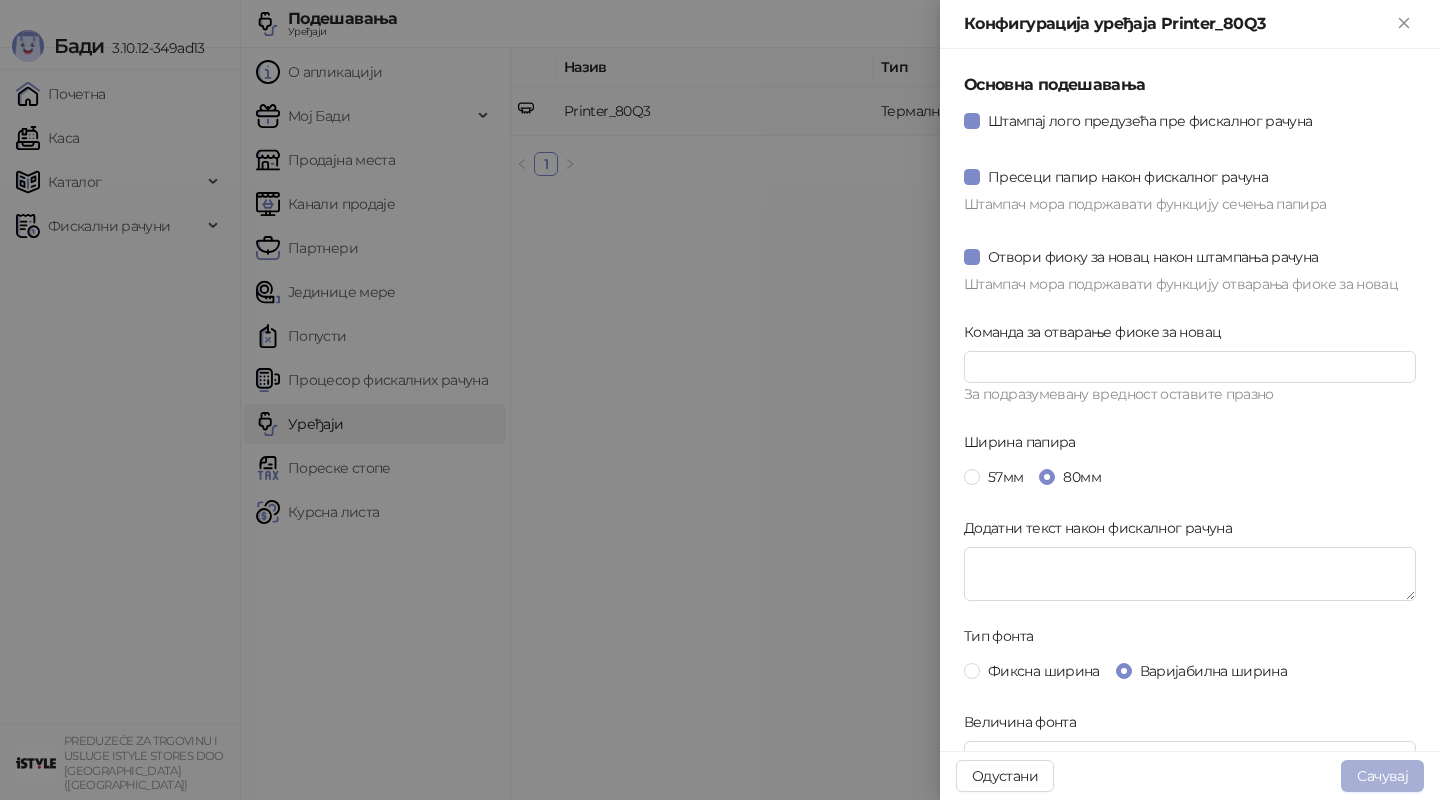click on "Сачувај" at bounding box center [1382, 776] 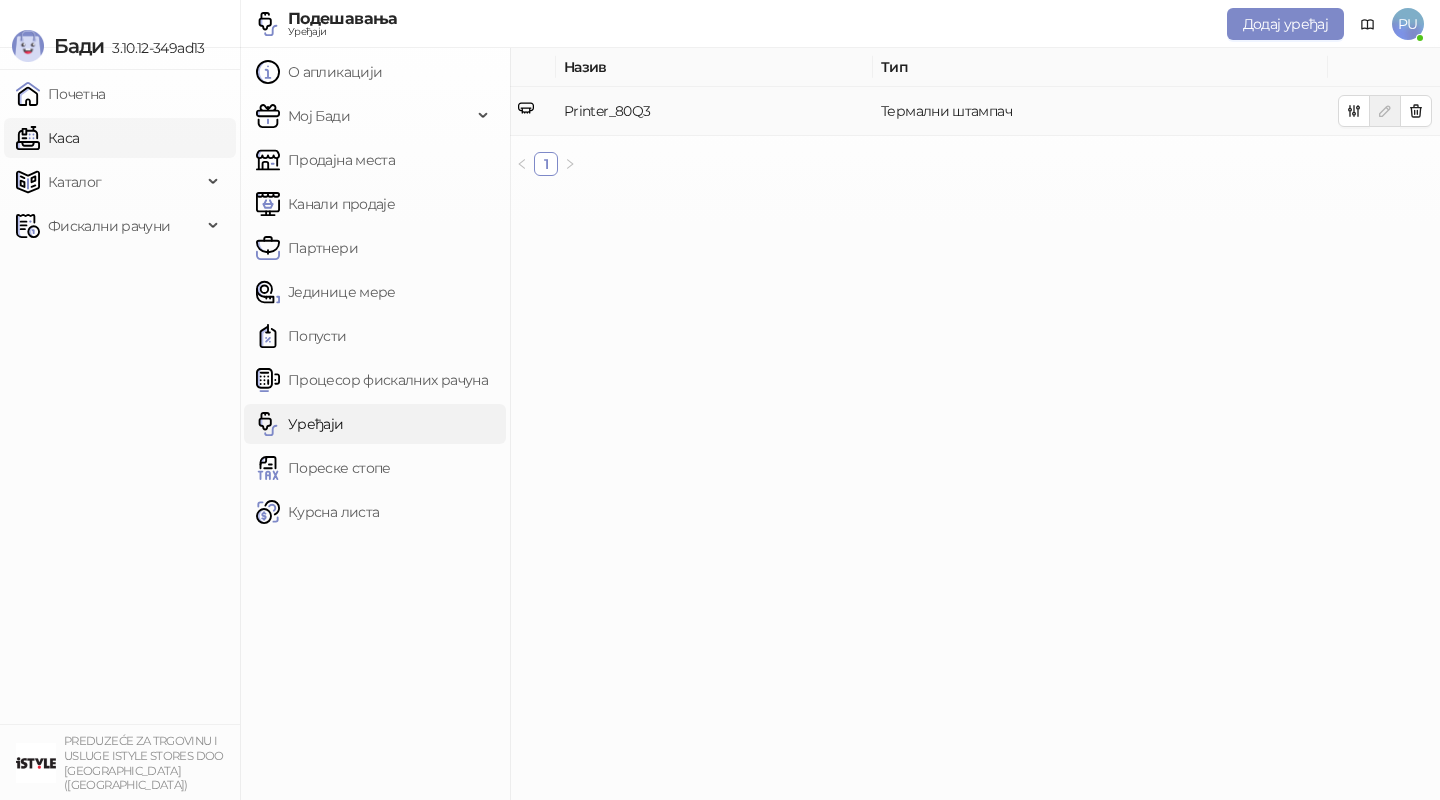 click on "Каса" at bounding box center [47, 138] 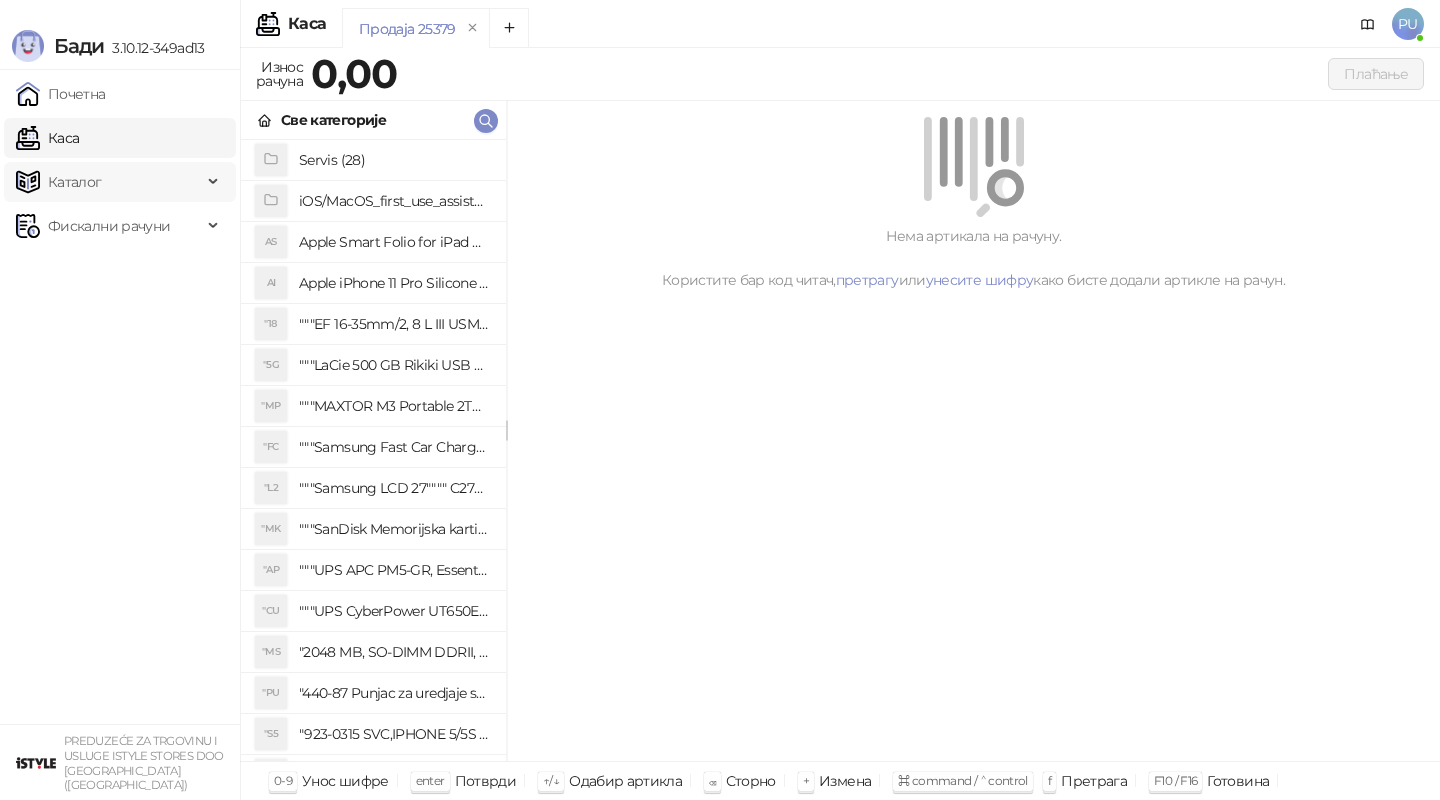 click on "Каталог" at bounding box center [75, 182] 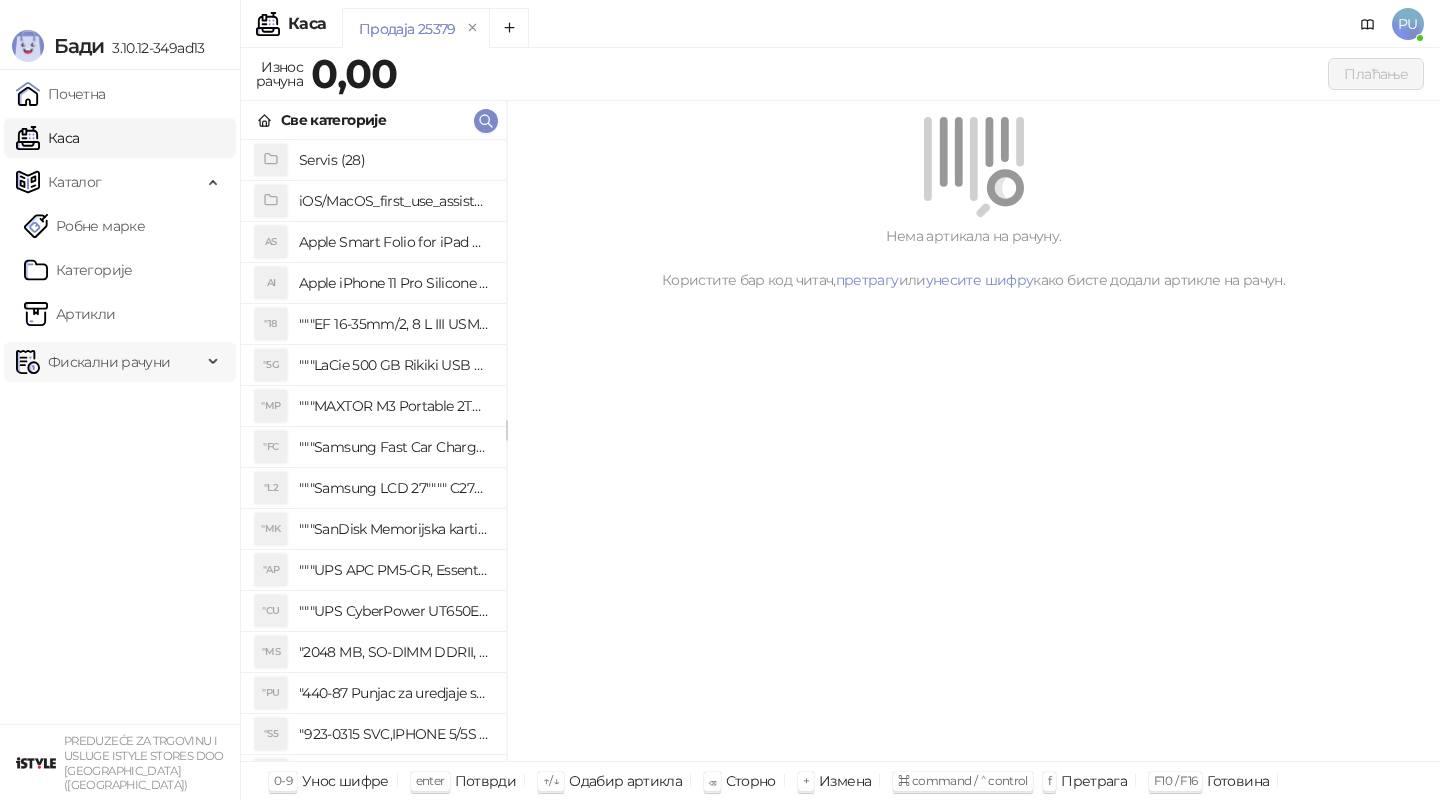 click on "Почетна Каса Каталог Робне марке Категорије Артикли Фискални рачуни" at bounding box center [120, 397] 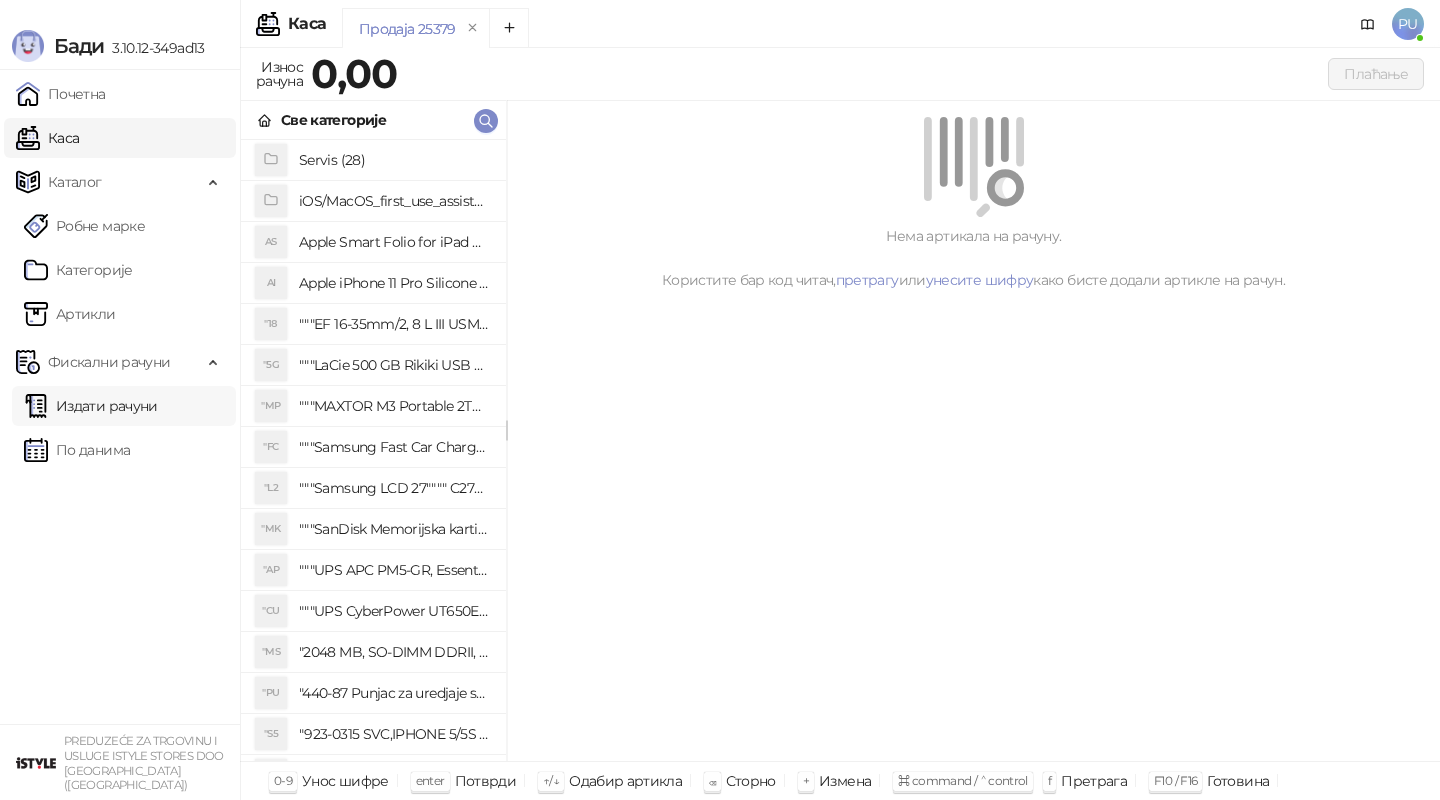 click on "Издати рачуни" at bounding box center (91, 406) 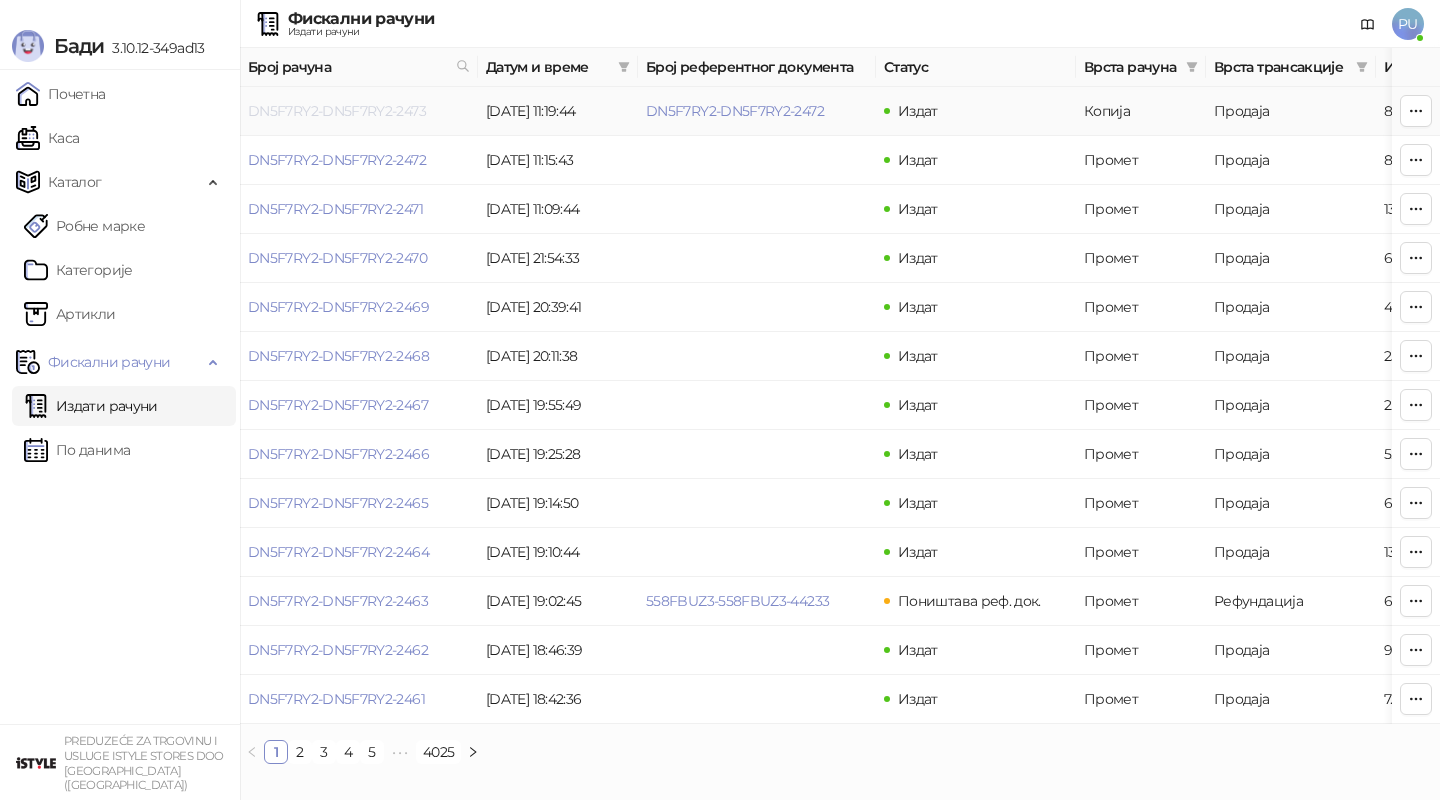 click on "DN5F7RY2-DN5F7RY2-2473" at bounding box center (337, 111) 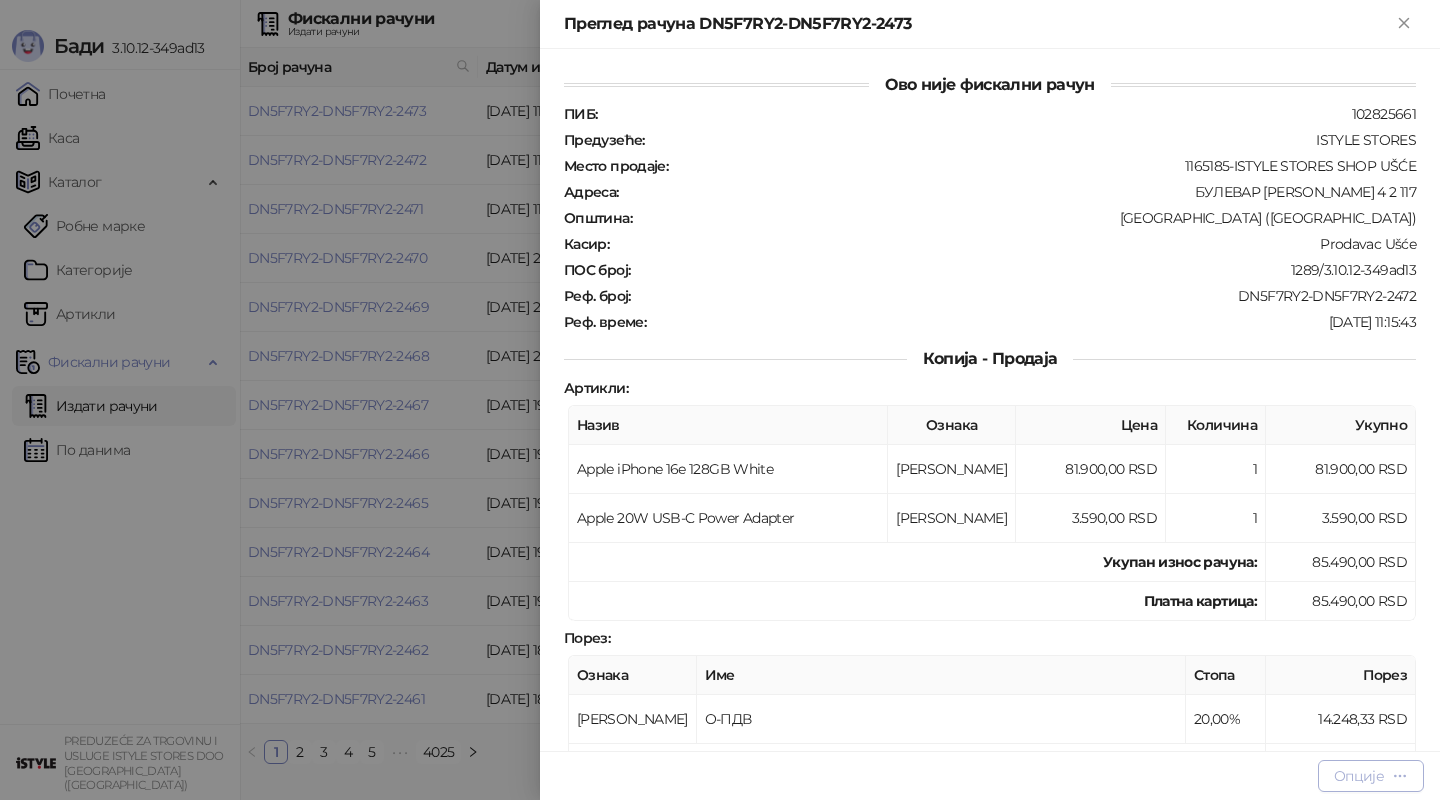 click on "Опције" at bounding box center [1371, 776] 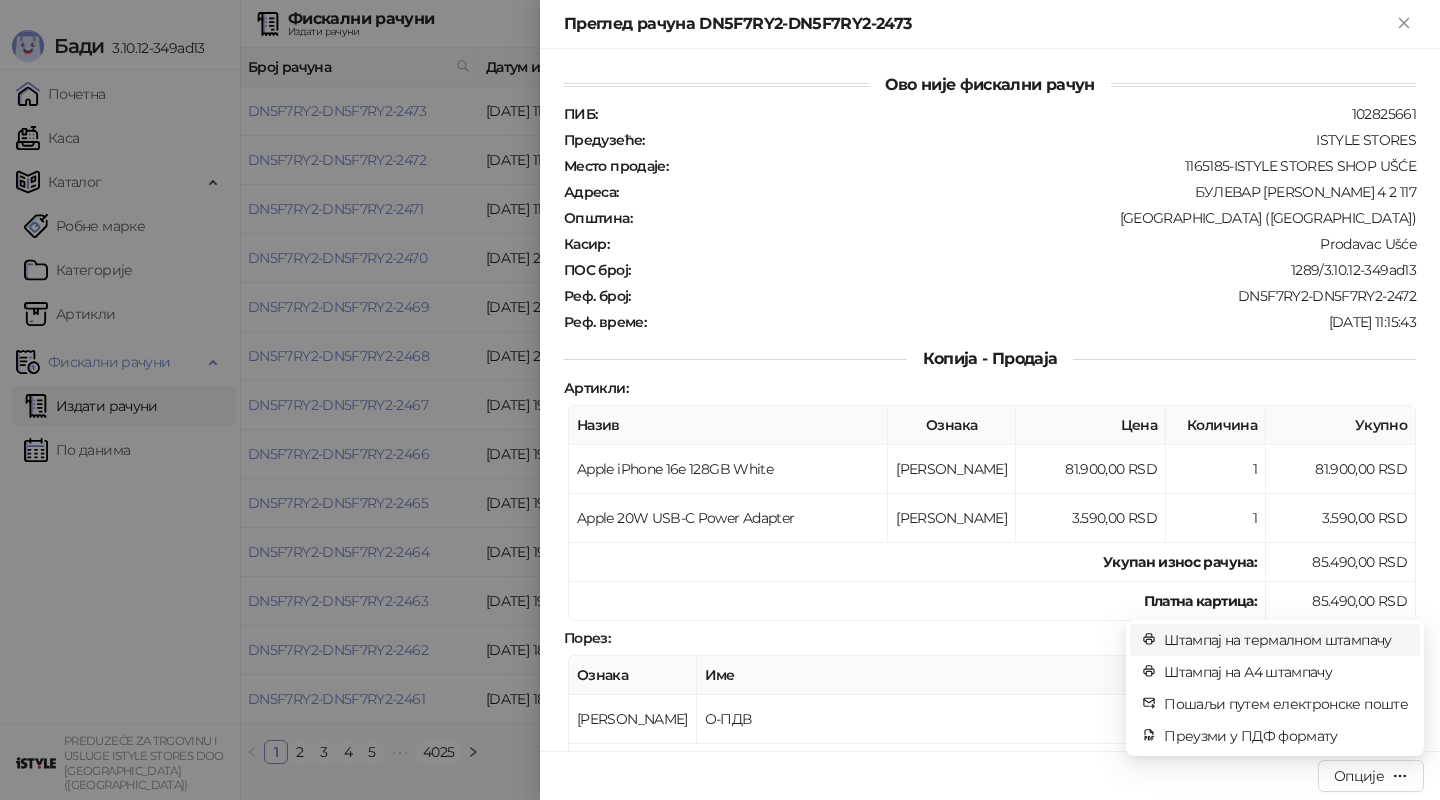 click on "Штампај на термалном штампачу" at bounding box center (1286, 640) 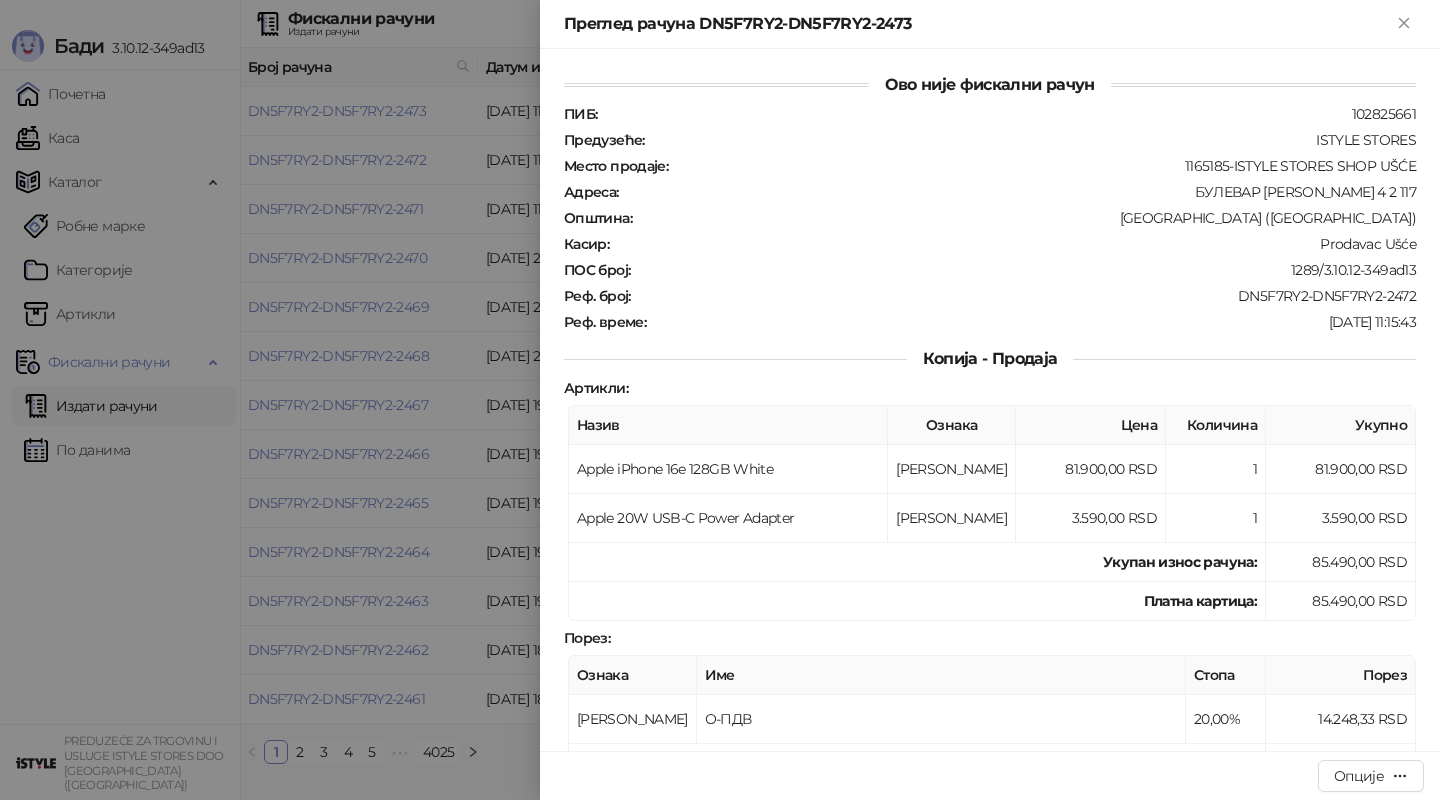 click at bounding box center (720, 400) 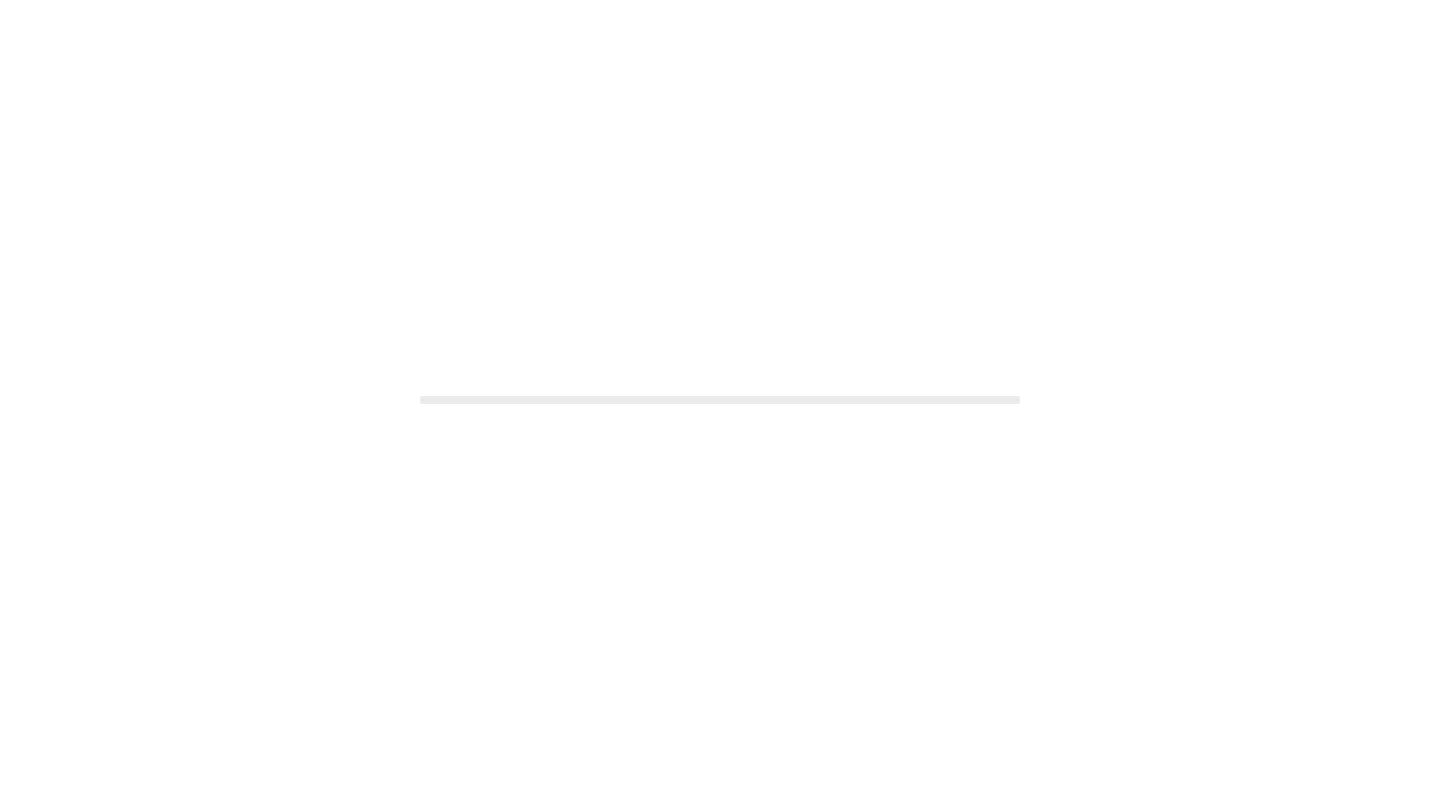 scroll, scrollTop: 0, scrollLeft: 0, axis: both 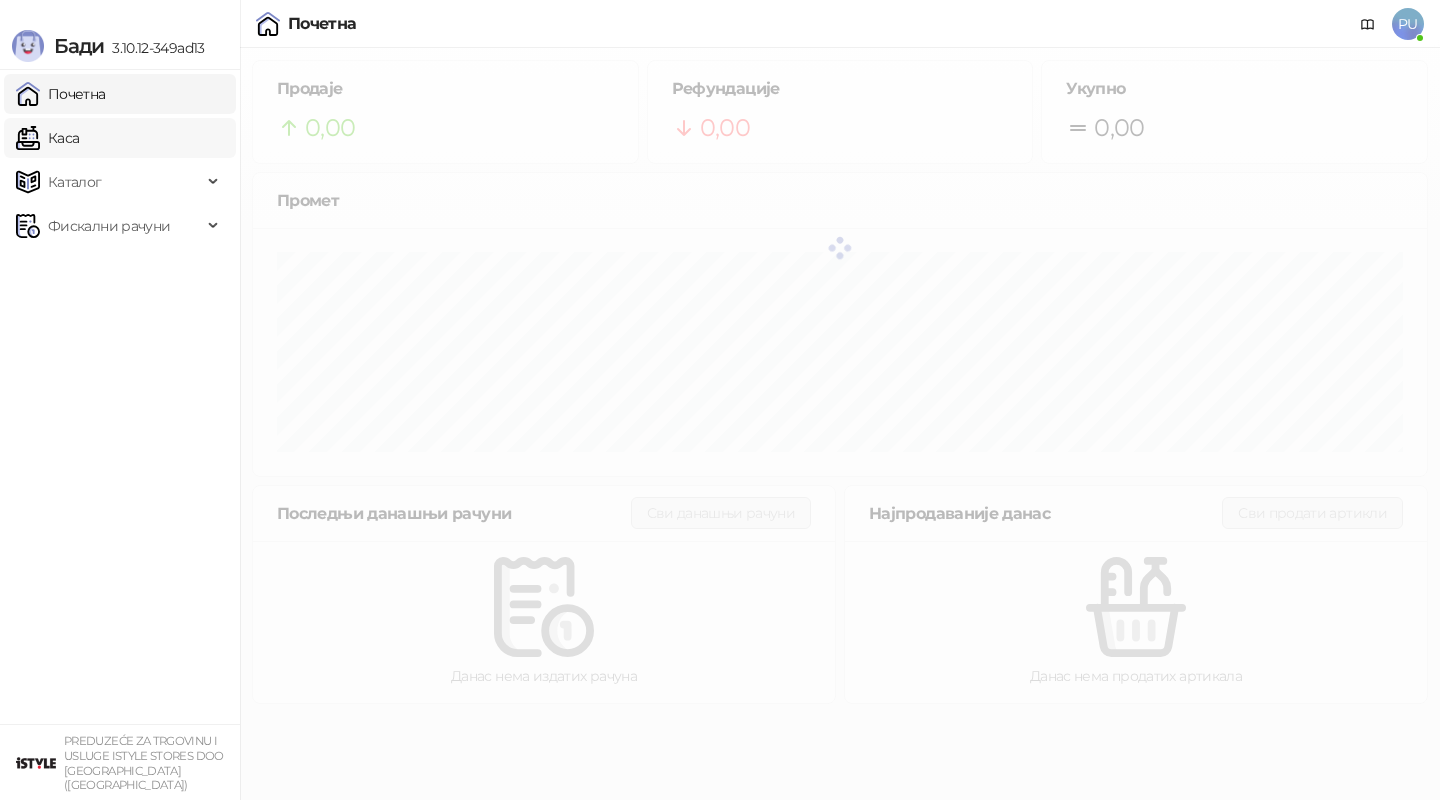 click on "Каса" at bounding box center [47, 138] 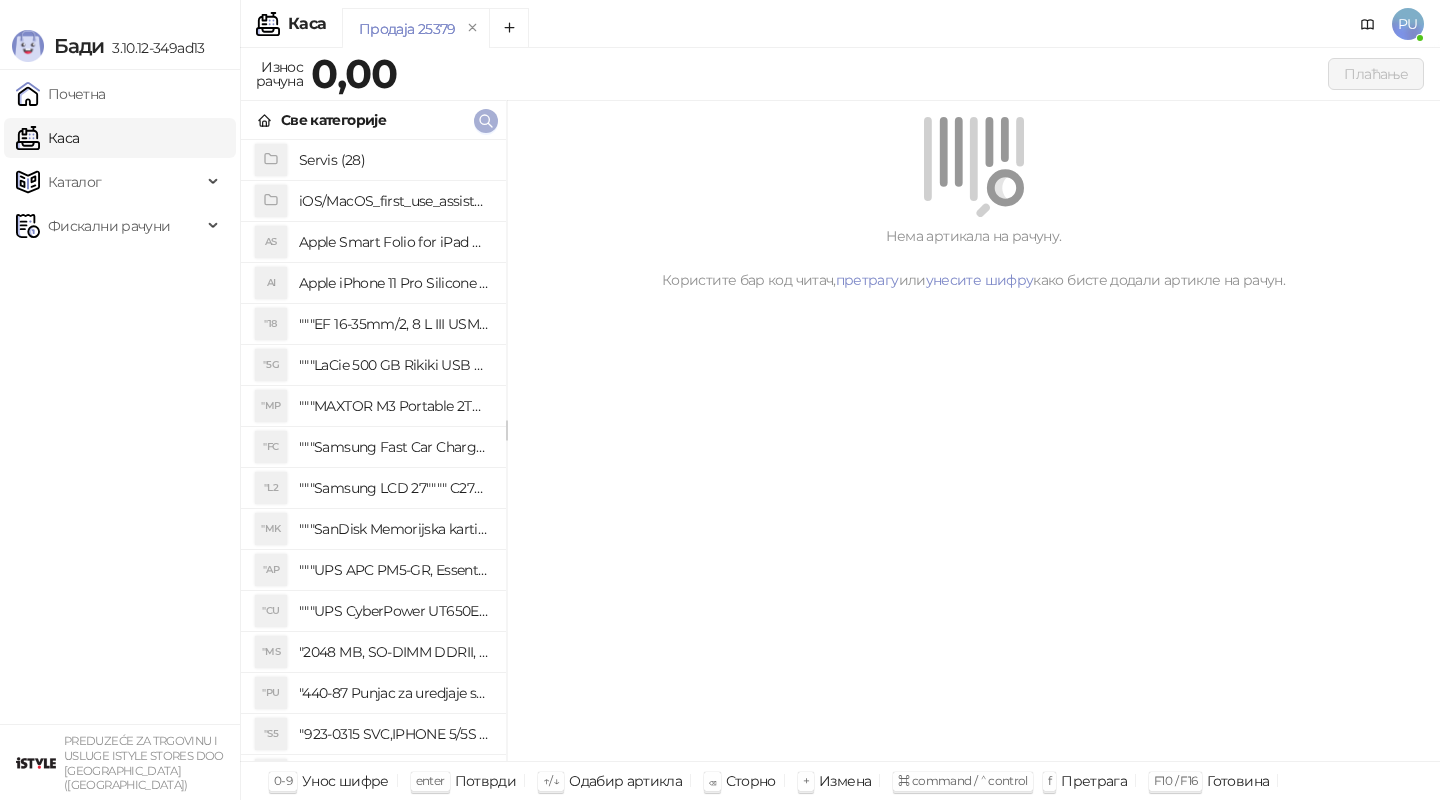 click 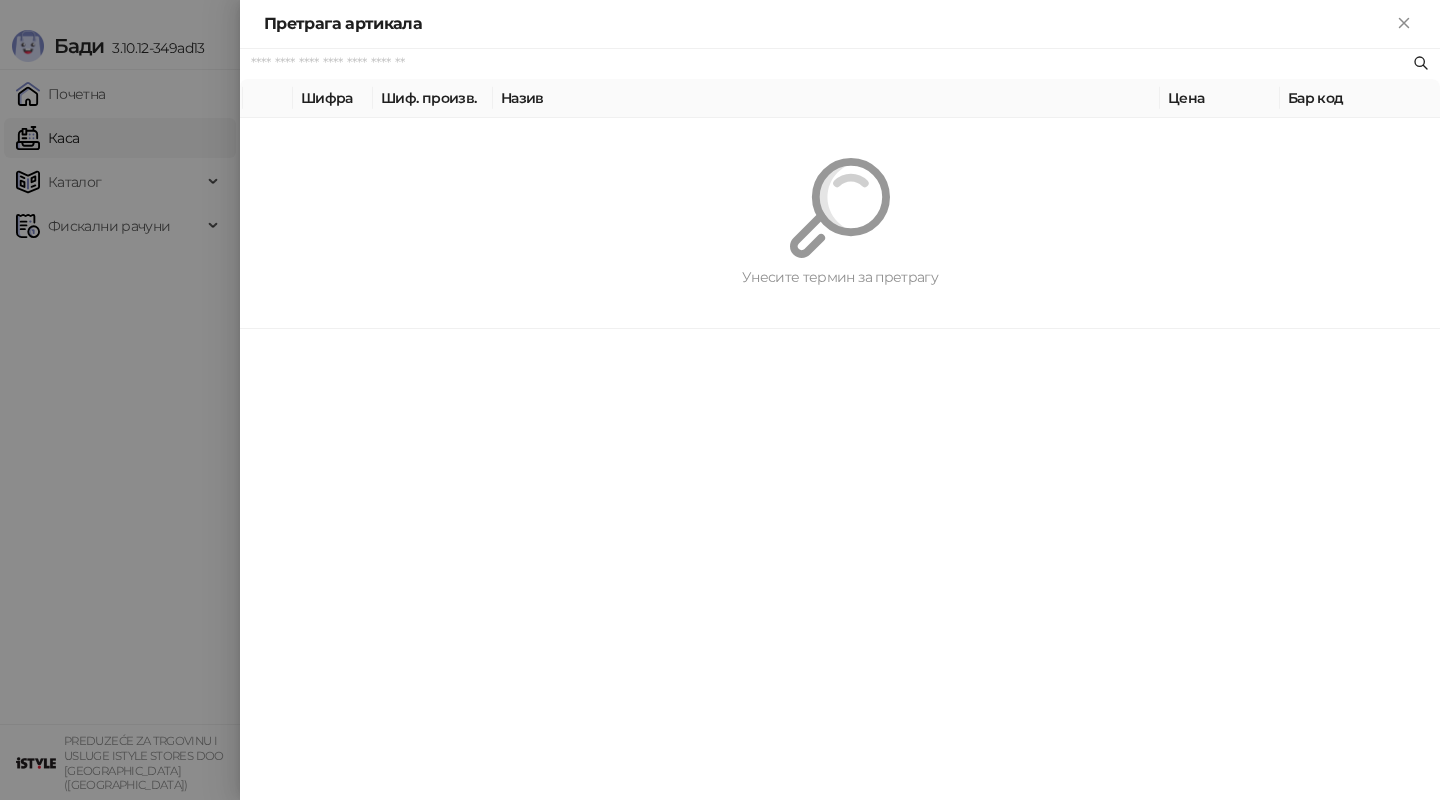 paste on "*********" 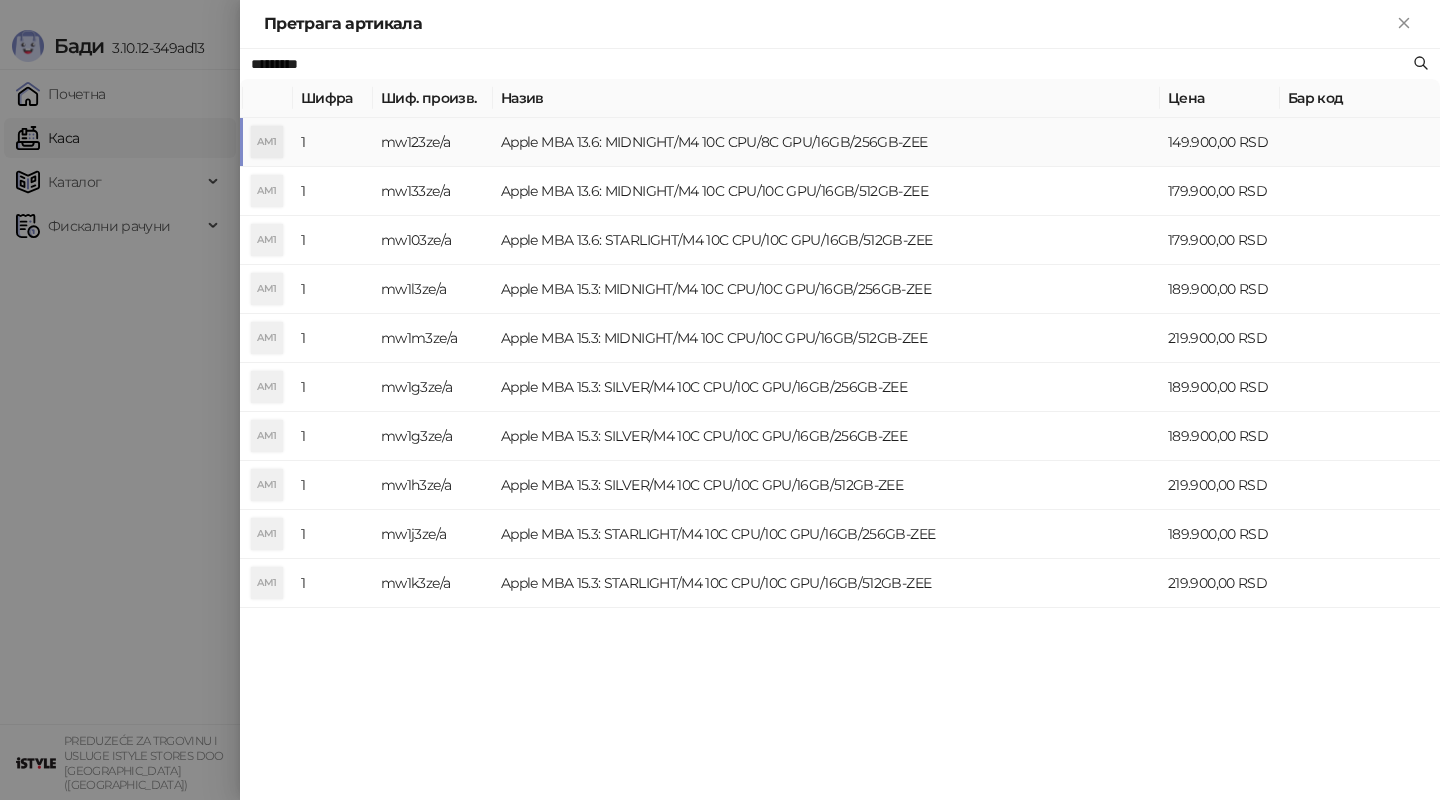 type on "*********" 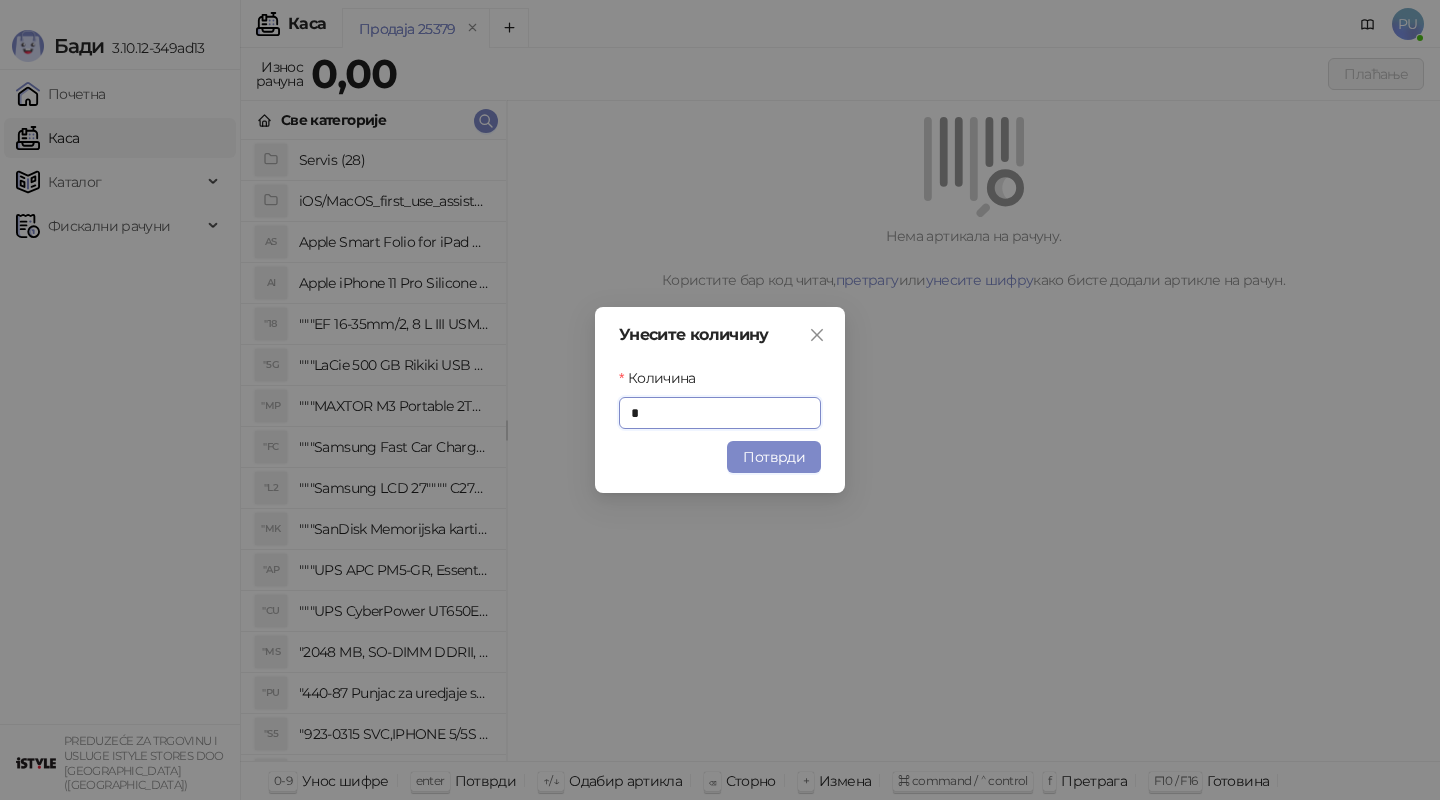 click on "Потврди" at bounding box center (774, 457) 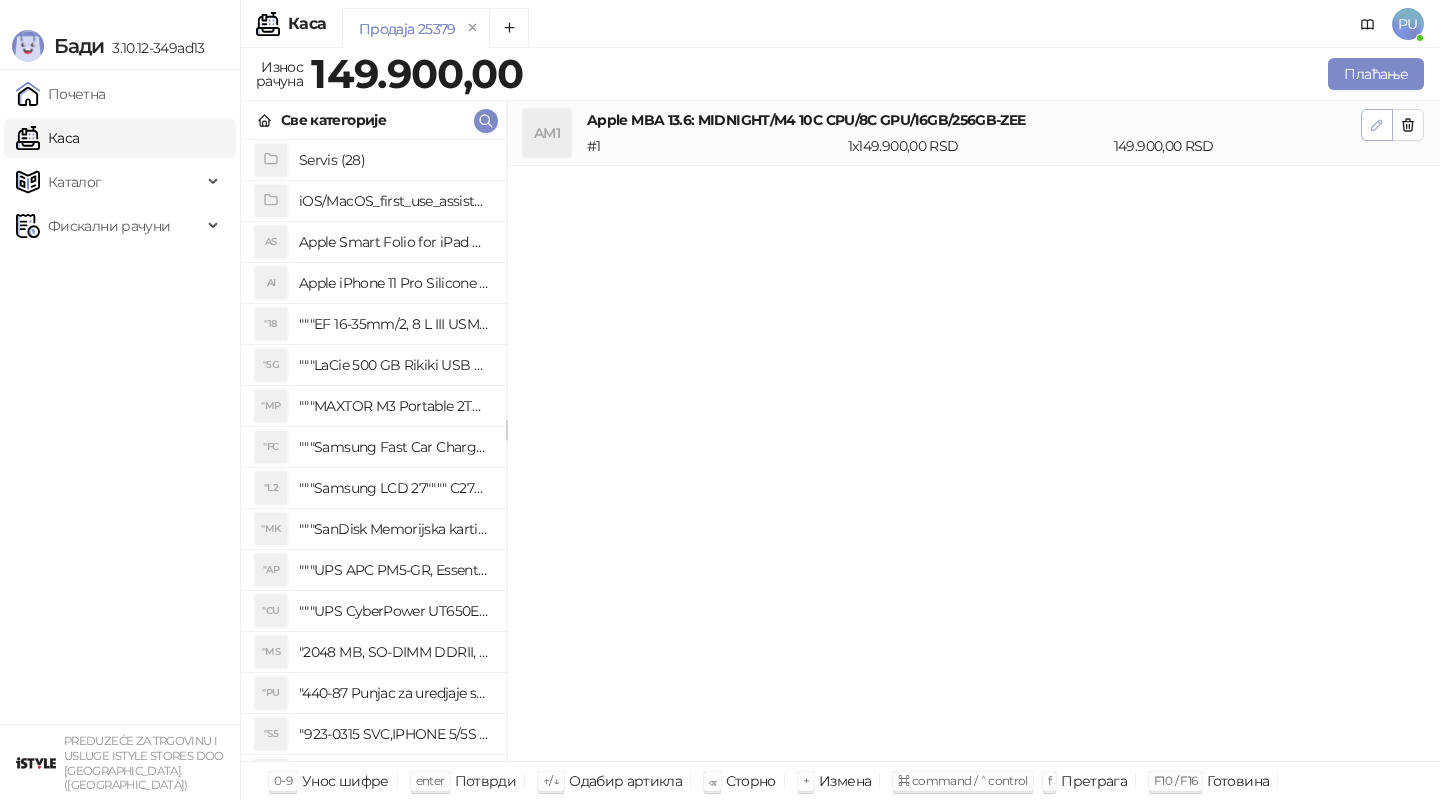 click at bounding box center [1377, 124] 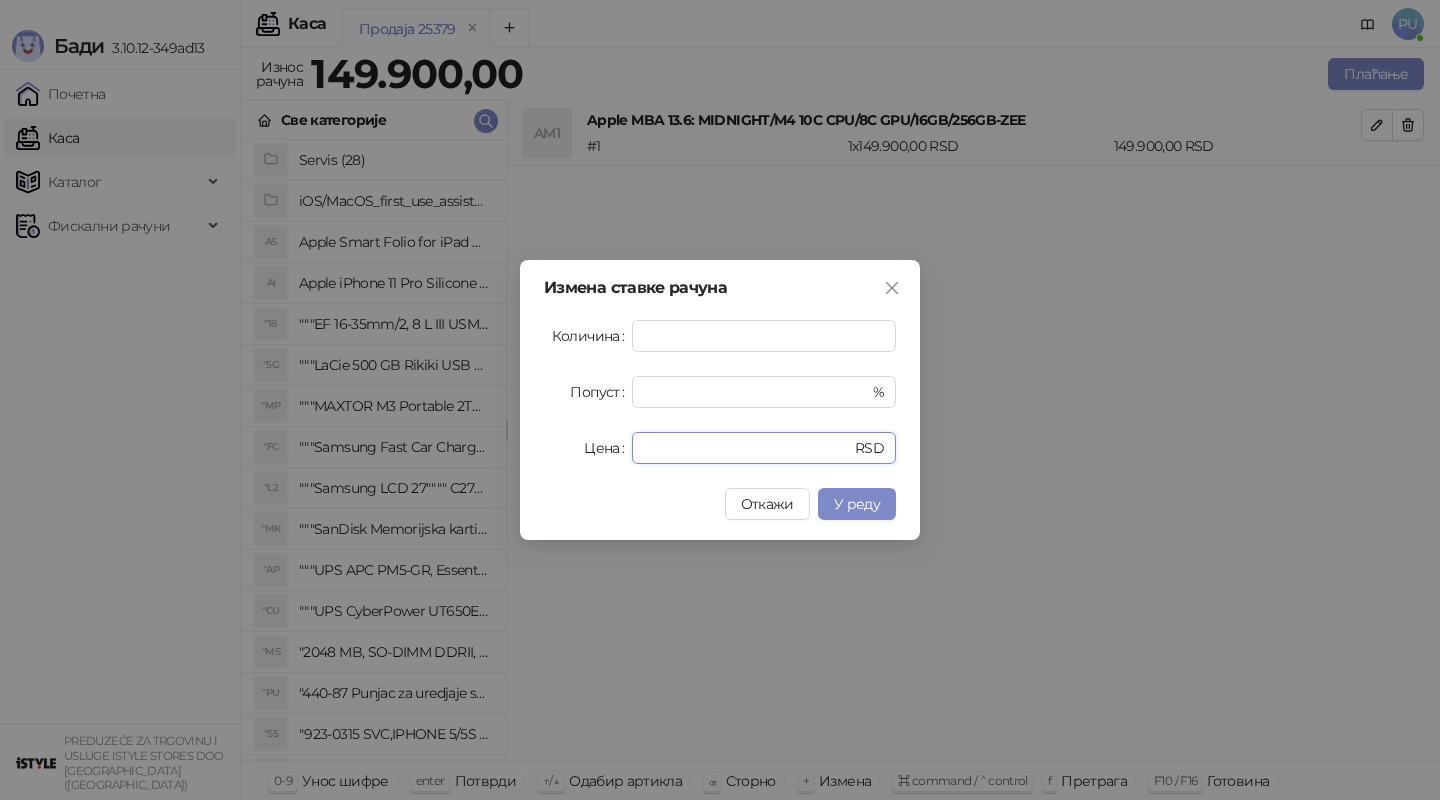 drag, startPoint x: 703, startPoint y: 449, endPoint x: 515, endPoint y: 449, distance: 188 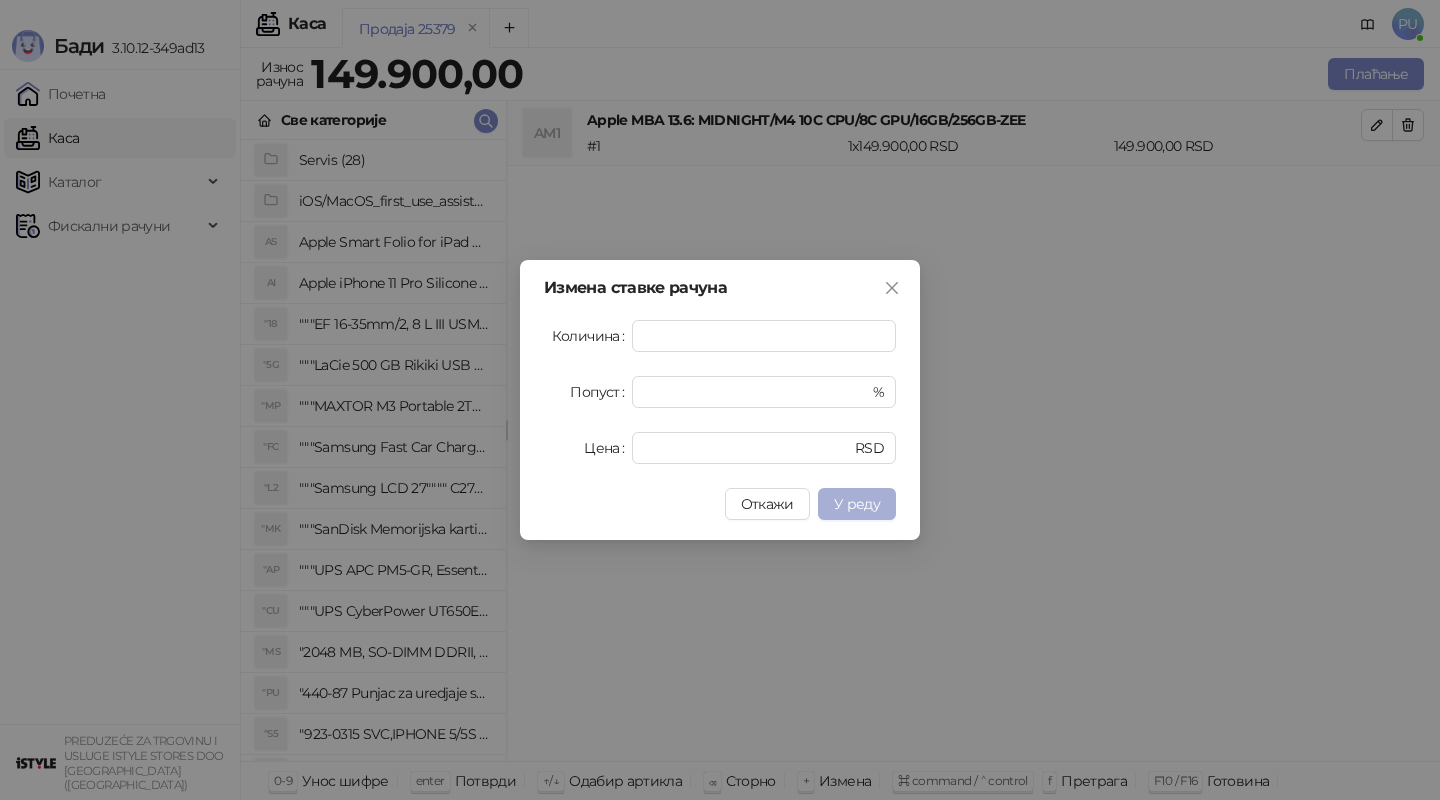type on "******" 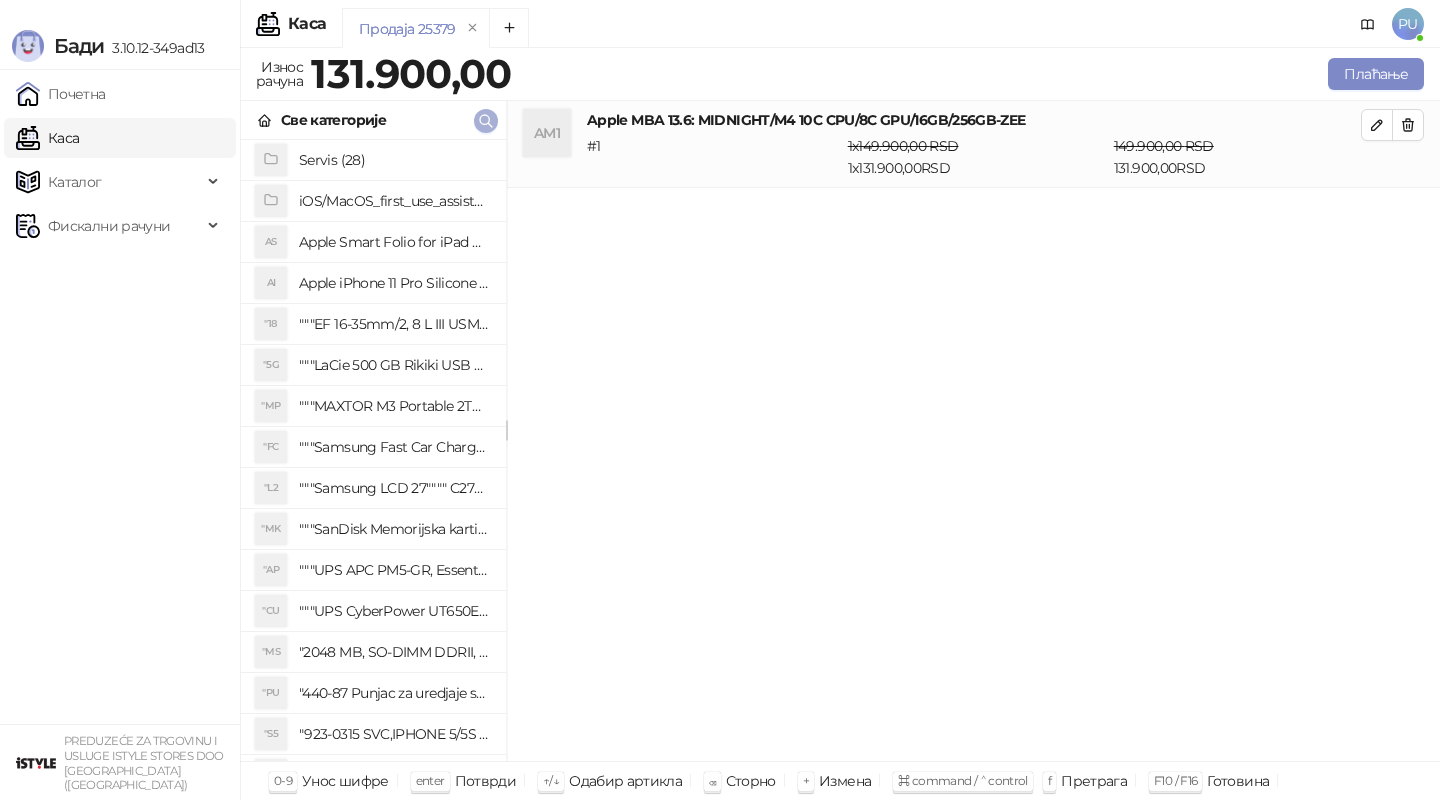 click 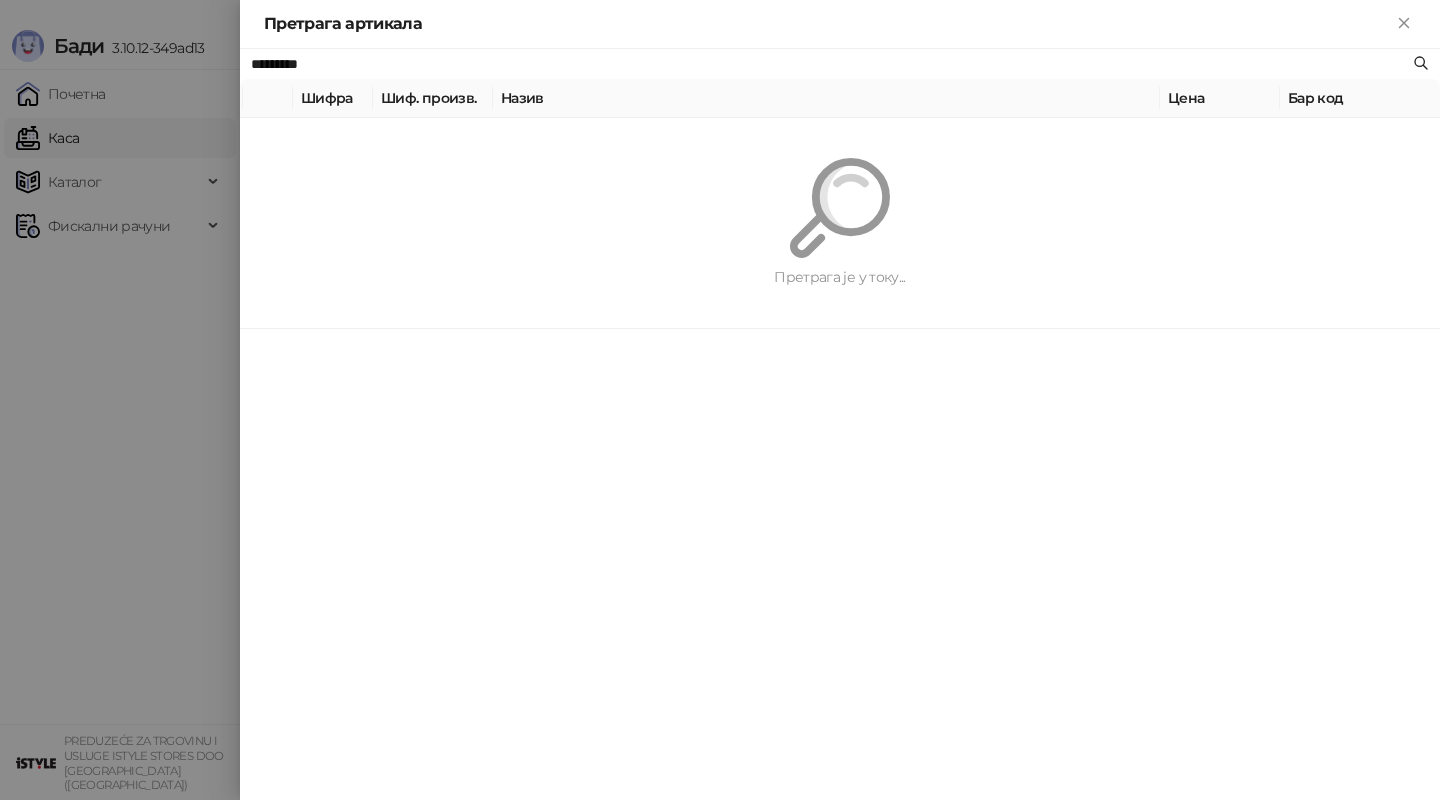 paste on "**********" 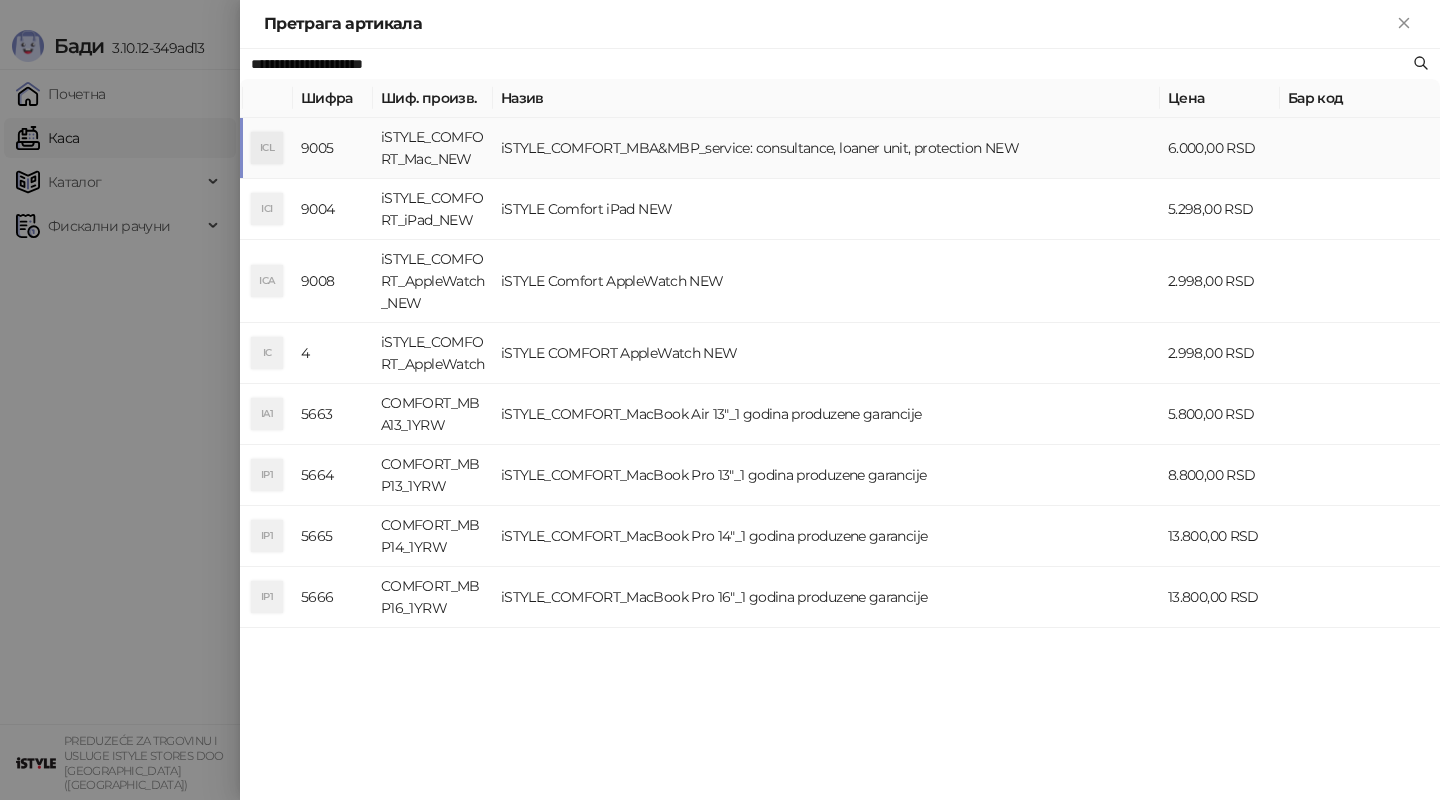 click on "iSTYLE_COMFORT_MBA&MBP_service: consultance, loaner unit, protection NEW" at bounding box center (826, 148) 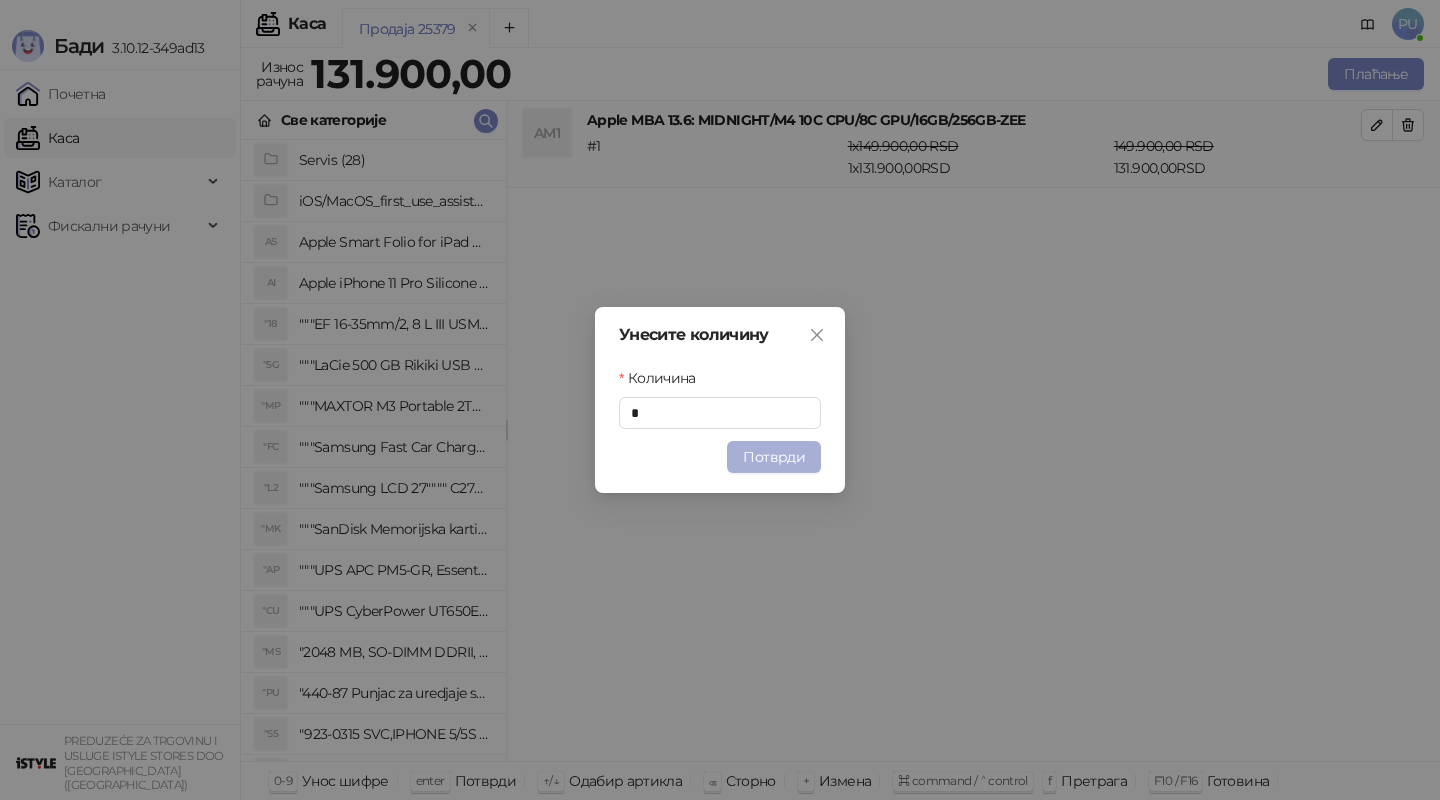 click on "Потврди" at bounding box center (774, 457) 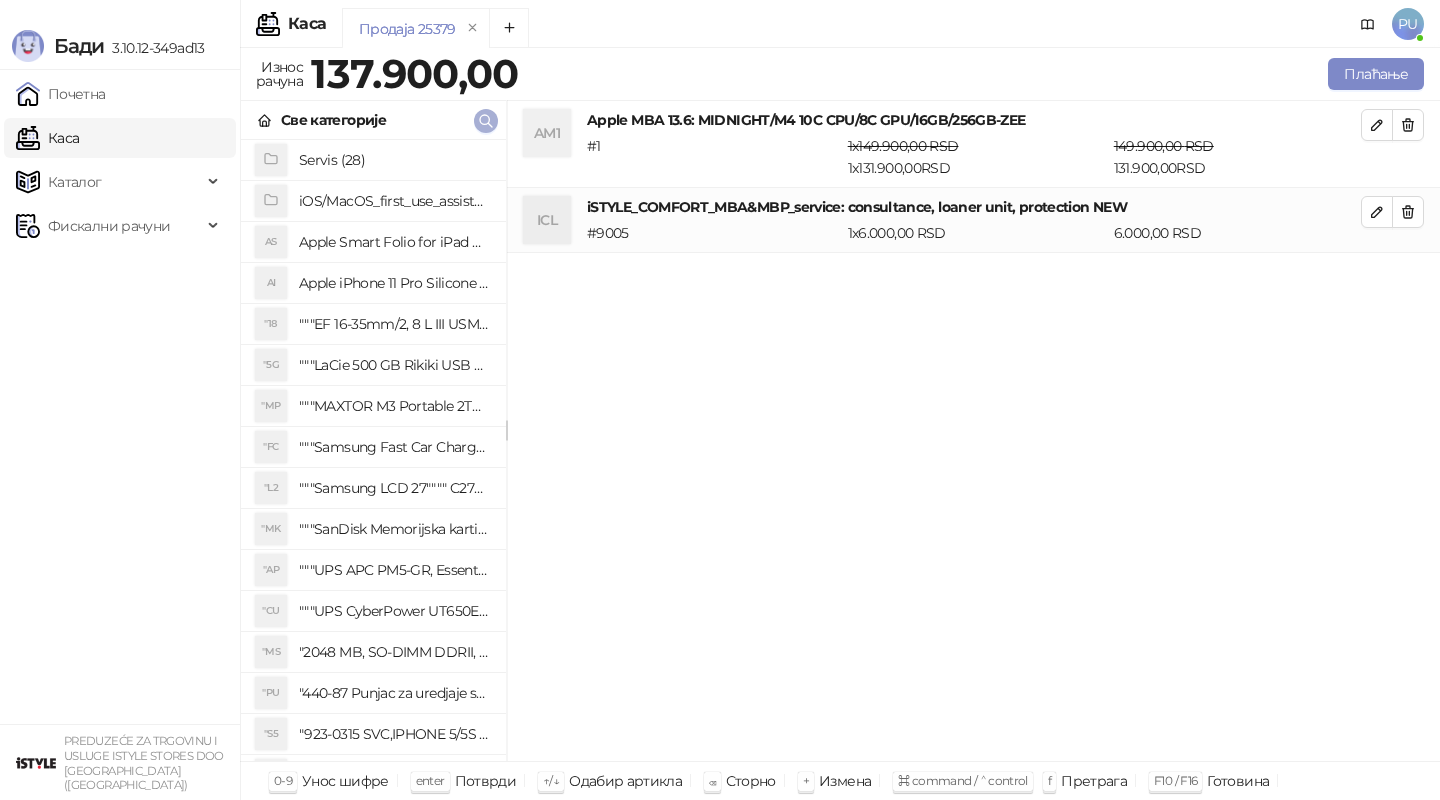 click 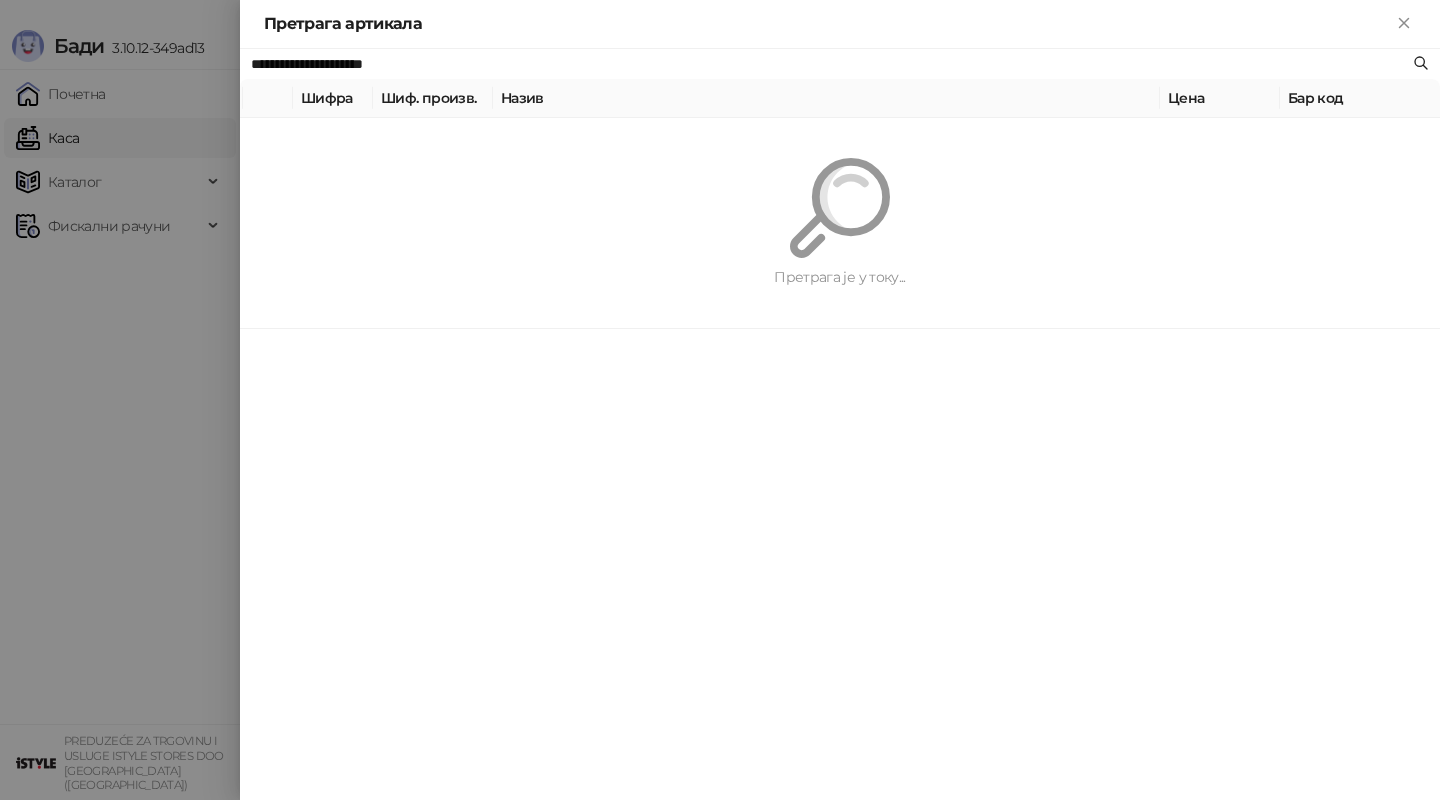 paste 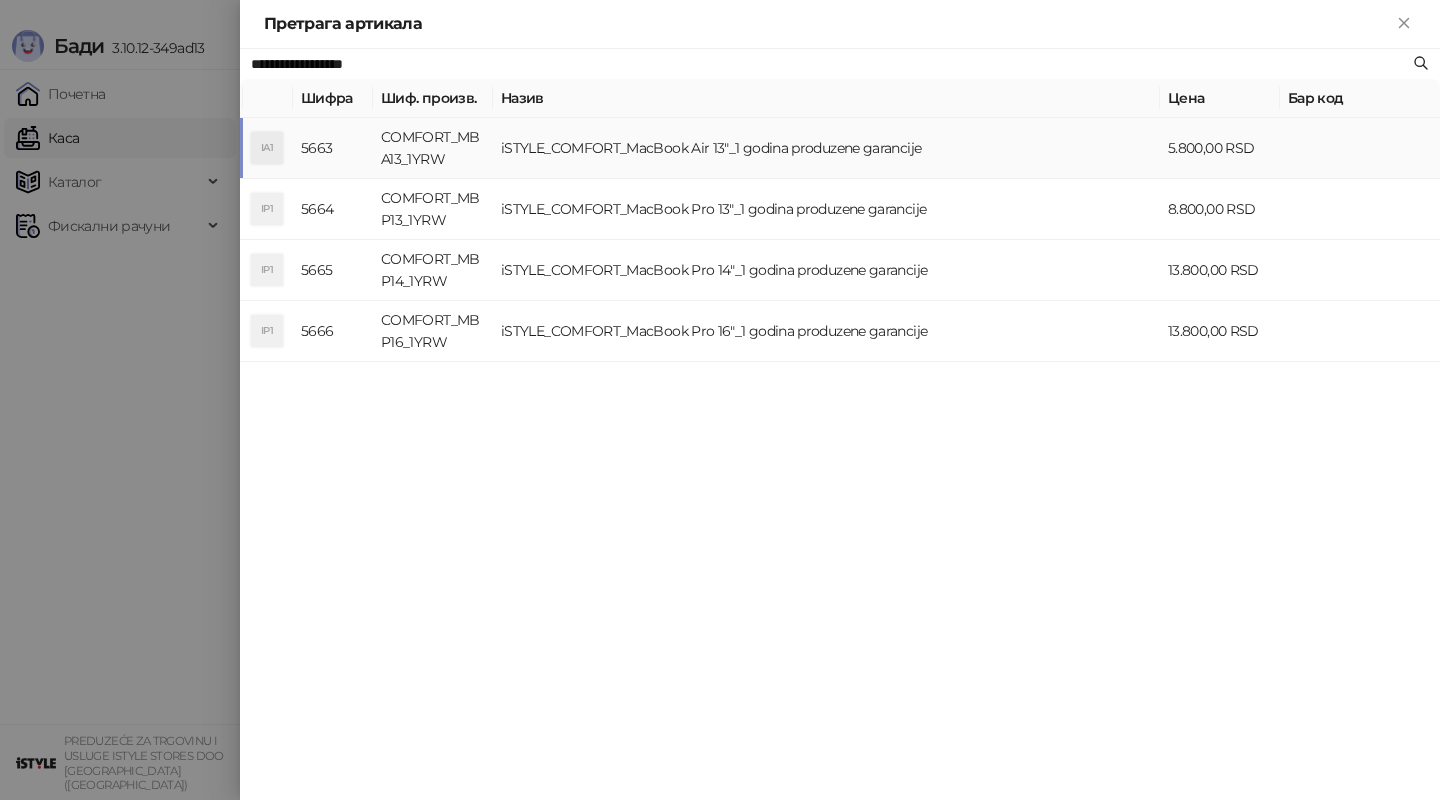click on "iSTYLE_COMFORT_MacBook Air 13"_1 godina produzene garancije" at bounding box center (826, 148) 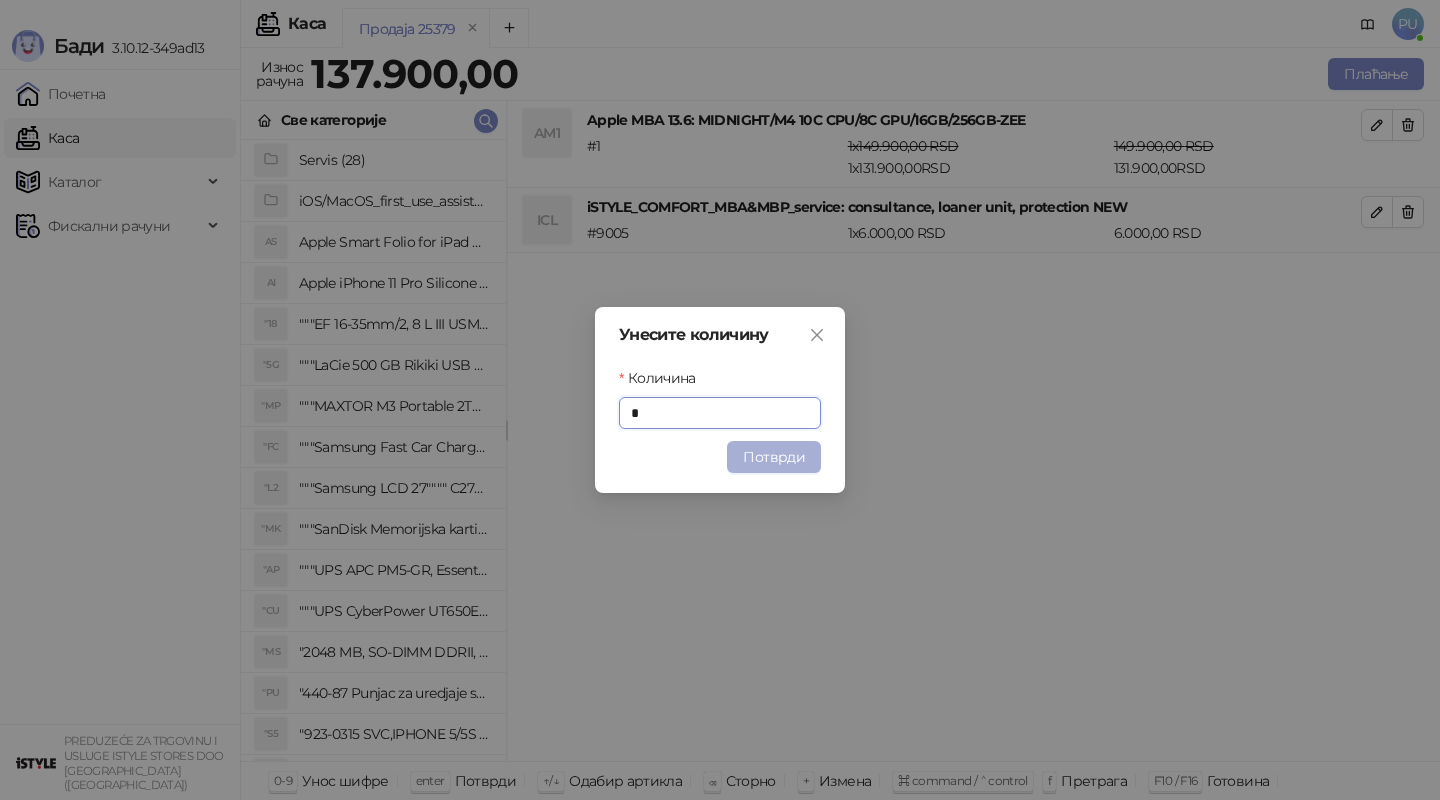 click on "Потврди" at bounding box center [774, 457] 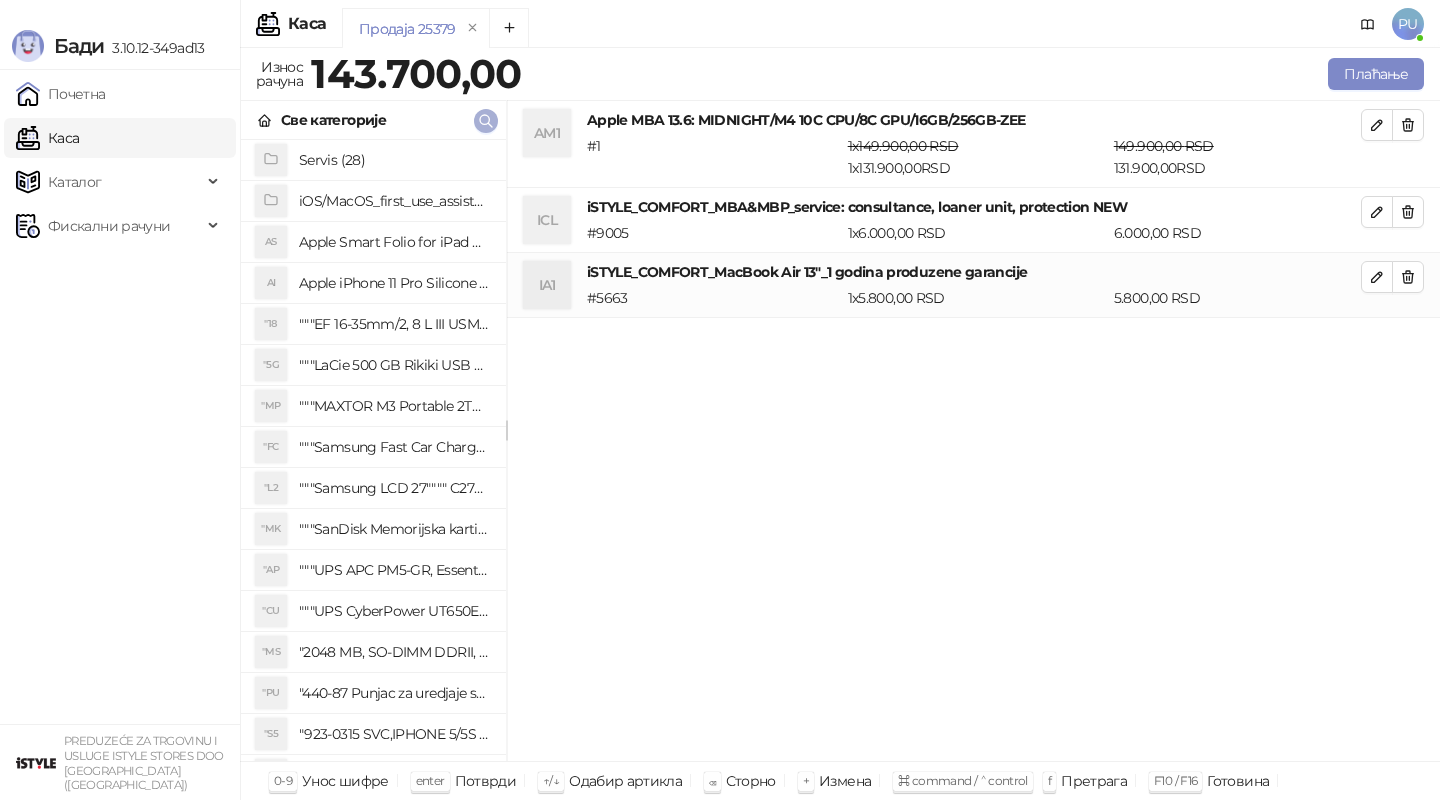 click at bounding box center (486, 120) 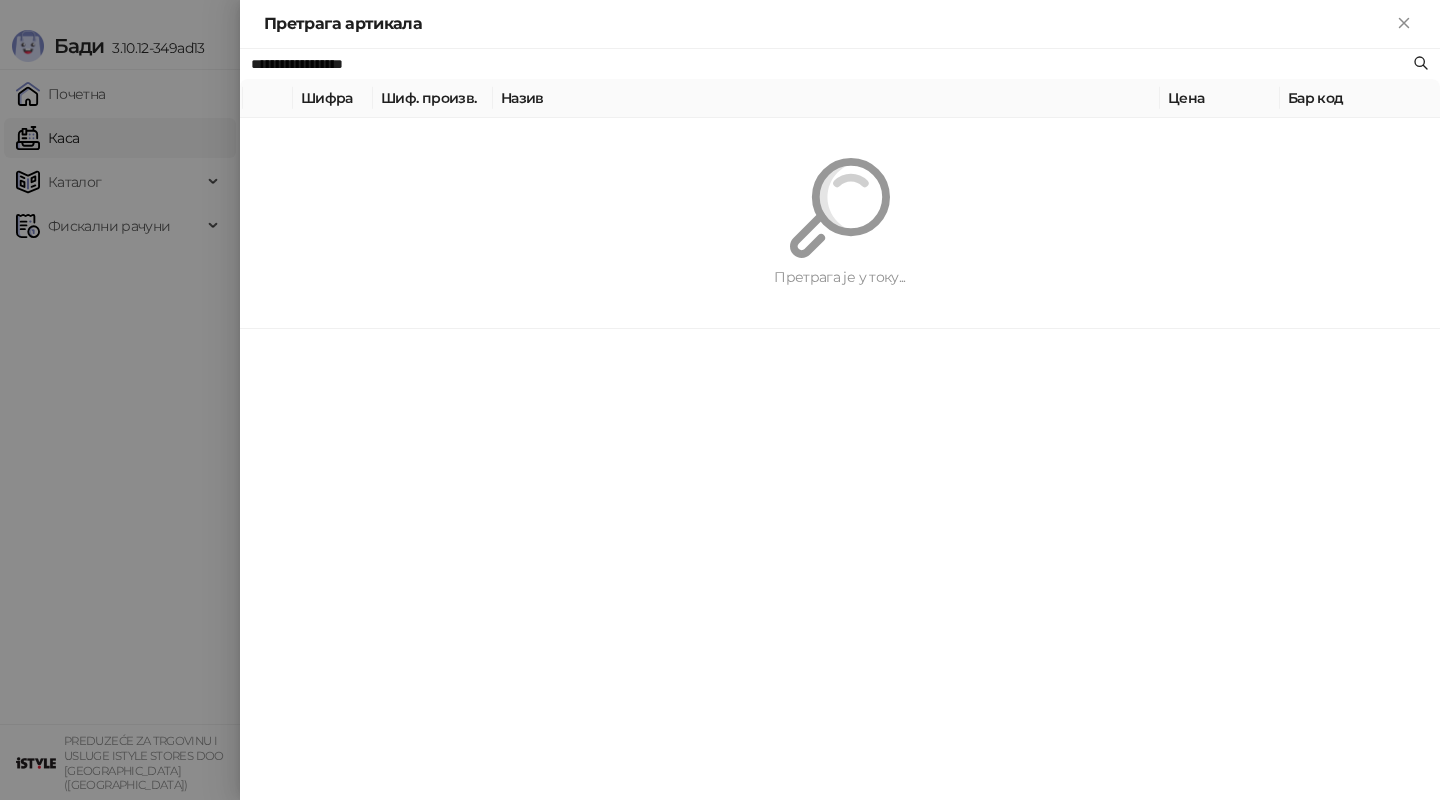 paste 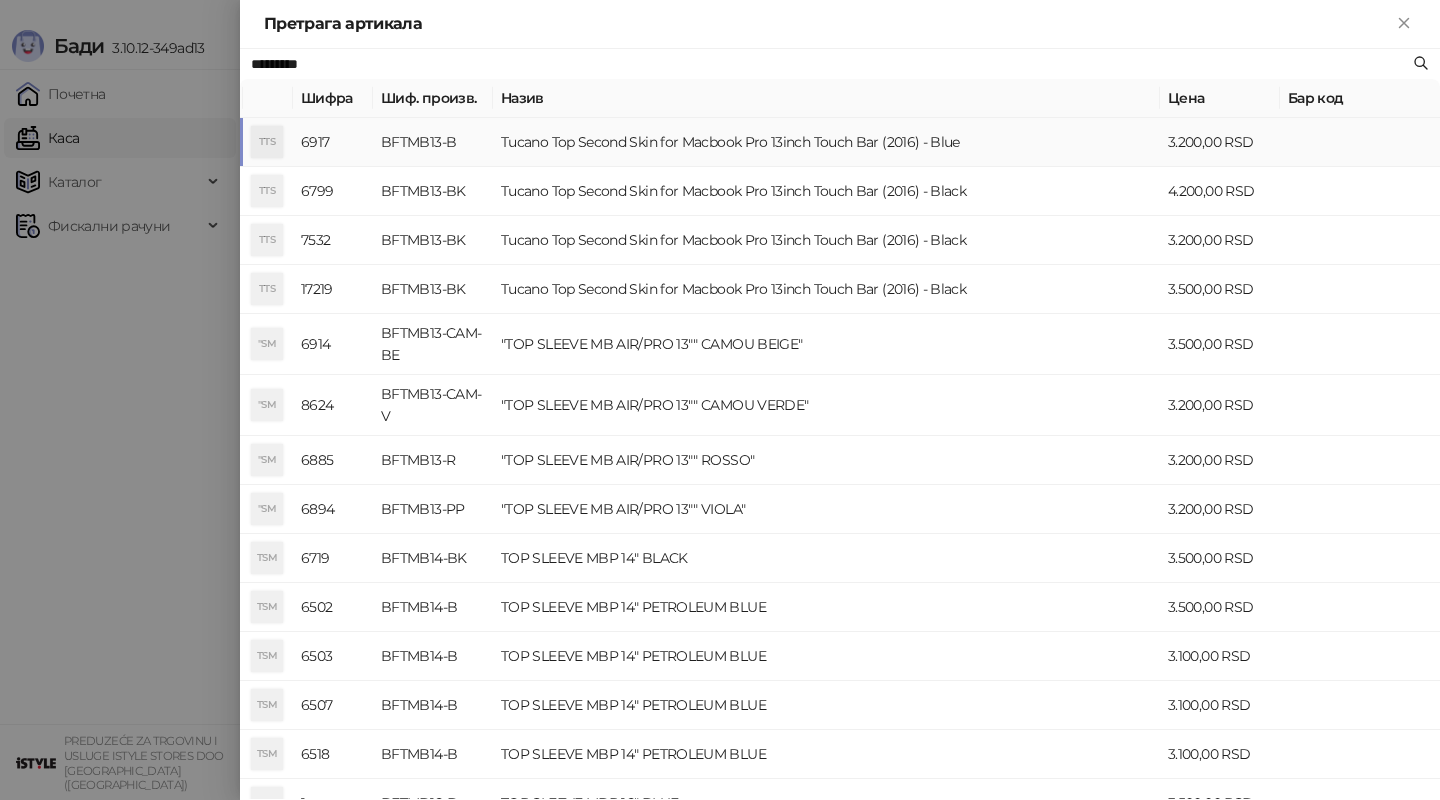 type on "*********" 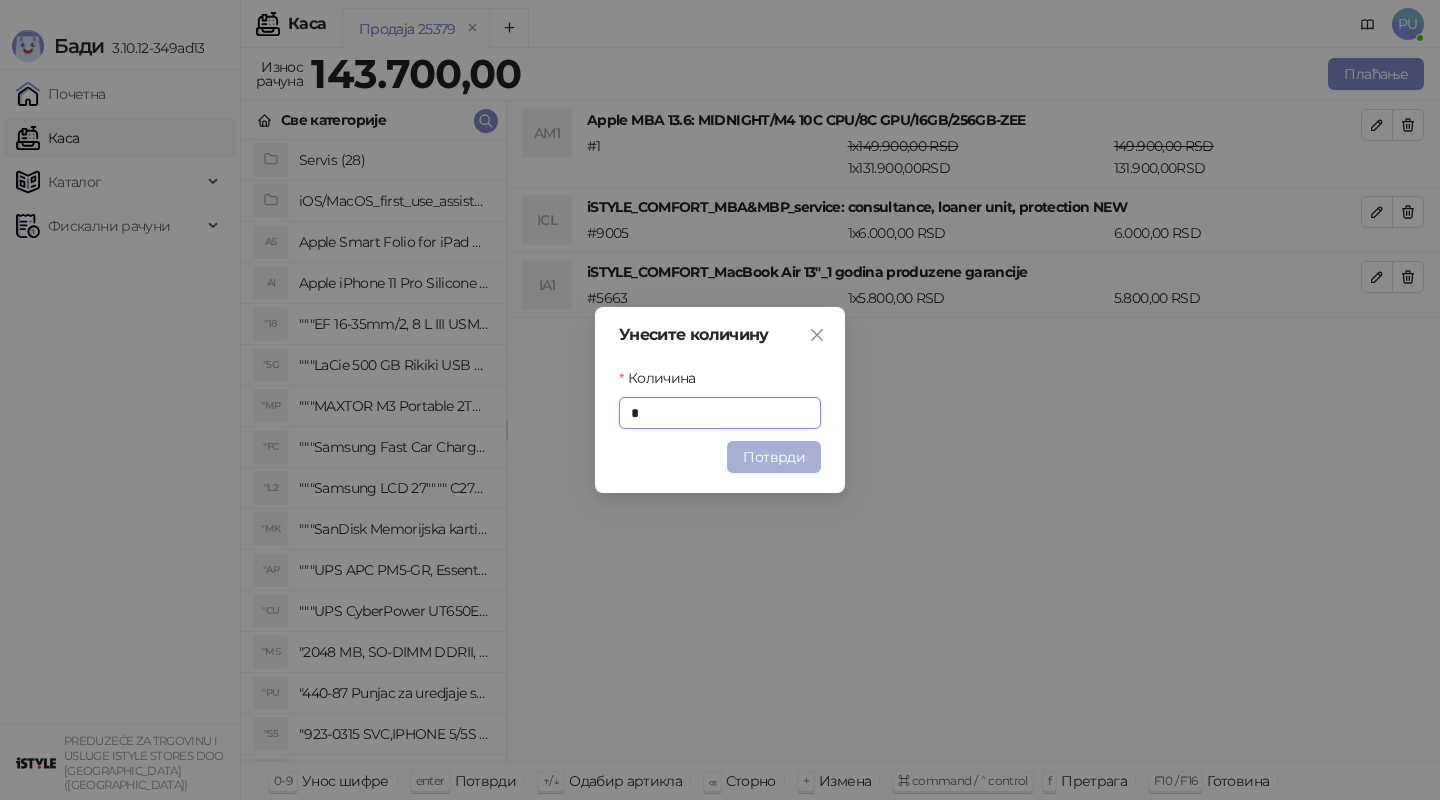 click on "Потврди" at bounding box center (774, 457) 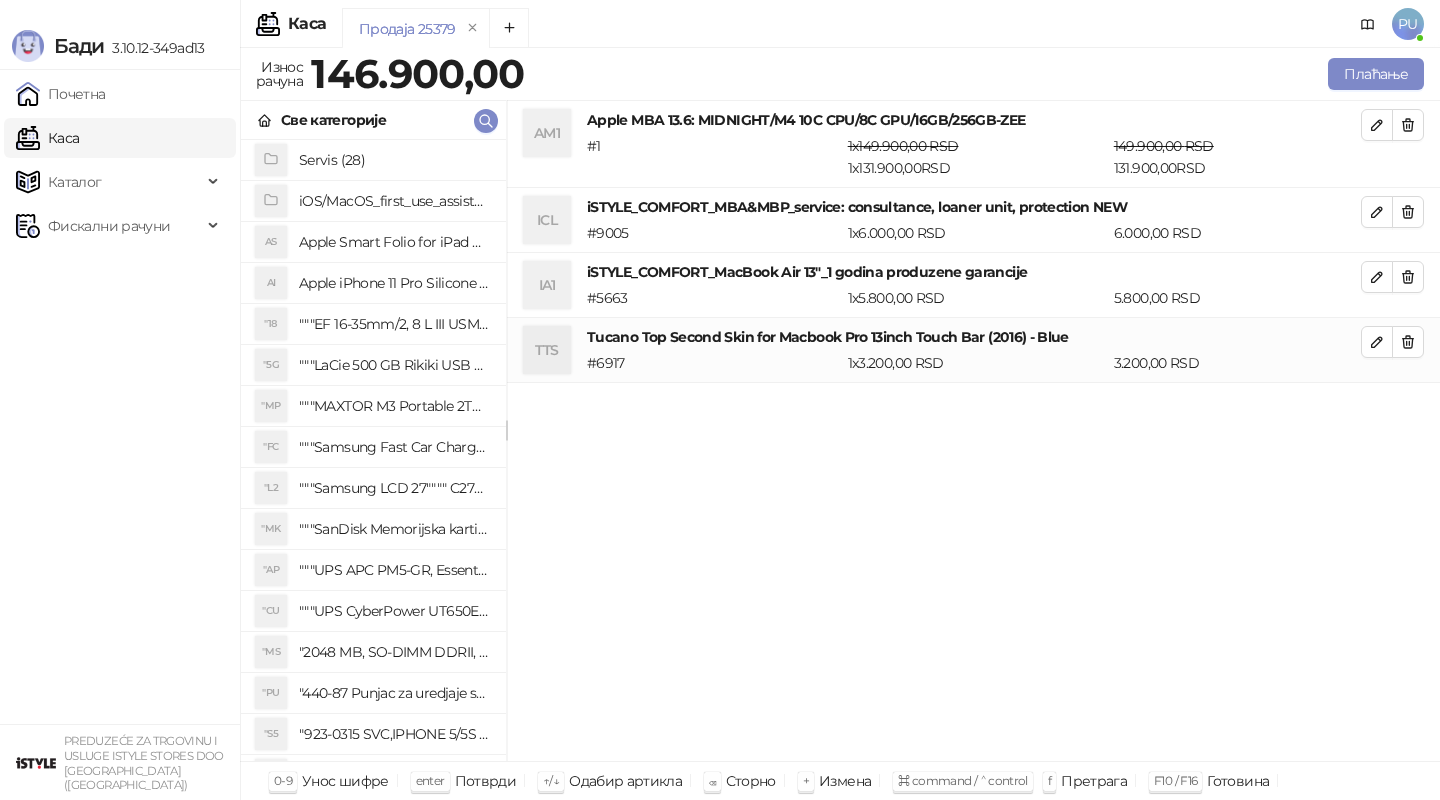 click 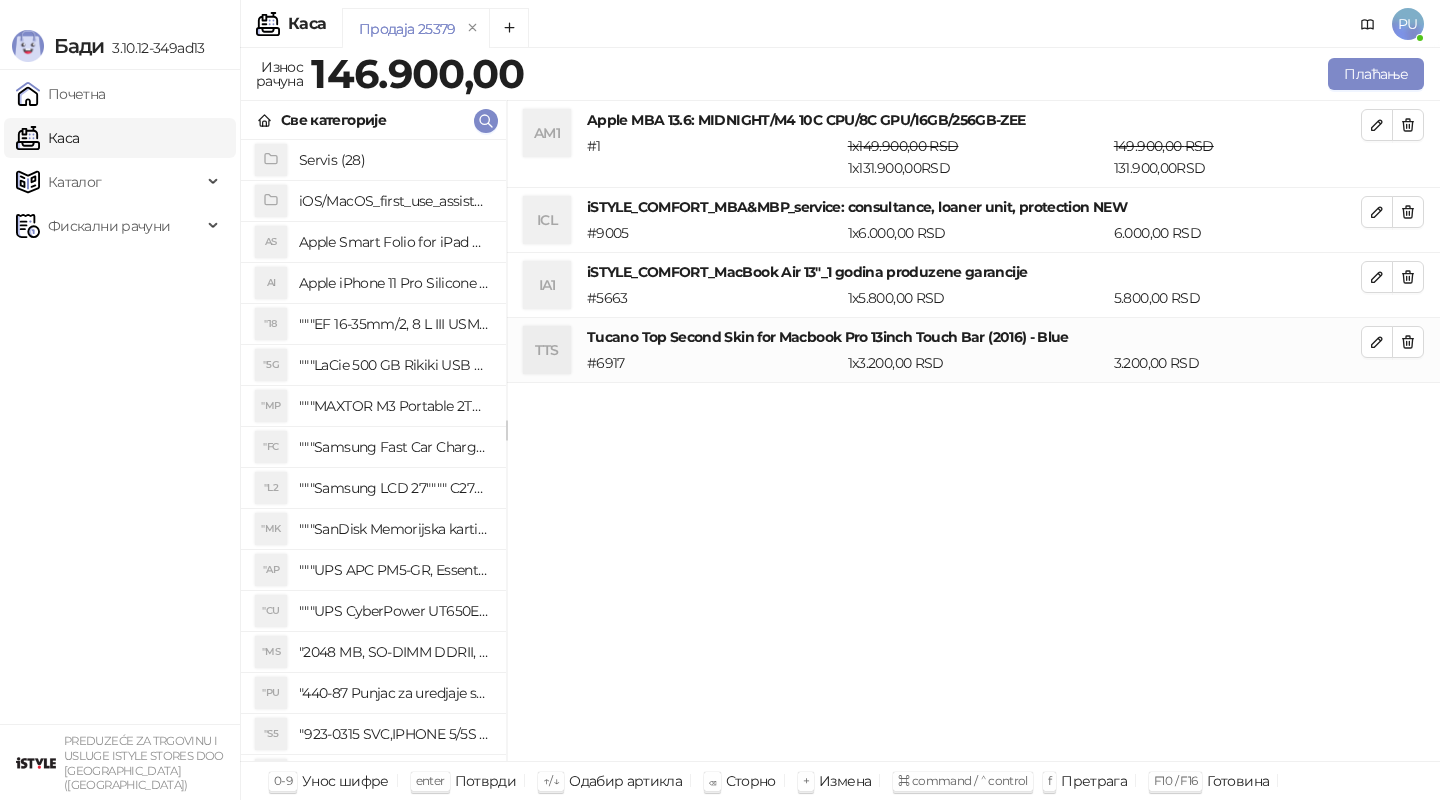 type on "****" 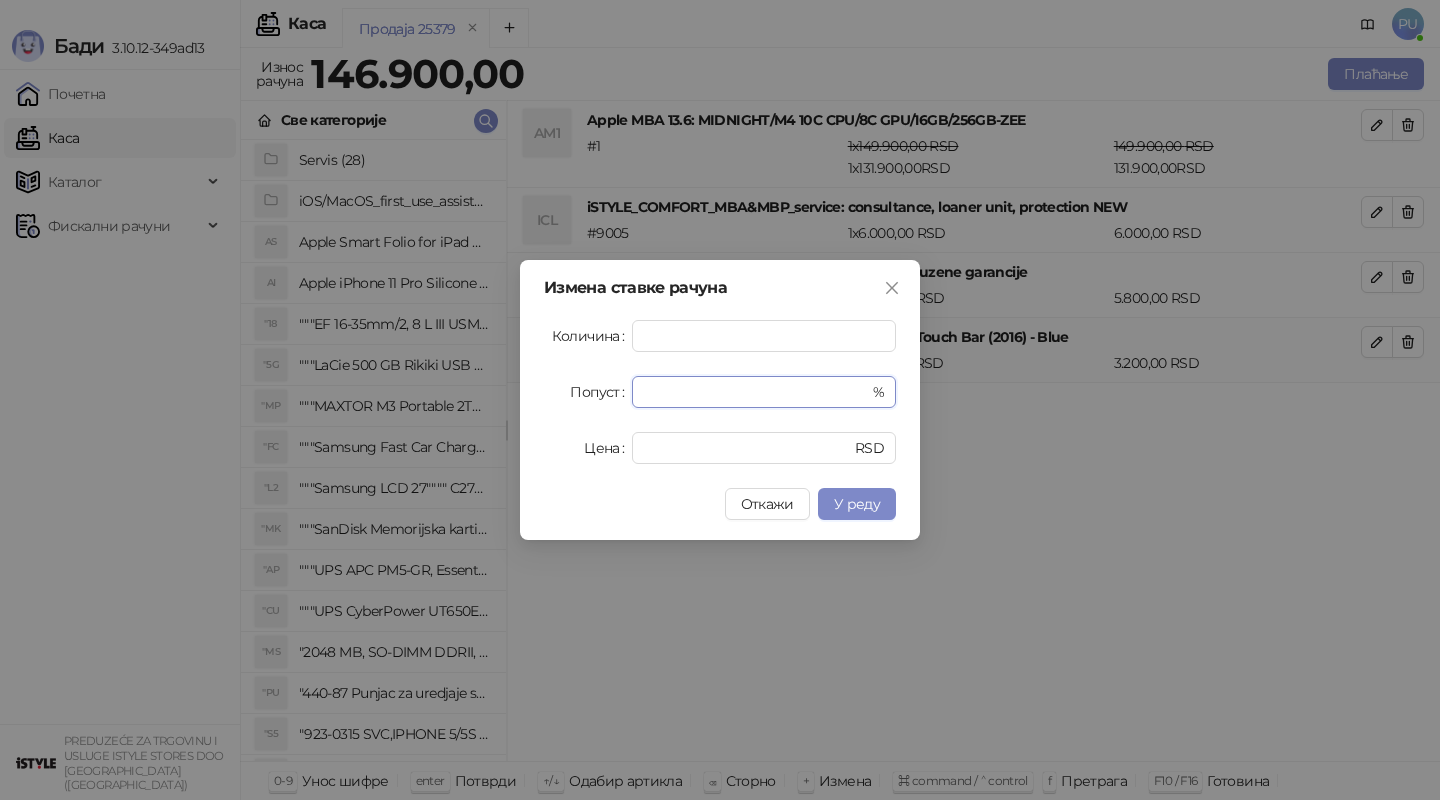 drag, startPoint x: 672, startPoint y: 394, endPoint x: 486, endPoint y: 394, distance: 186 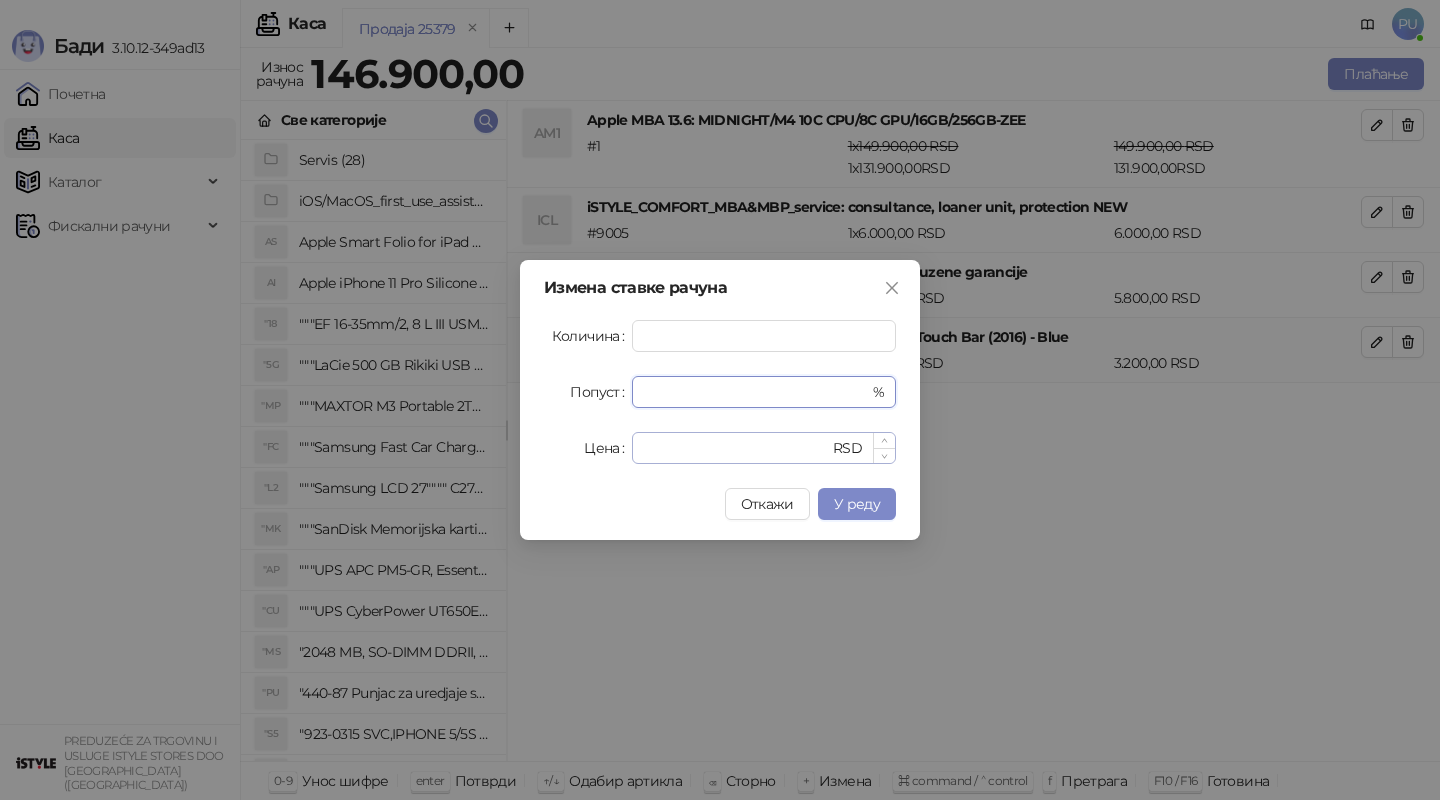 type on "**********" 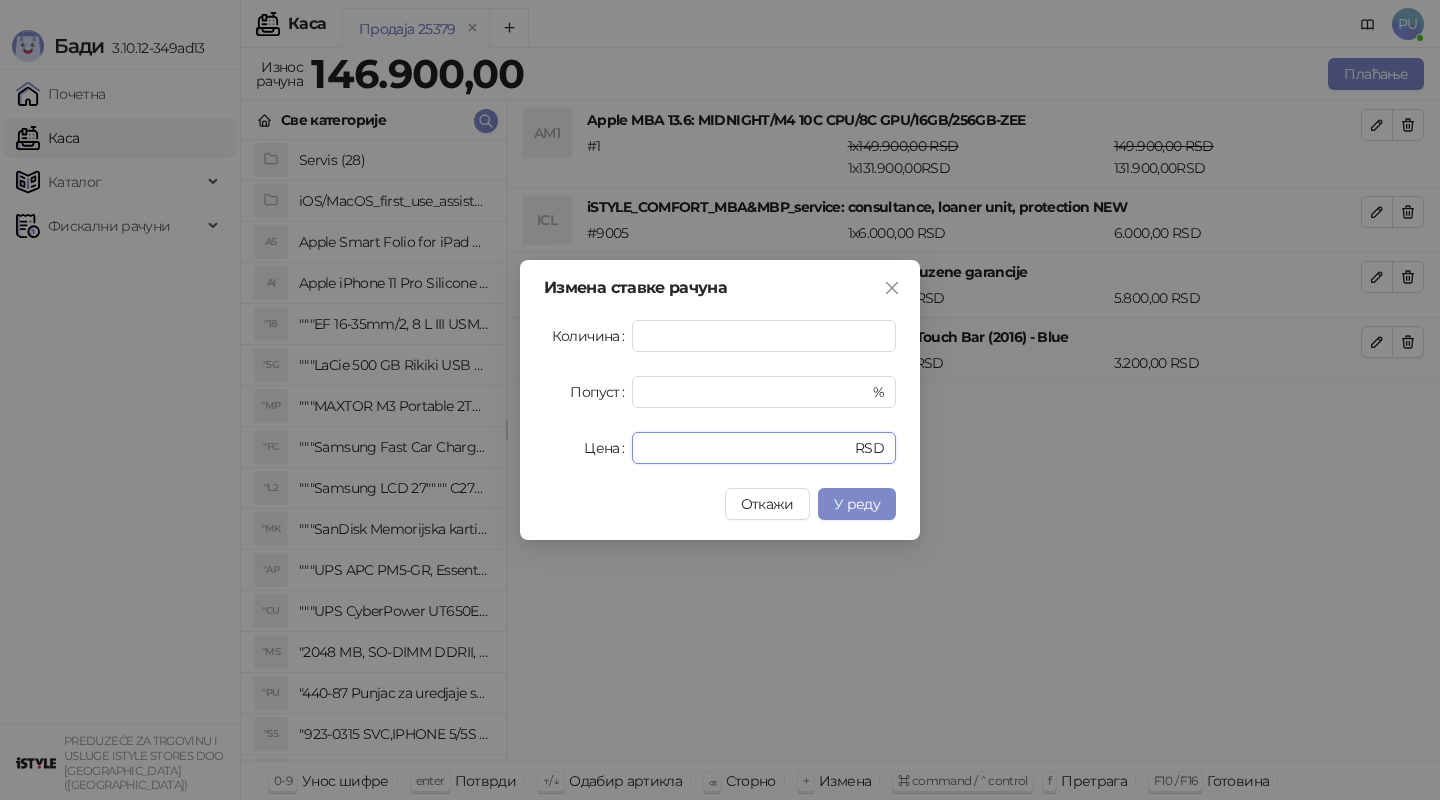 drag, startPoint x: 683, startPoint y: 445, endPoint x: 445, endPoint y: 445, distance: 238 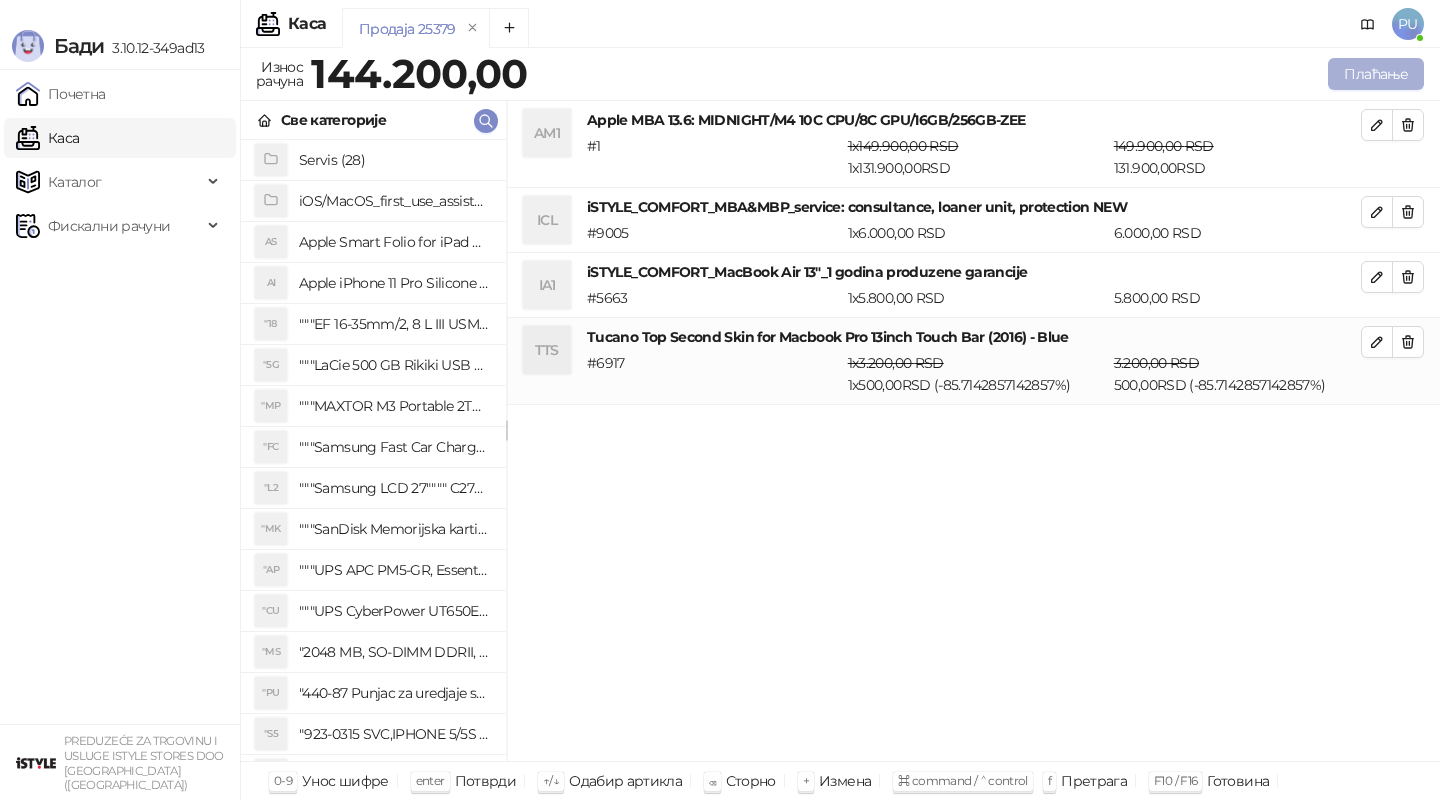 click on "Плаћање" at bounding box center (1376, 74) 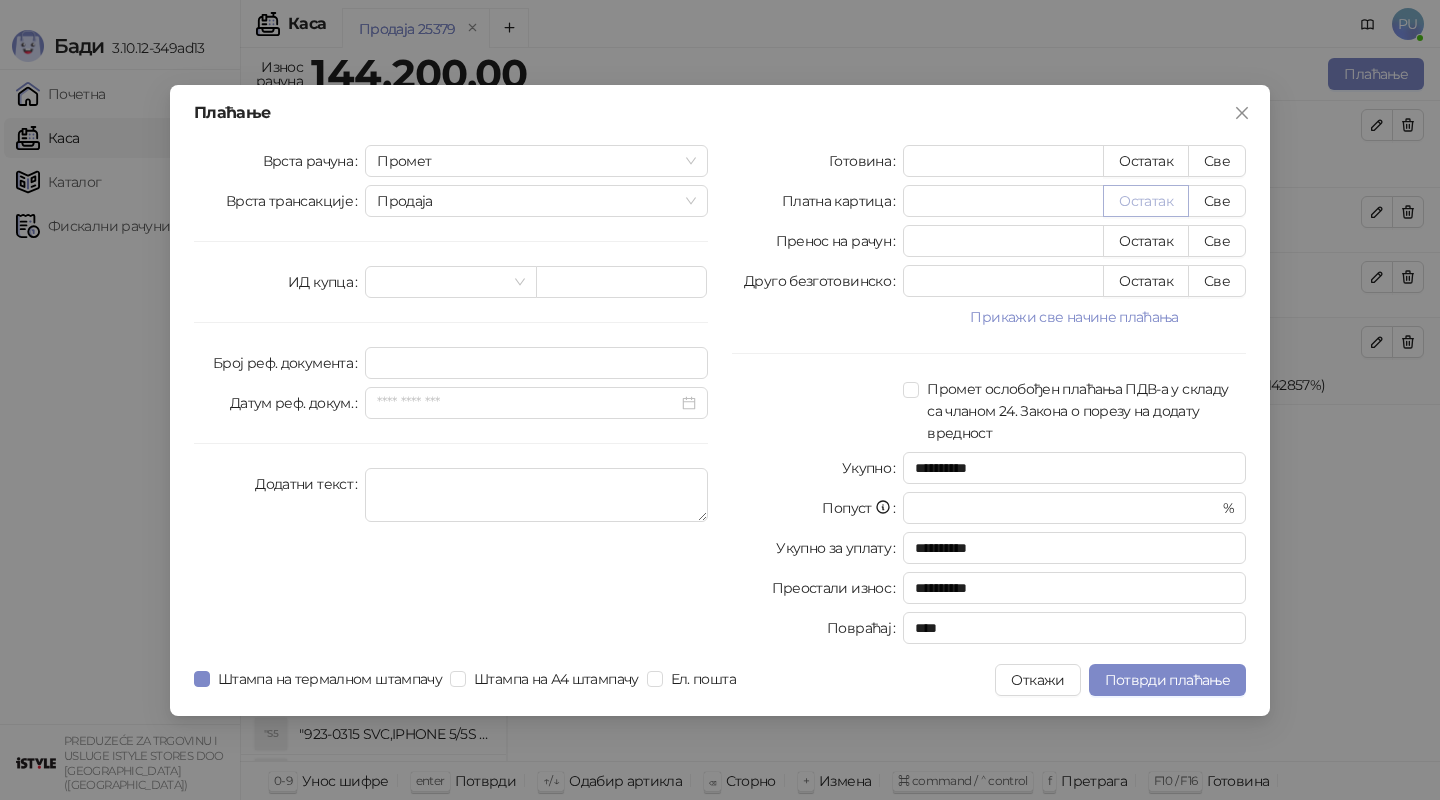 click on "Остатак" at bounding box center (1146, 201) 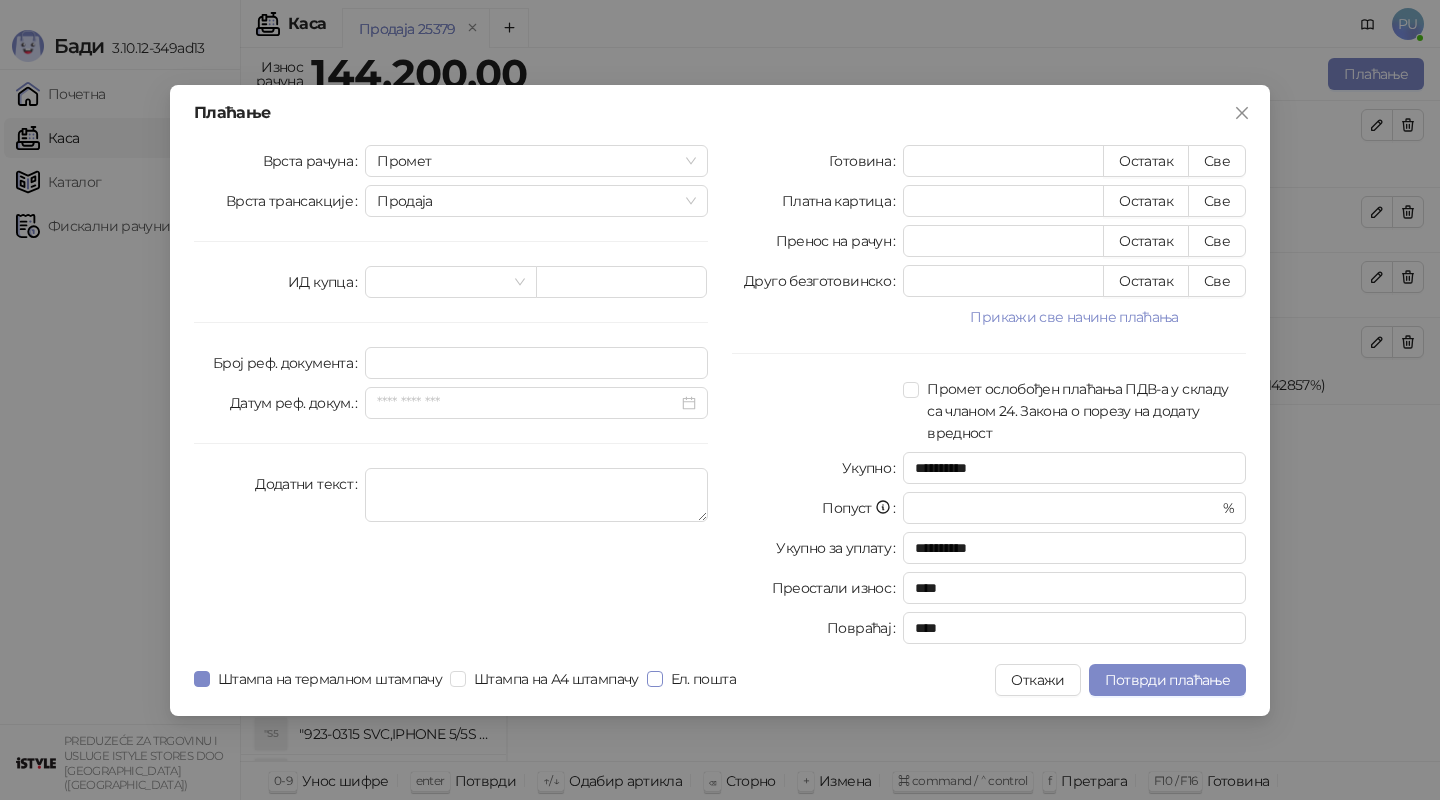 click on "Ел. пошта" at bounding box center (703, 679) 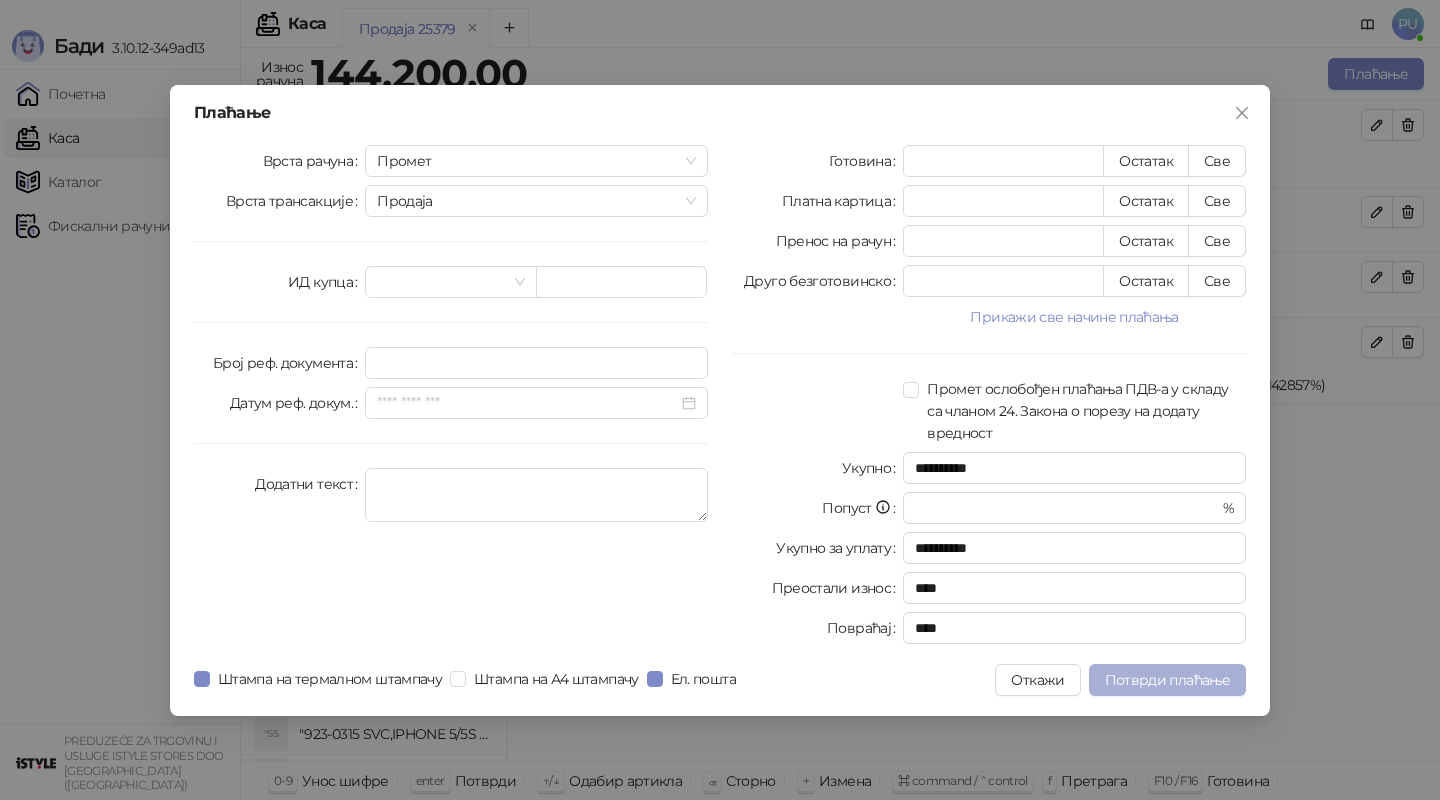 click on "Потврди плаћање" at bounding box center [1167, 680] 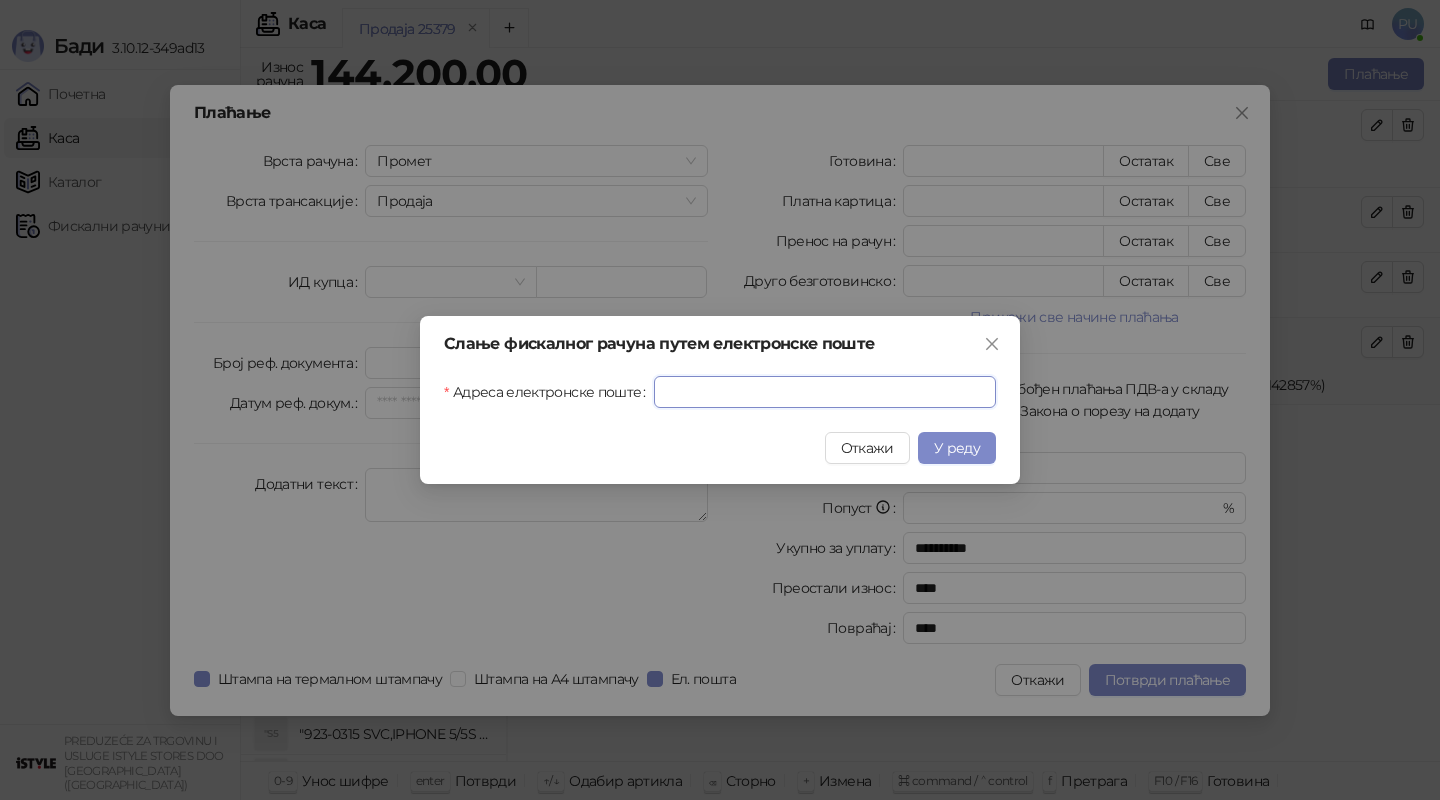 click on "Адреса електронске поште" at bounding box center [825, 392] 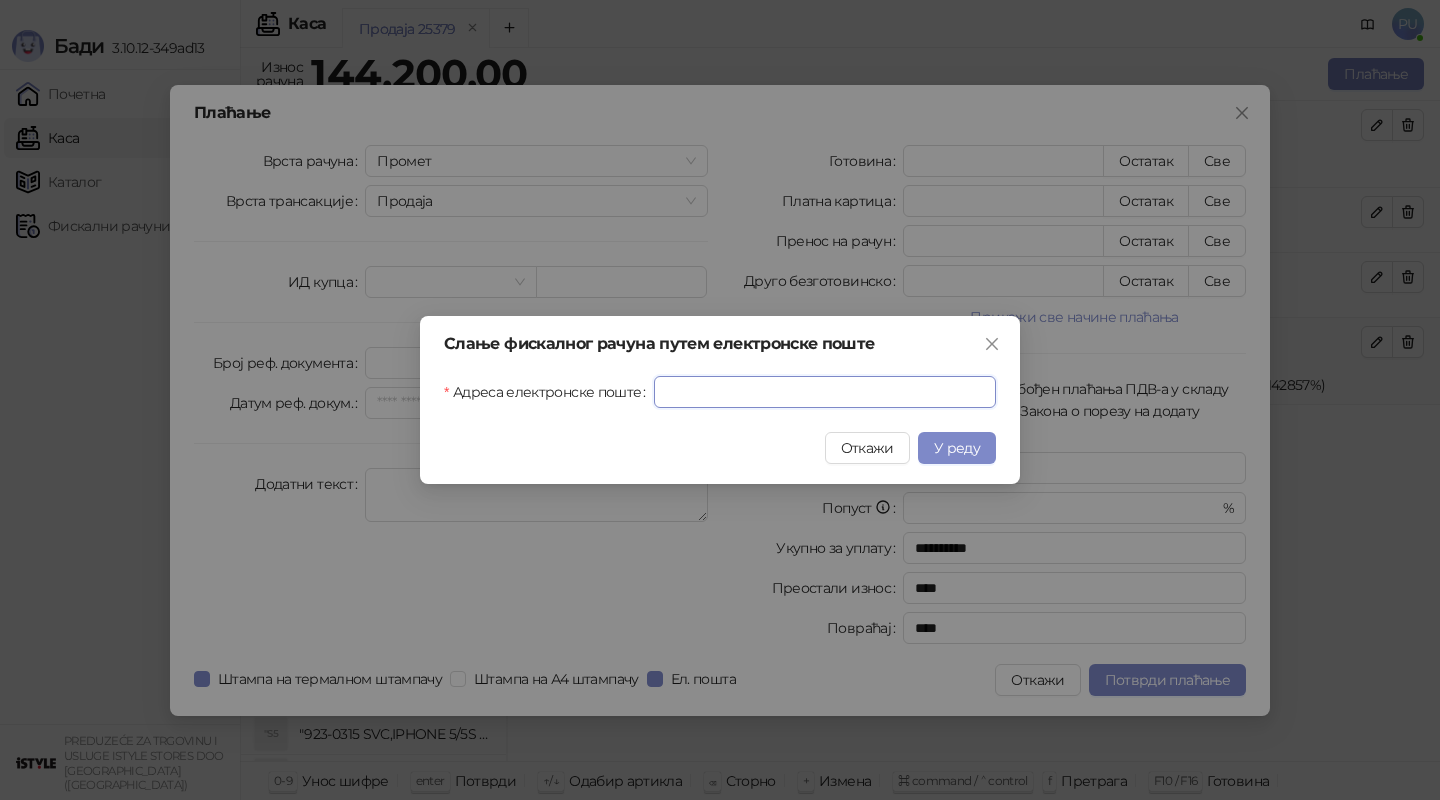 paste on "**********" 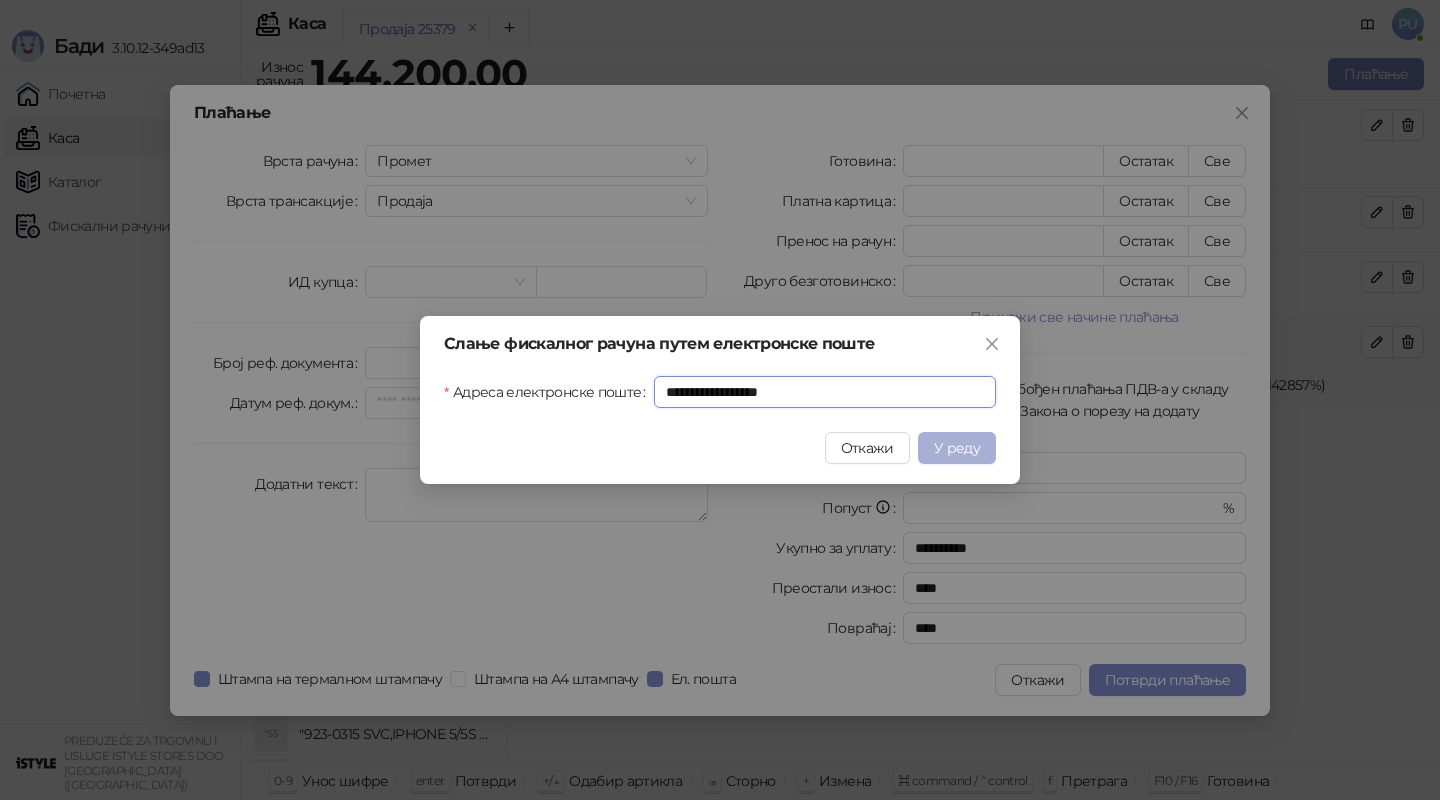type on "**********" 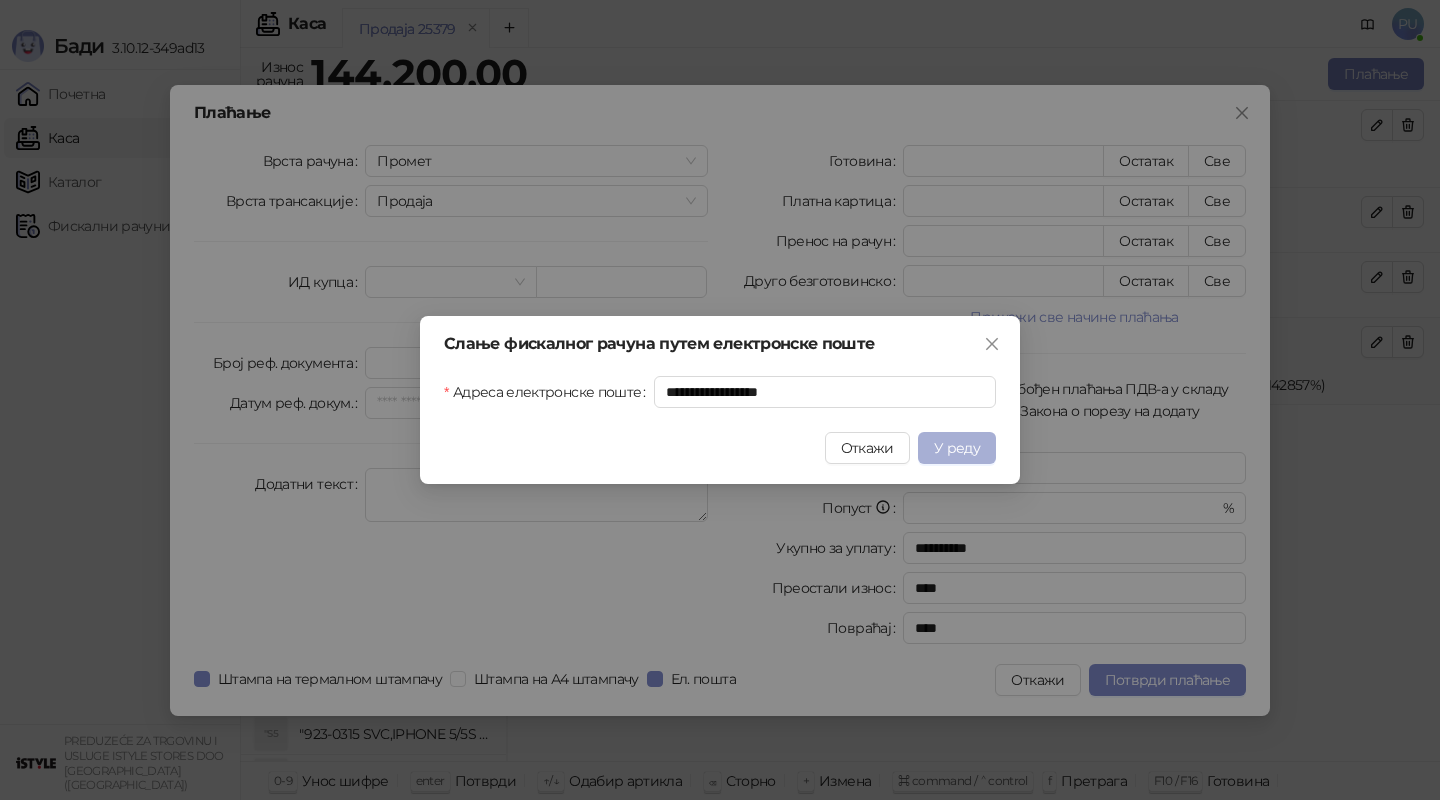 click on "У реду" at bounding box center (957, 448) 